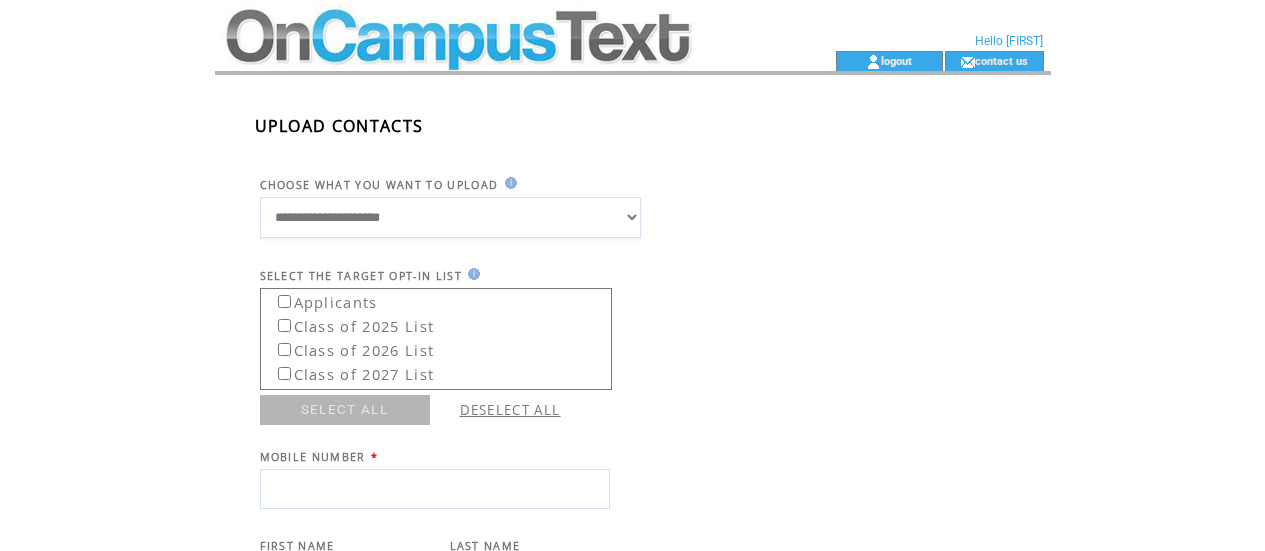 scroll, scrollTop: 0, scrollLeft: 0, axis: both 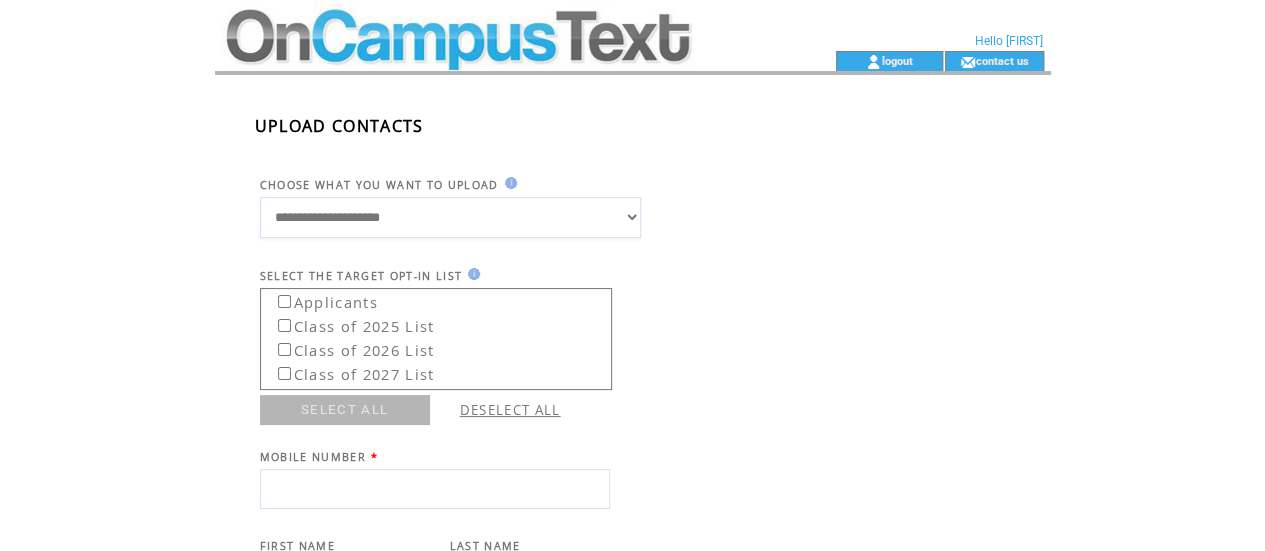 click at bounding box center (489, 25) 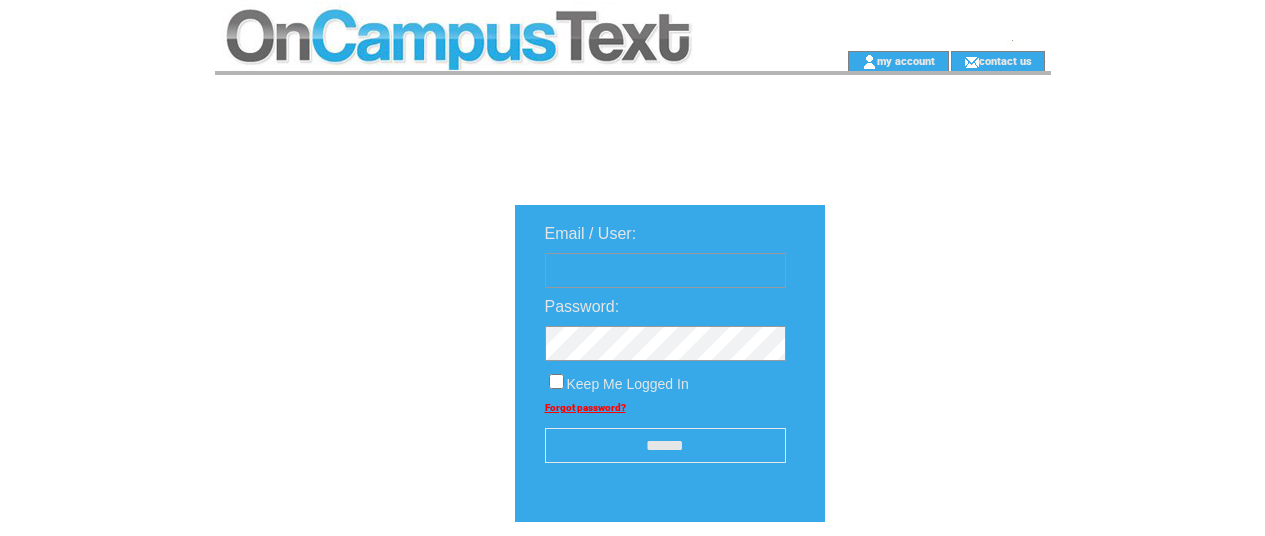 scroll, scrollTop: 0, scrollLeft: 0, axis: both 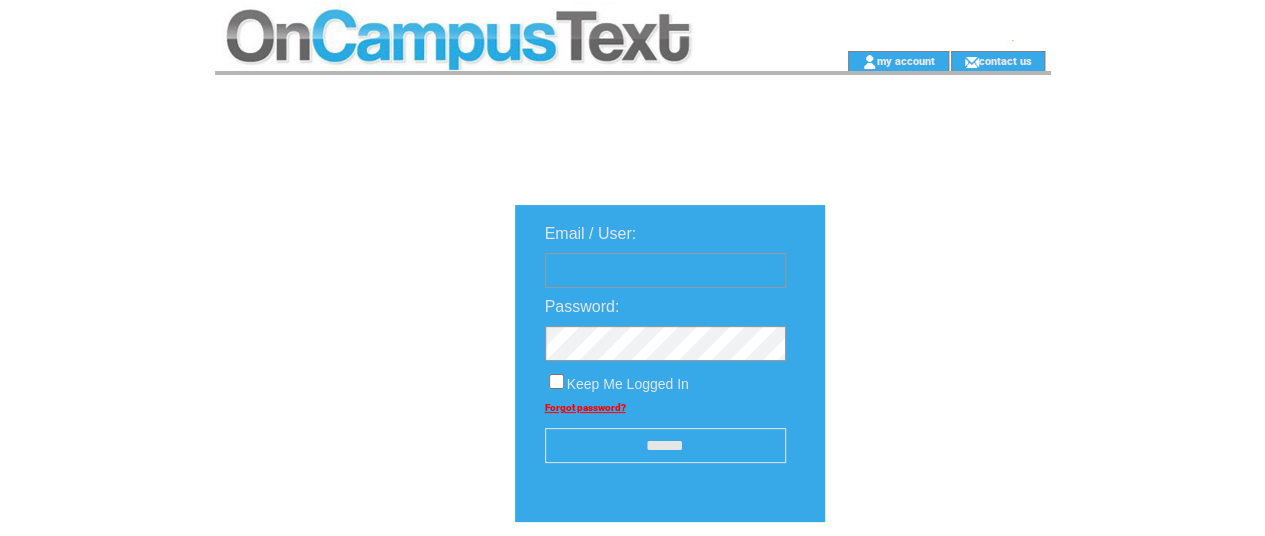 type on "**********" 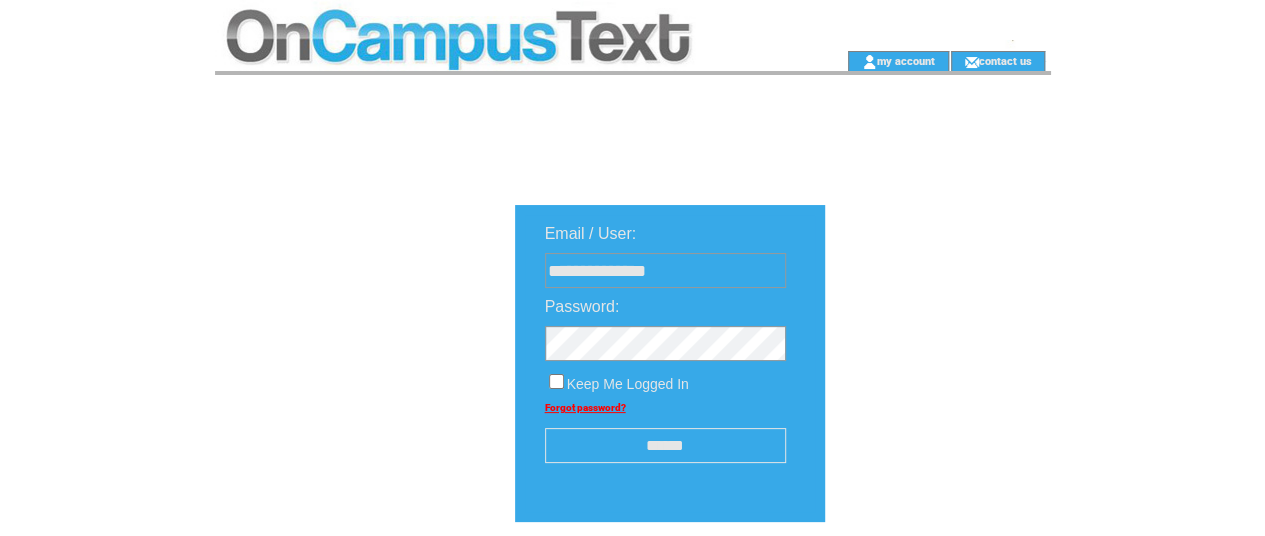 click on "******" at bounding box center (665, 445) 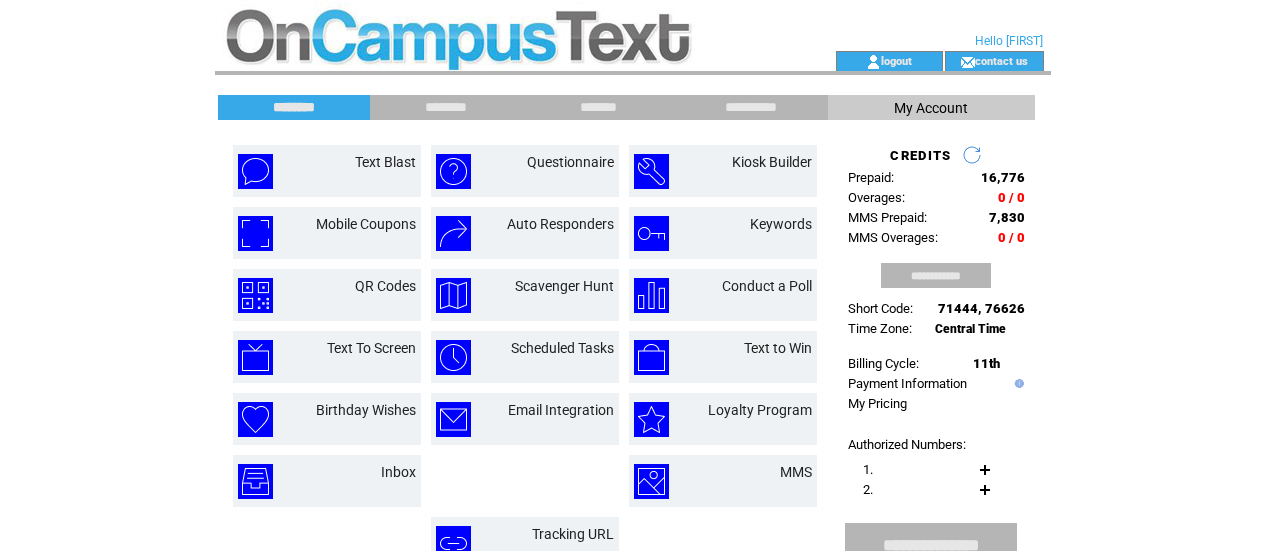 scroll, scrollTop: 0, scrollLeft: 0, axis: both 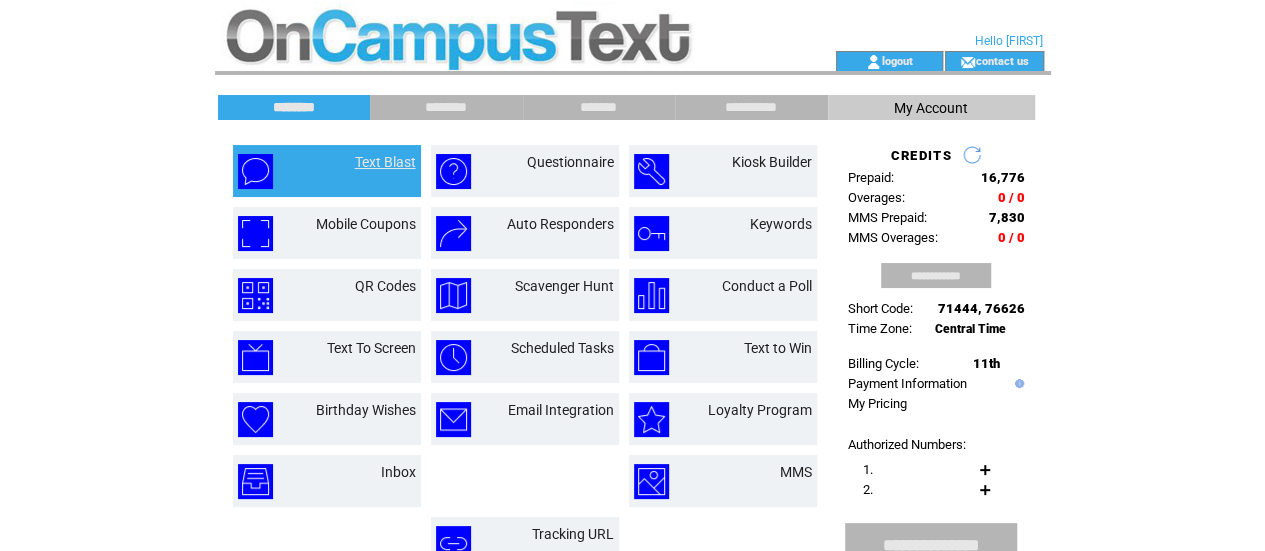 click on "Text Blast" at bounding box center (385, 162) 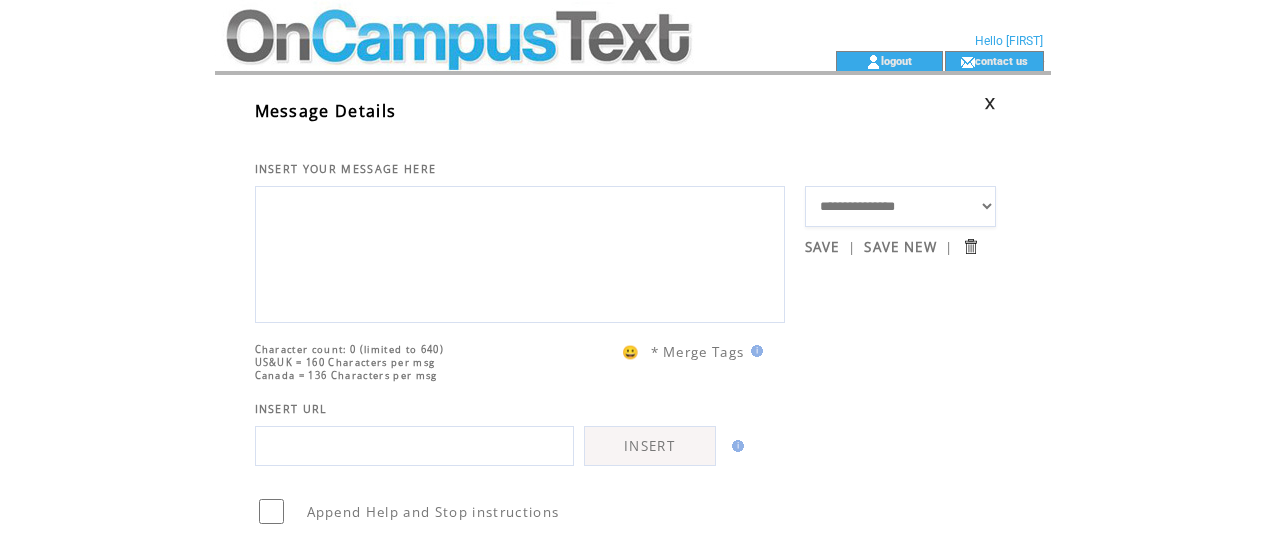 scroll, scrollTop: 0, scrollLeft: 0, axis: both 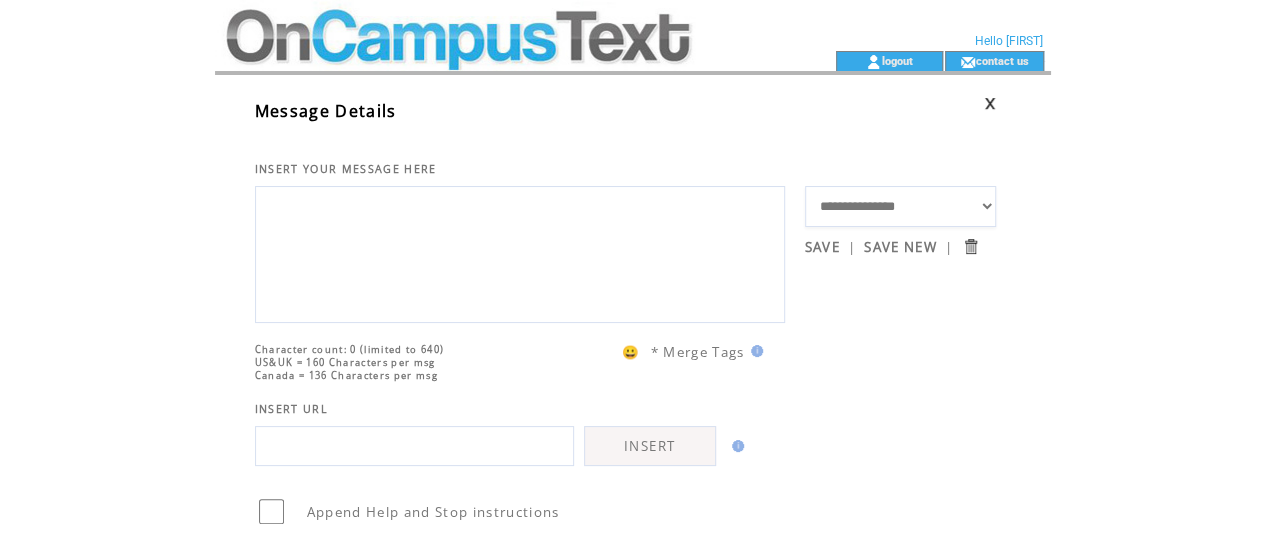 click at bounding box center (520, 252) 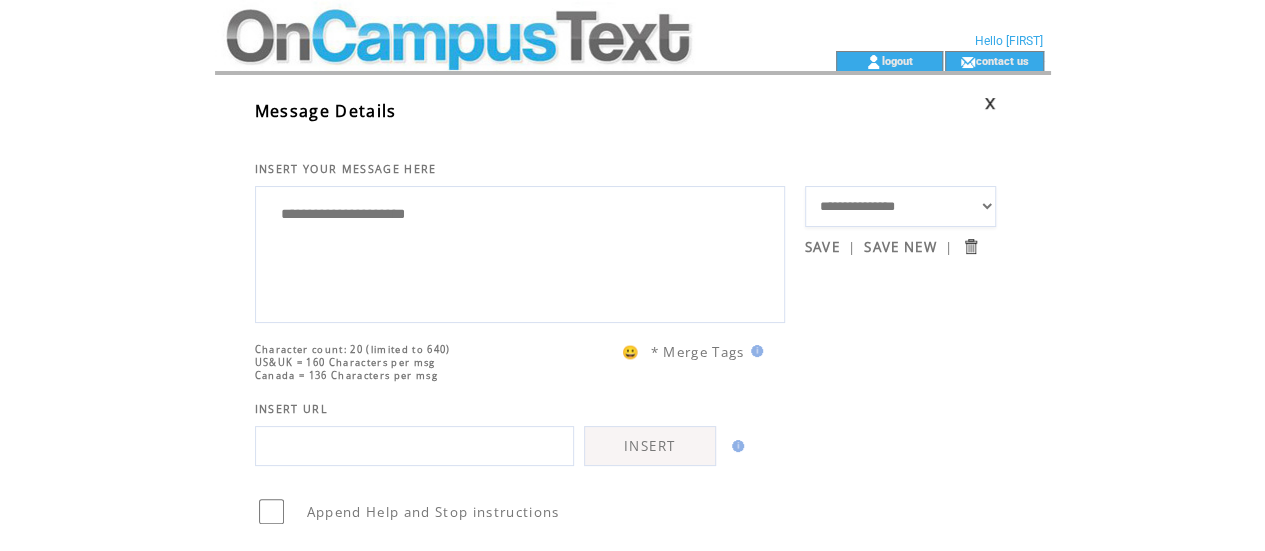 type on "**********" 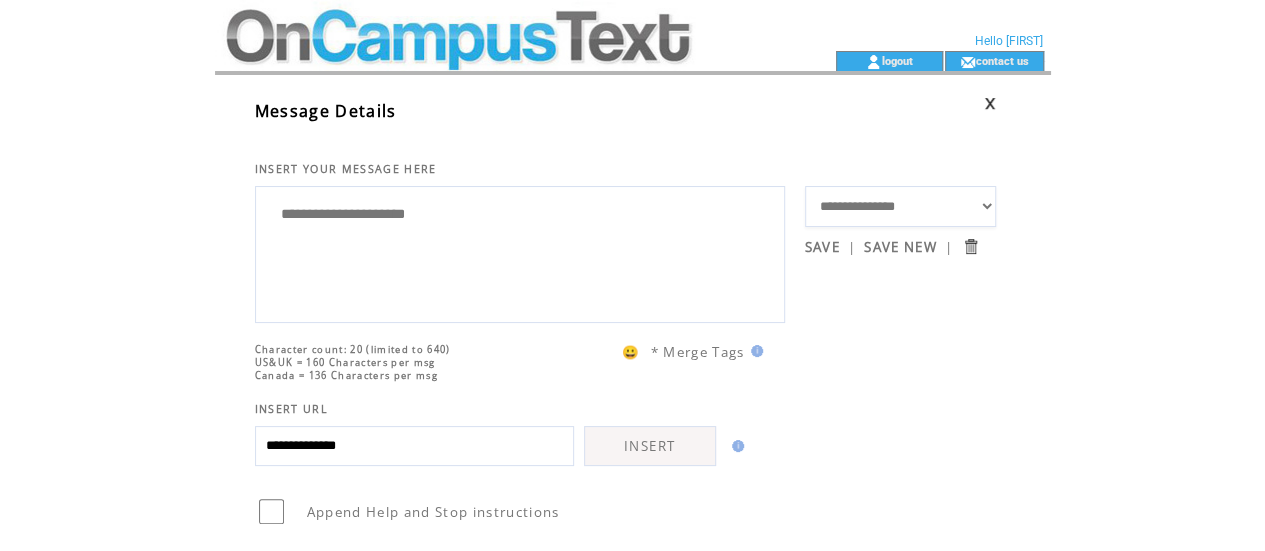 type on "**********" 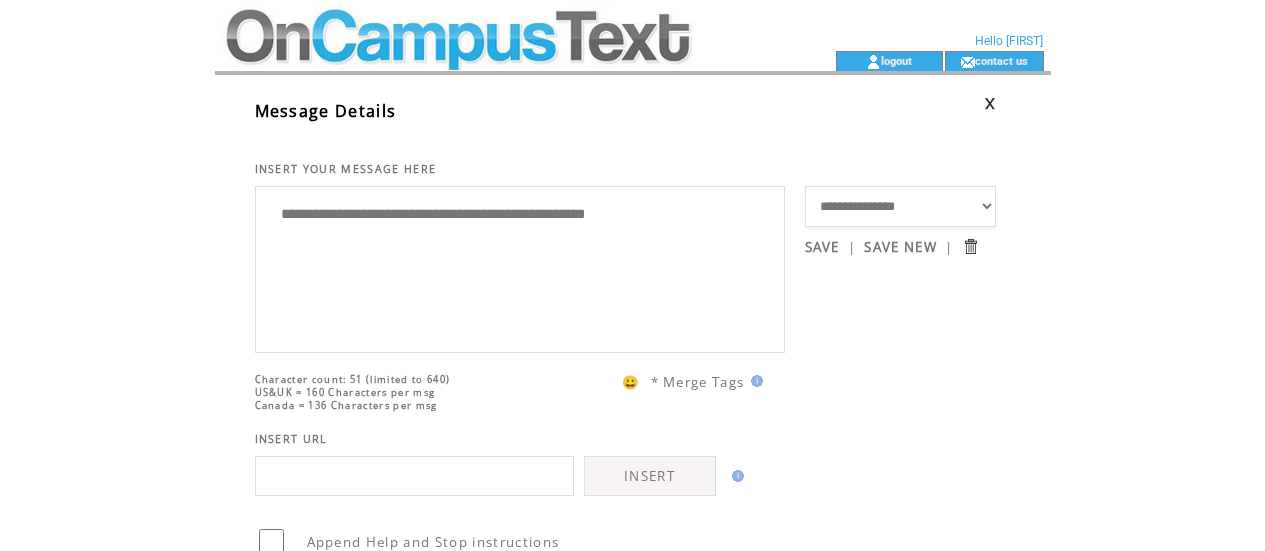 scroll, scrollTop: 0, scrollLeft: 0, axis: both 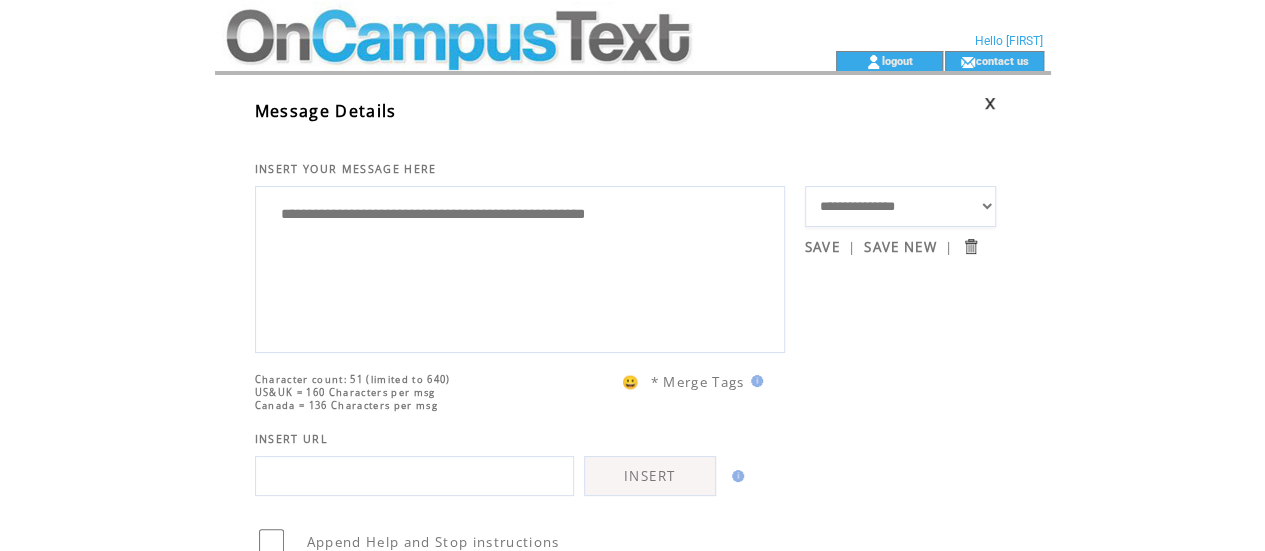 click at bounding box center [414, 476] 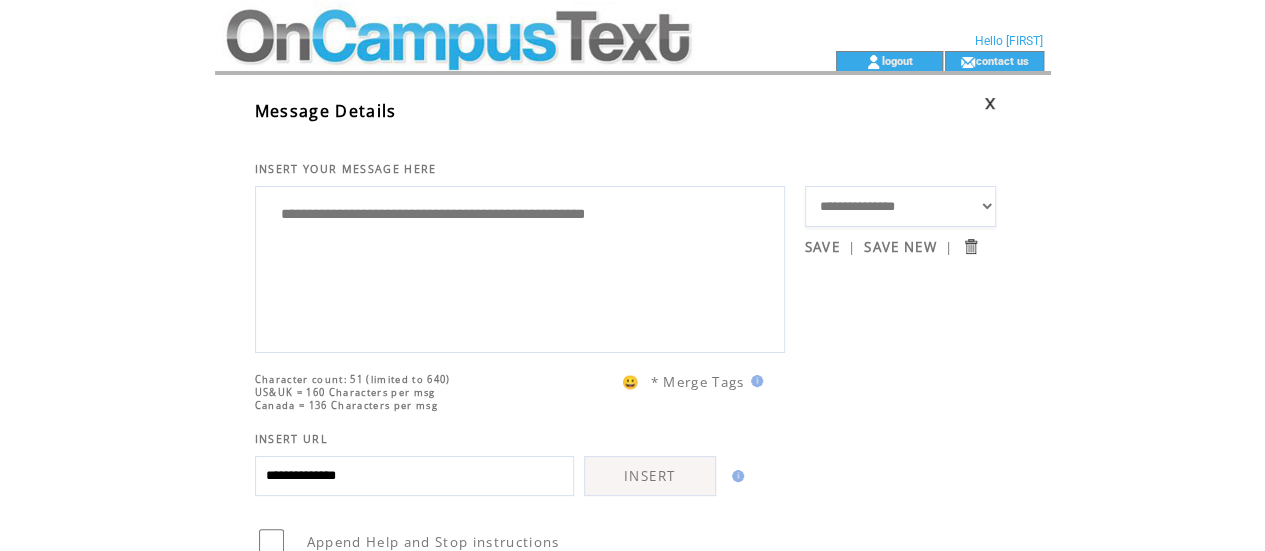 type on "**********" 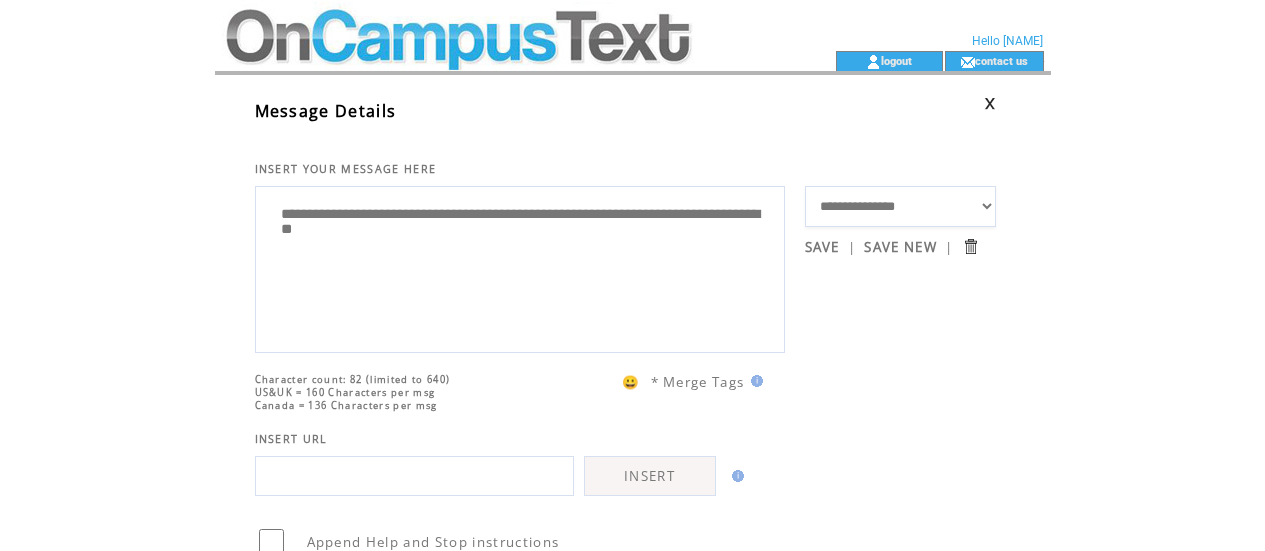 scroll, scrollTop: 0, scrollLeft: 0, axis: both 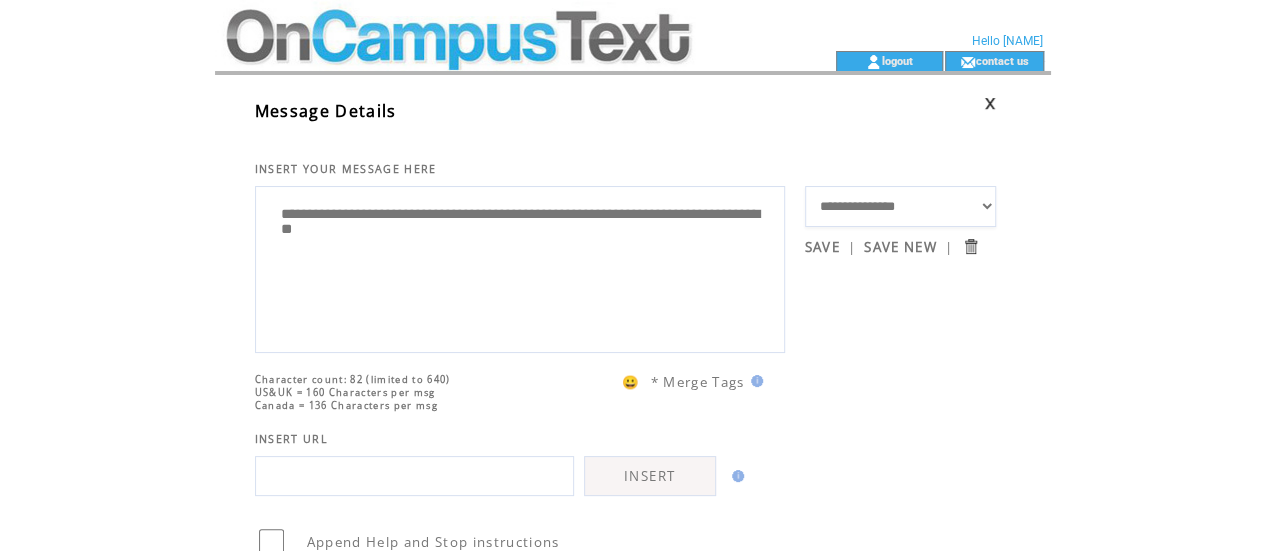 click on "**********" at bounding box center (520, 267) 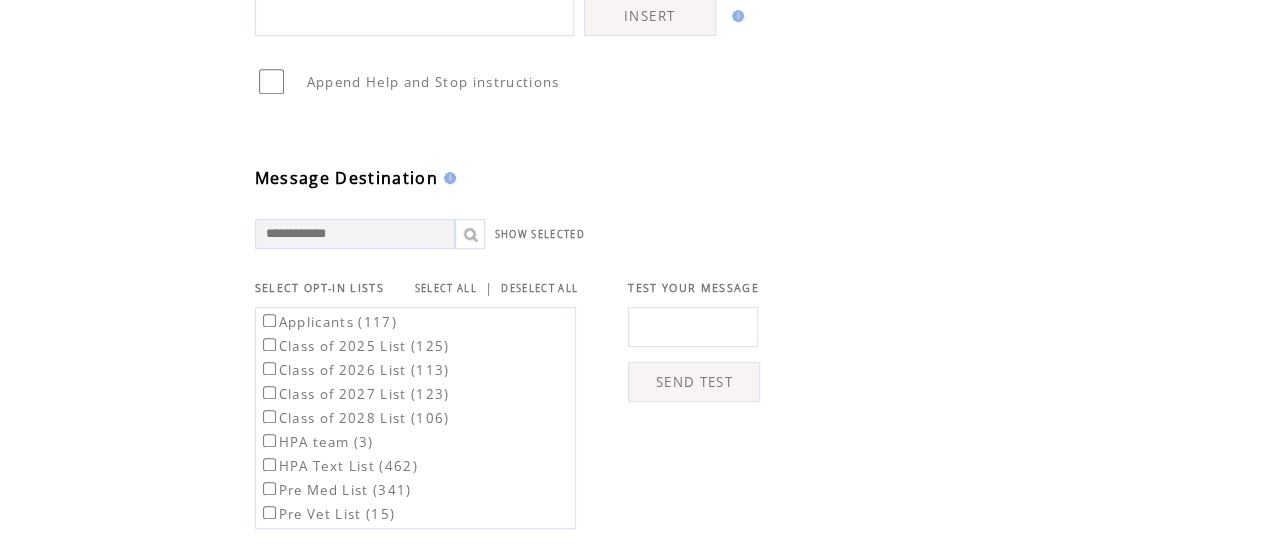 scroll, scrollTop: 495, scrollLeft: 0, axis: vertical 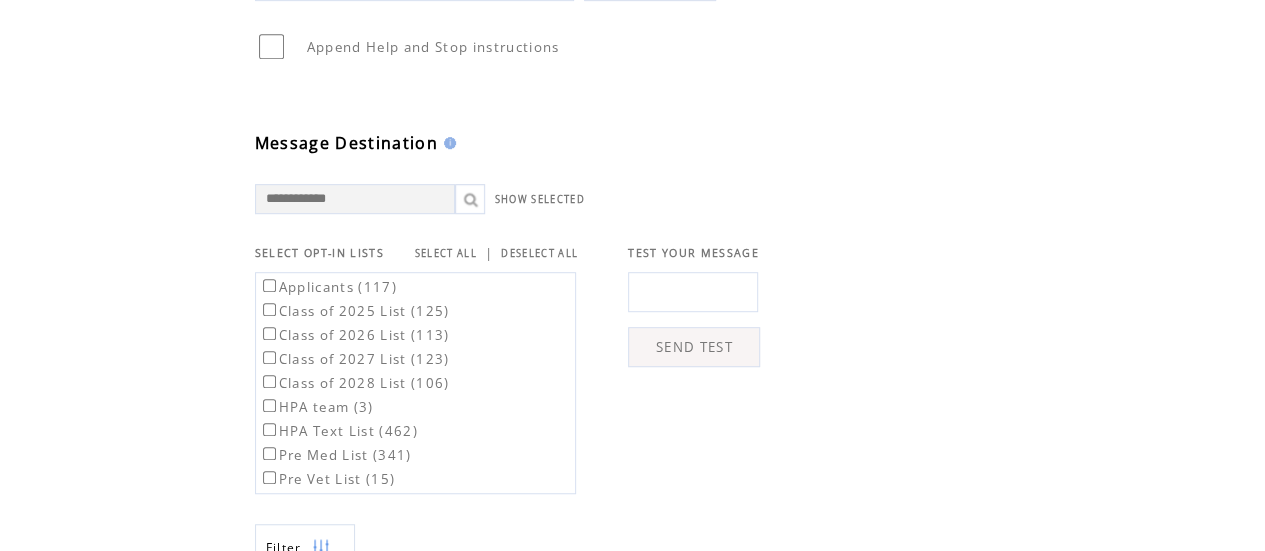 click at bounding box center (693, 292) 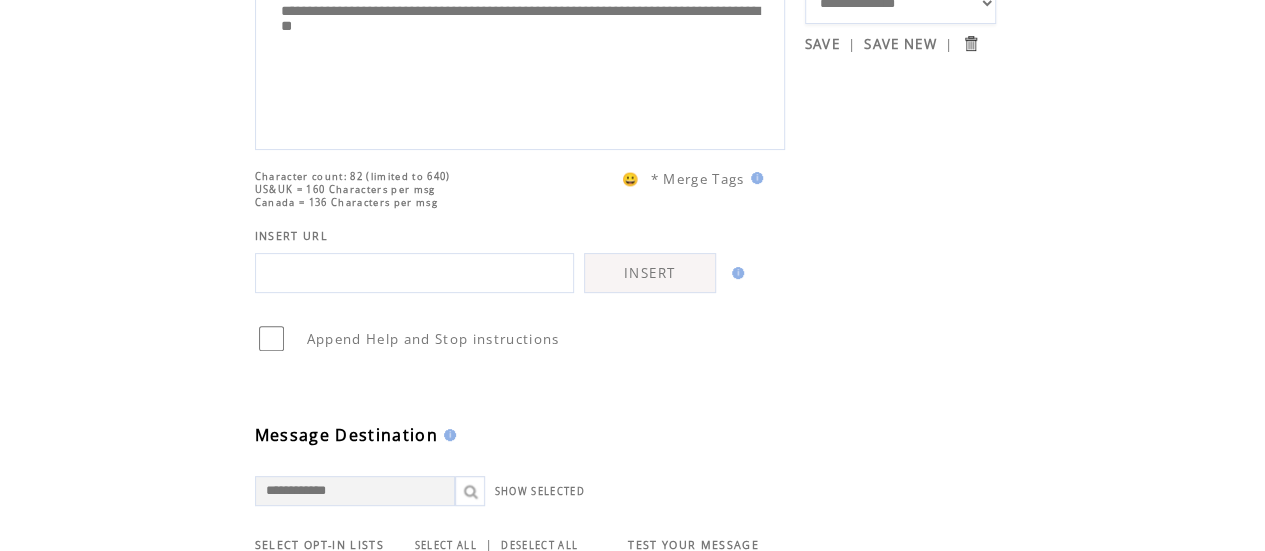 scroll, scrollTop: 180, scrollLeft: 0, axis: vertical 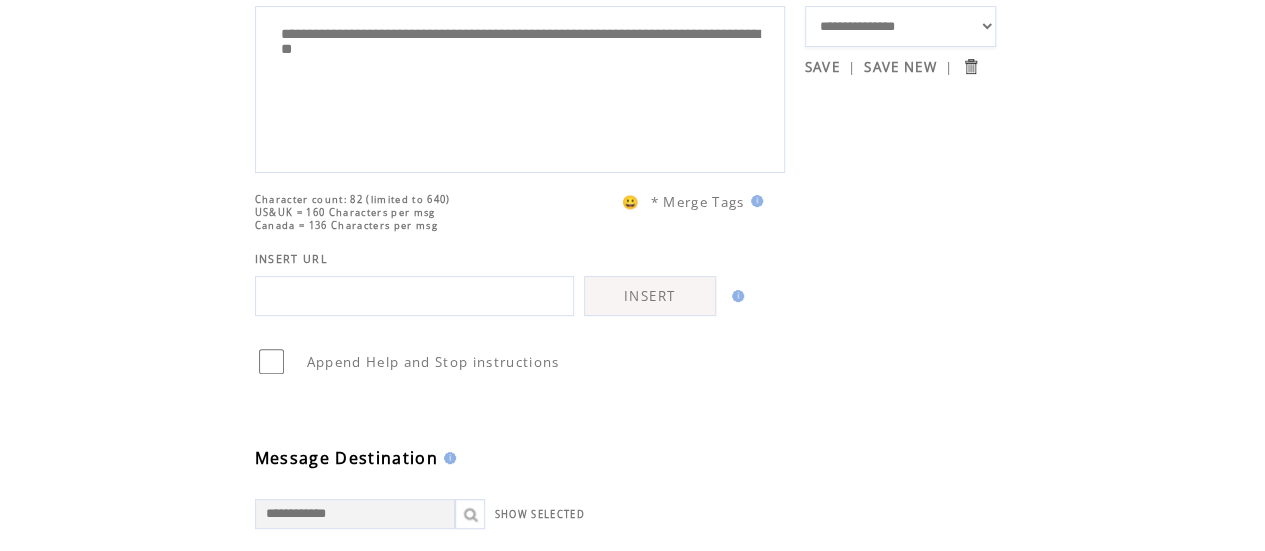 click on "**********" at bounding box center (520, 87) 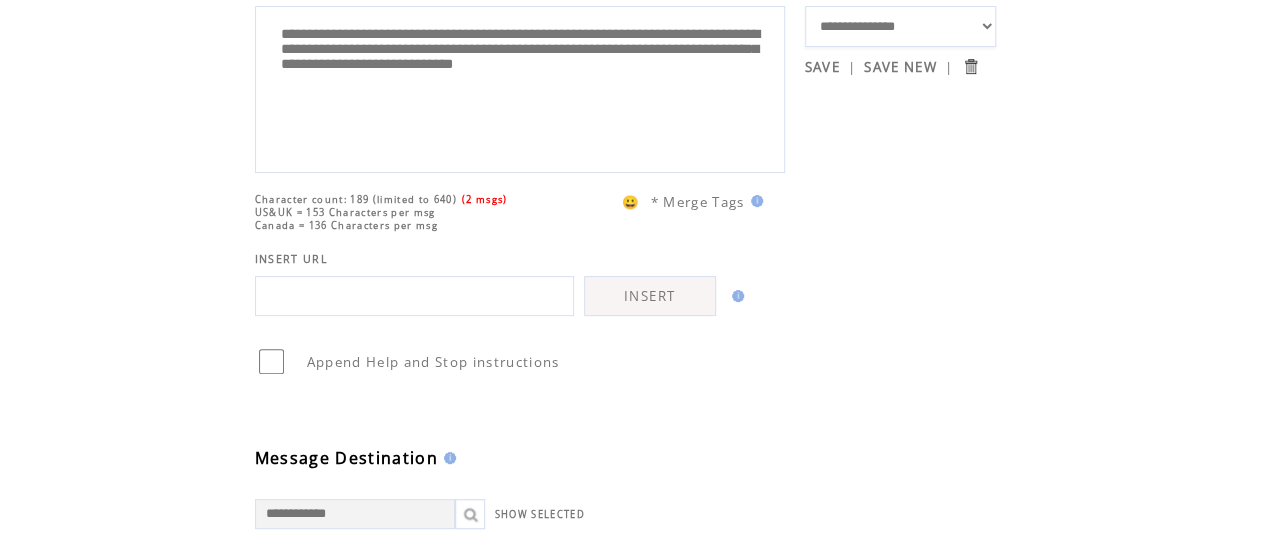 drag, startPoint x: 689, startPoint y: 89, endPoint x: 507, endPoint y: 83, distance: 182.09888 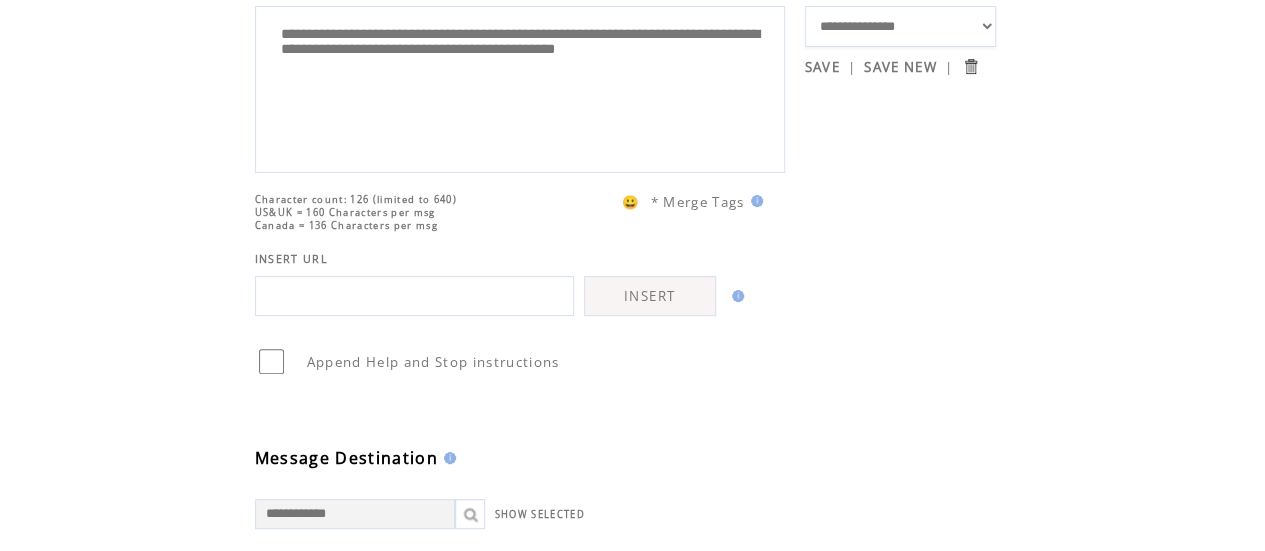 type on "**********" 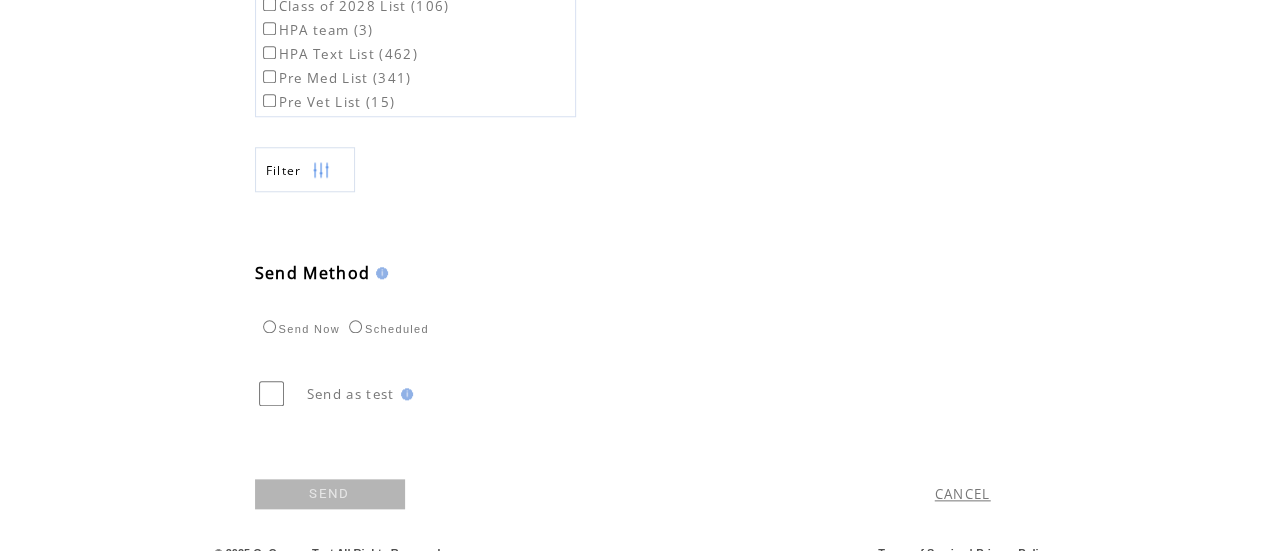 scroll, scrollTop: 890, scrollLeft: 0, axis: vertical 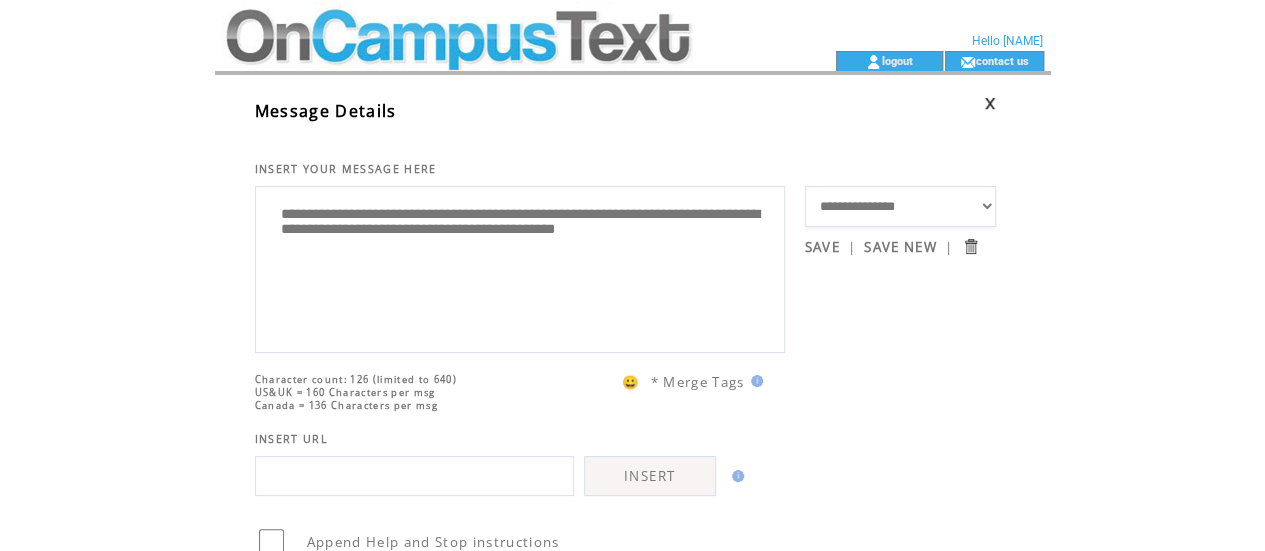 click at bounding box center [489, 25] 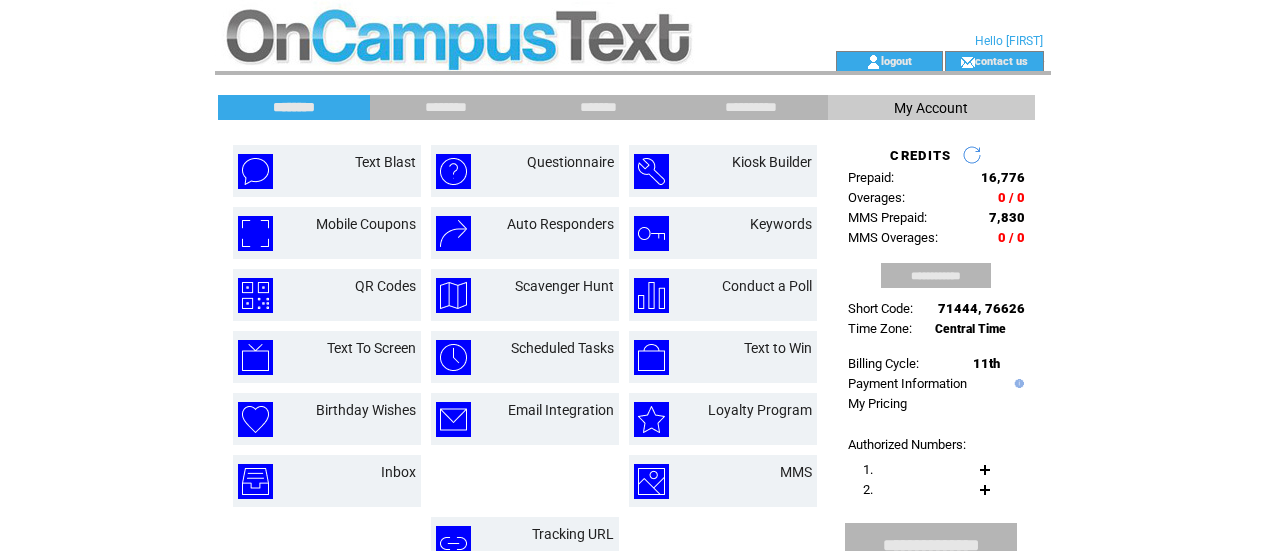 scroll, scrollTop: 0, scrollLeft: 0, axis: both 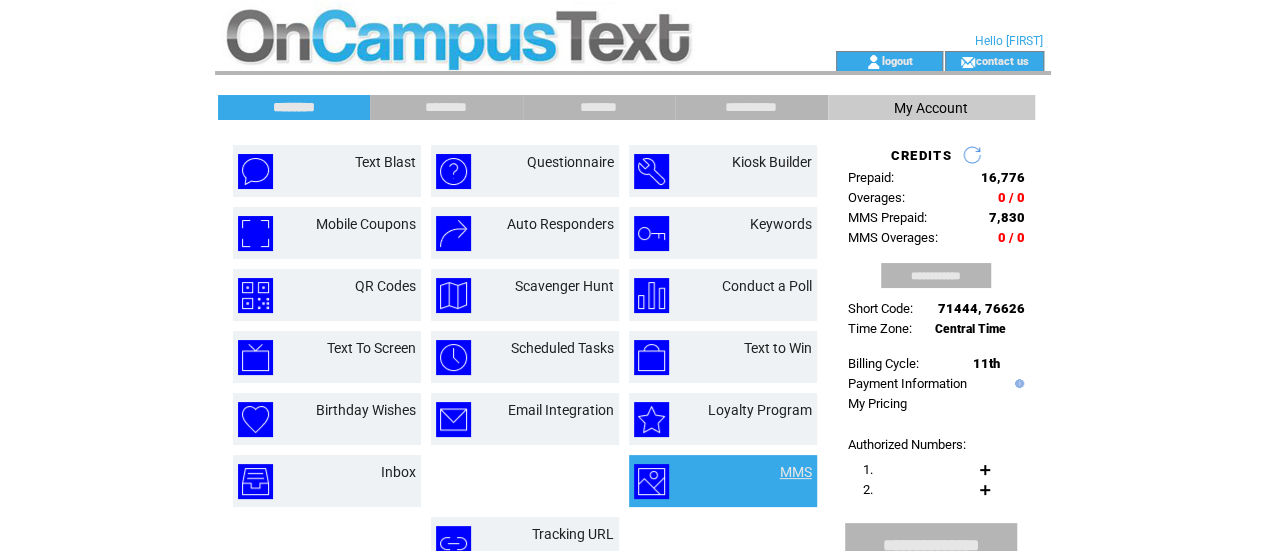 click on "MMS" at bounding box center (796, 472) 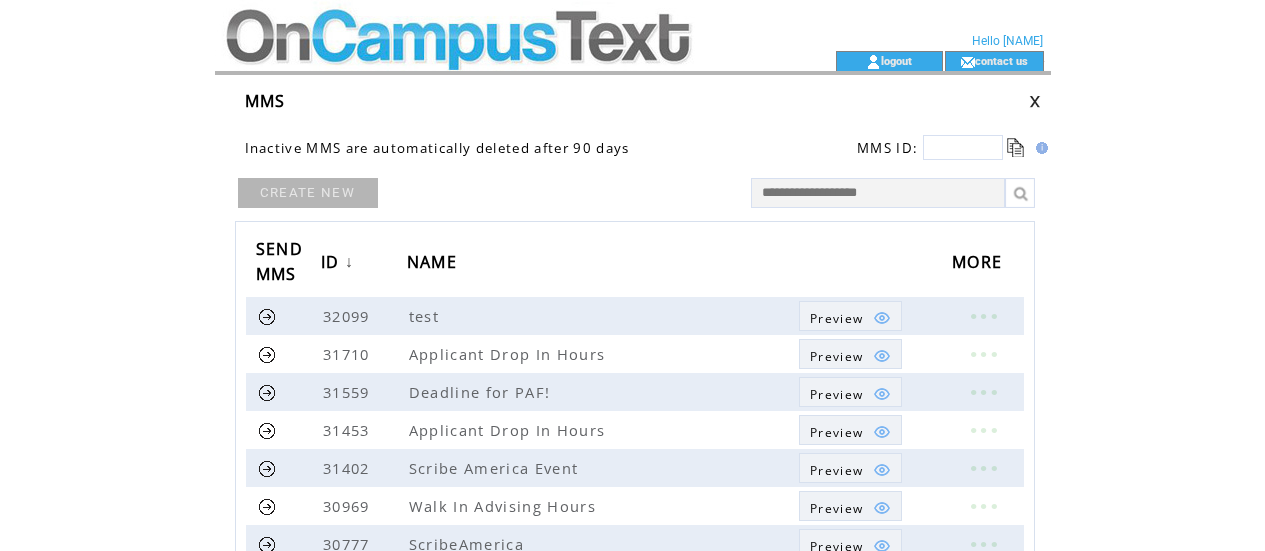 scroll, scrollTop: 0, scrollLeft: 0, axis: both 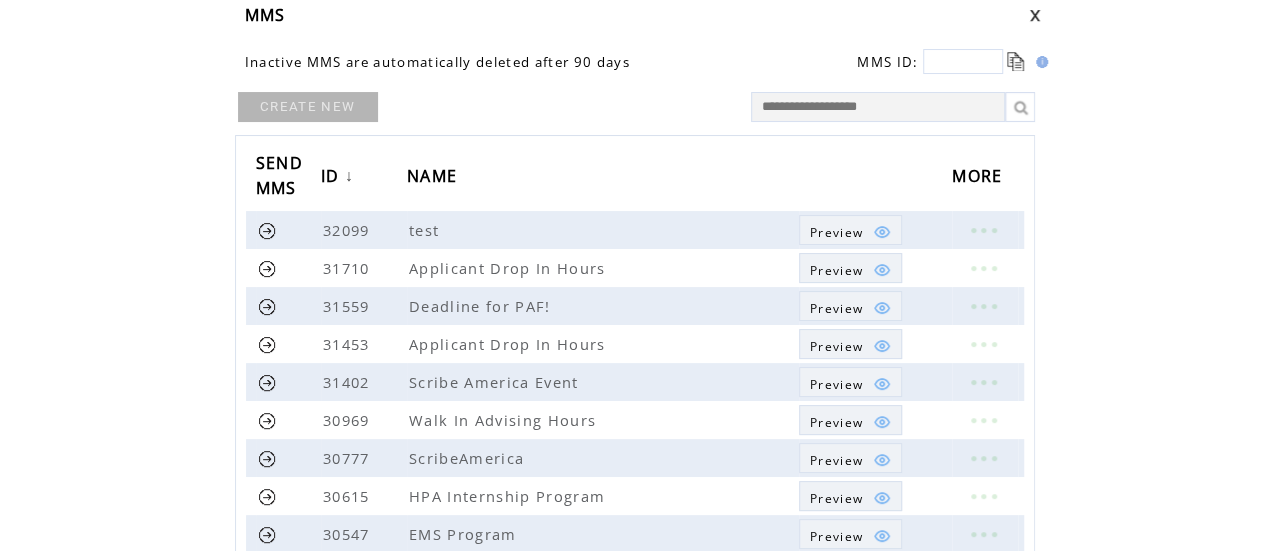 click on "CREATE NEW" at bounding box center [308, 107] 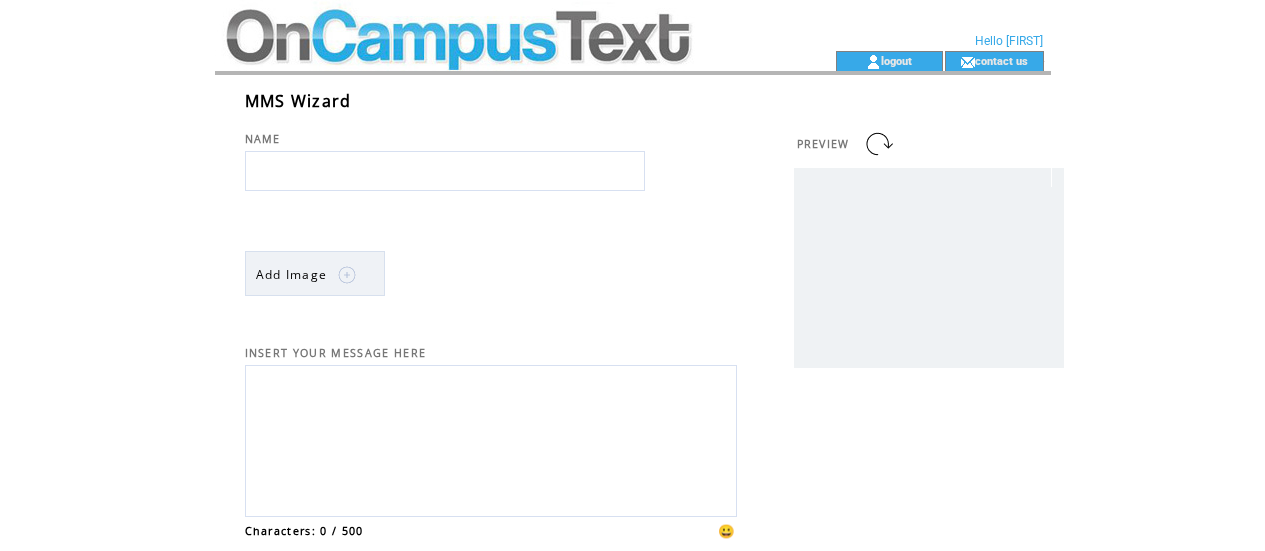 scroll, scrollTop: 0, scrollLeft: 0, axis: both 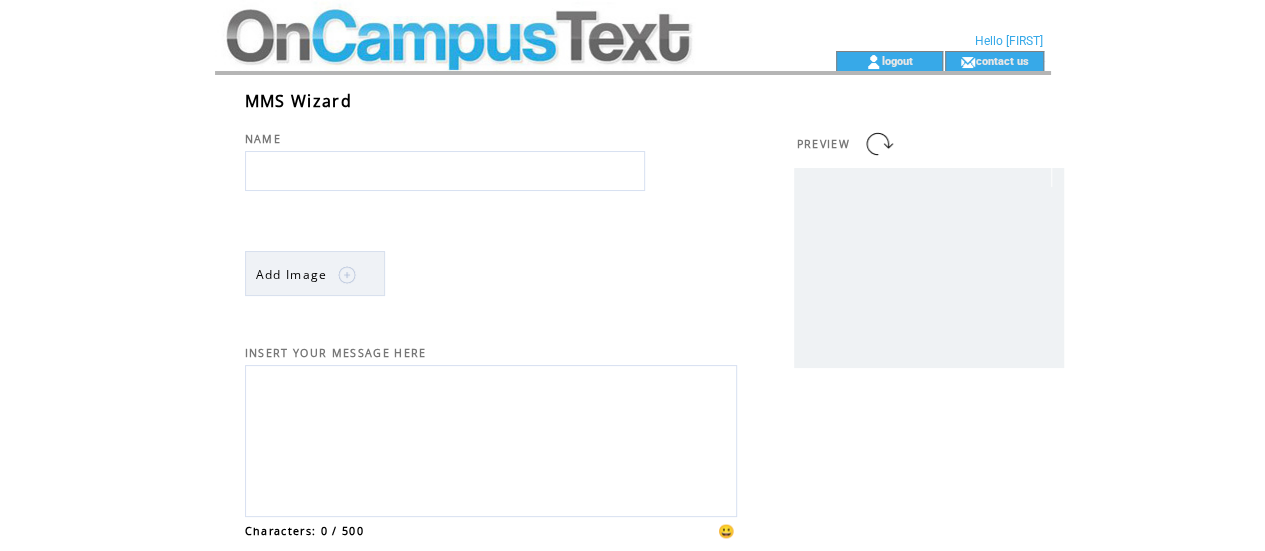 click at bounding box center (445, 171) 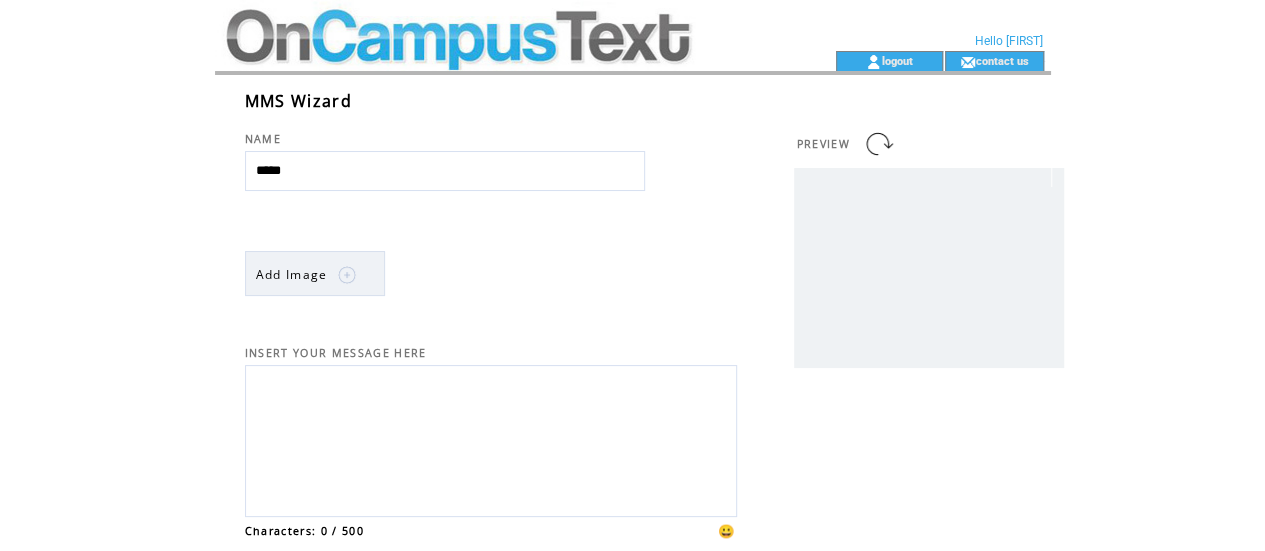 type on "****" 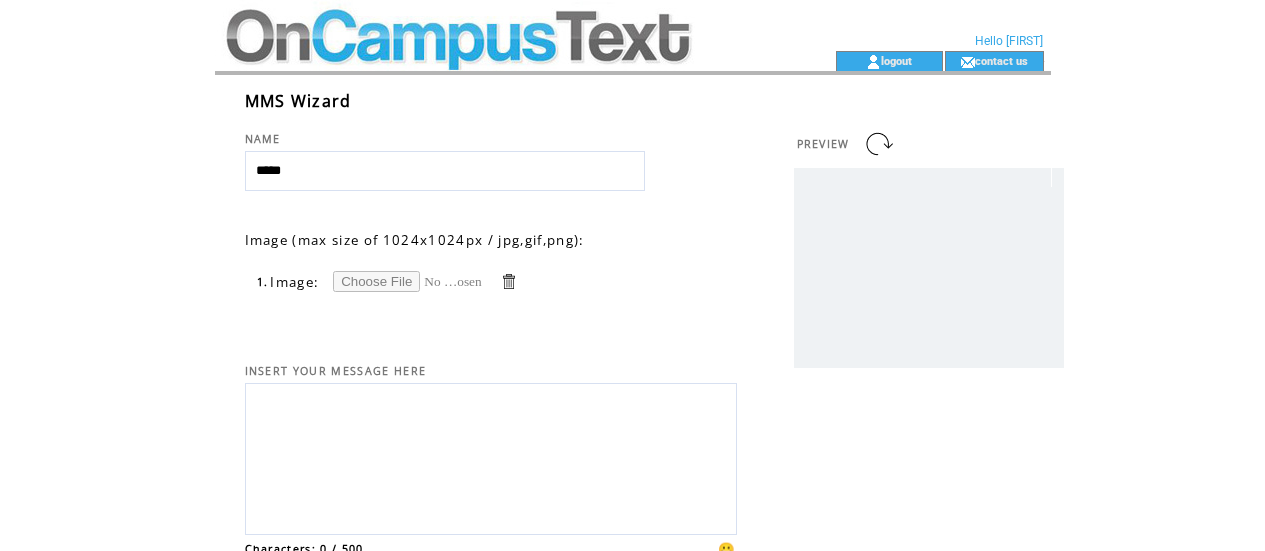 scroll, scrollTop: 0, scrollLeft: 0, axis: both 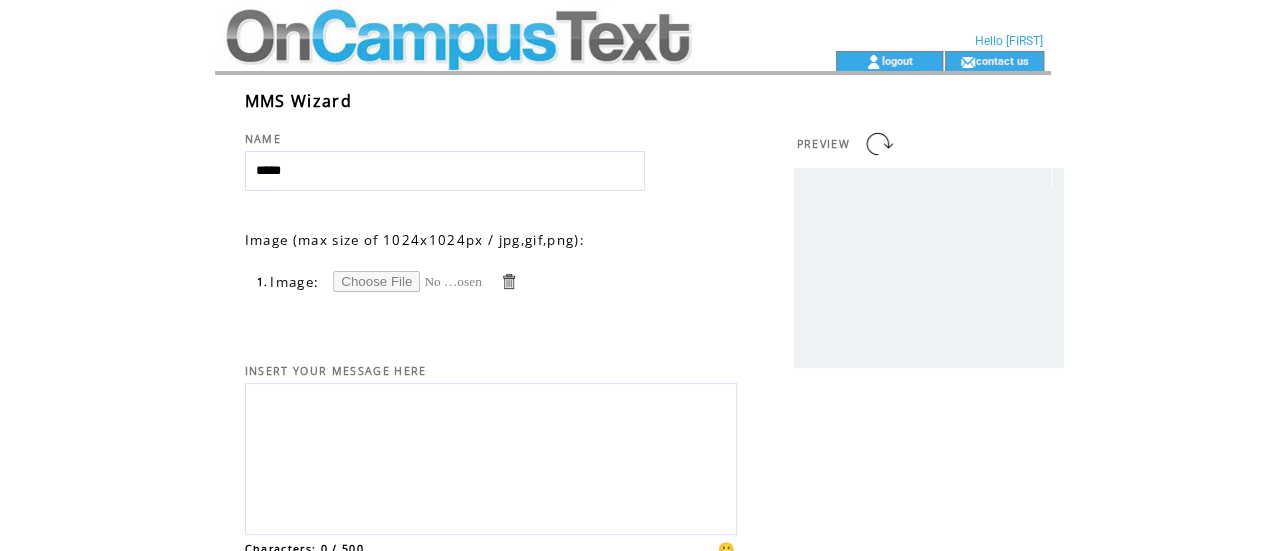 click at bounding box center [408, 281] 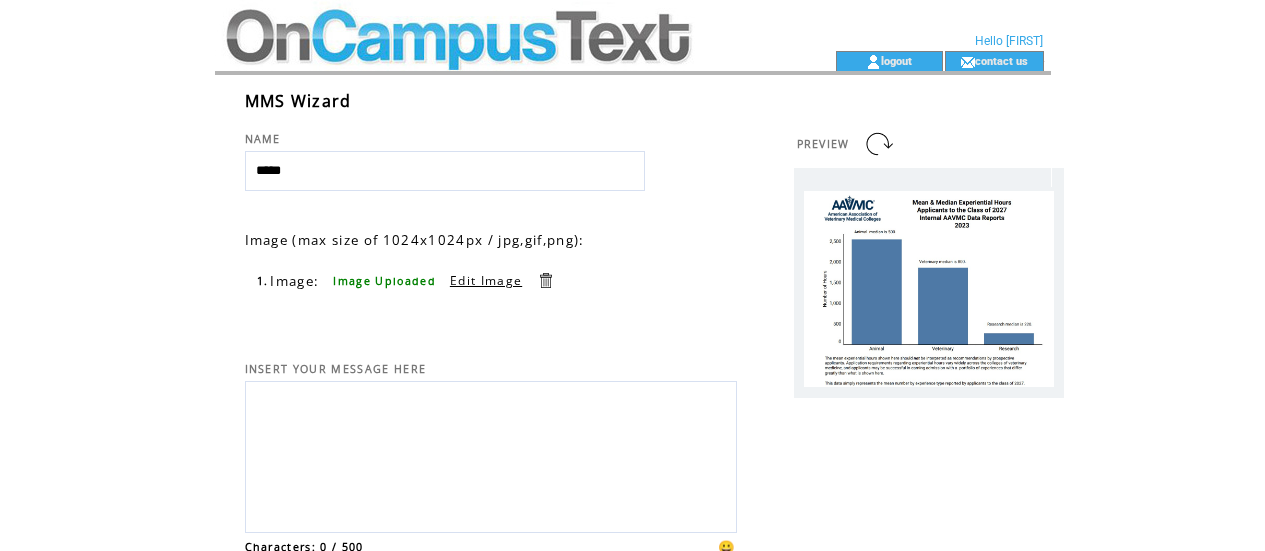 scroll, scrollTop: 0, scrollLeft: 0, axis: both 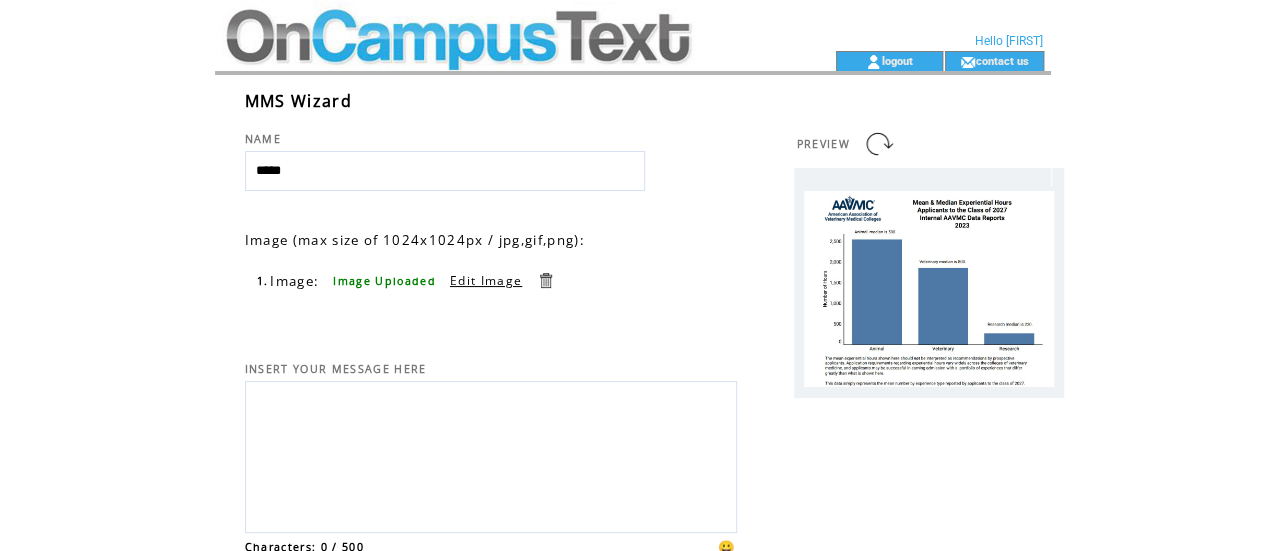 click at bounding box center (491, 454) 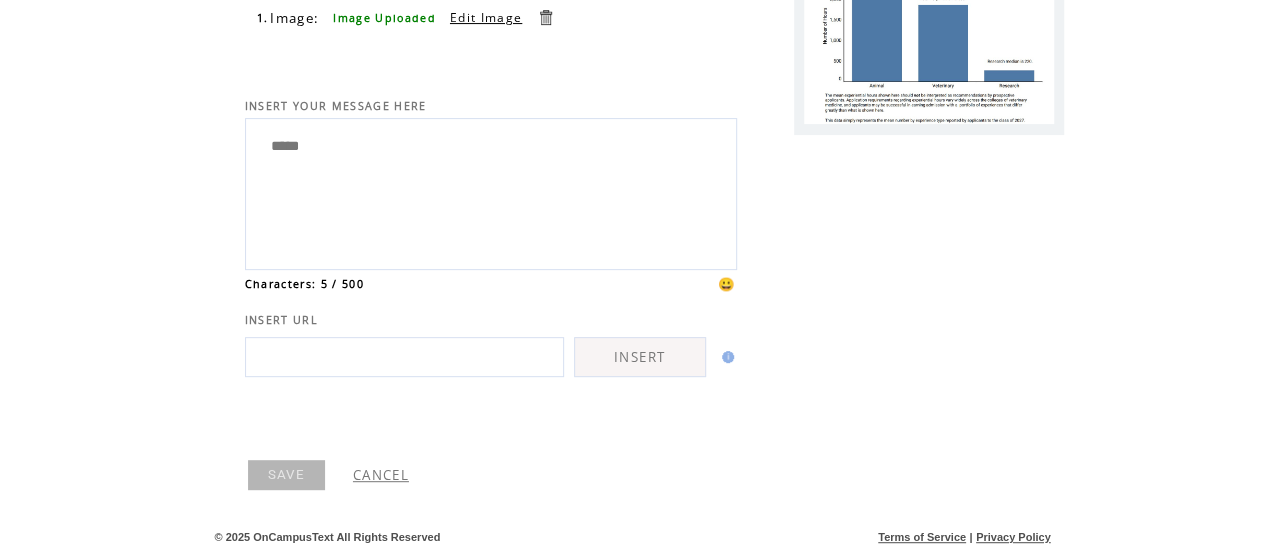scroll, scrollTop: 266, scrollLeft: 0, axis: vertical 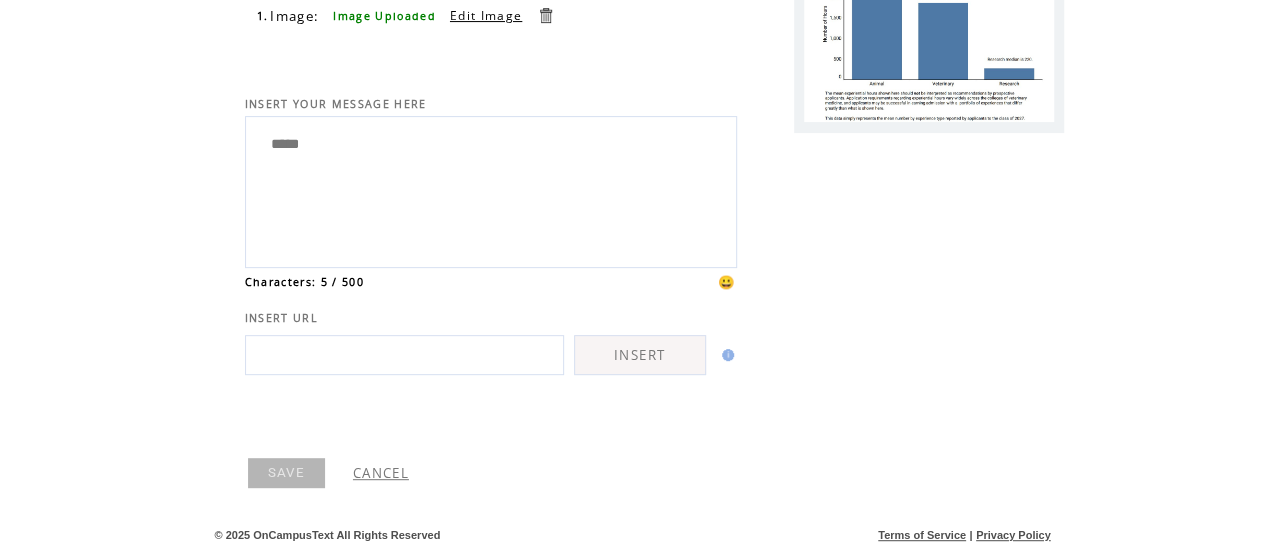 click on "****" at bounding box center (491, 189) 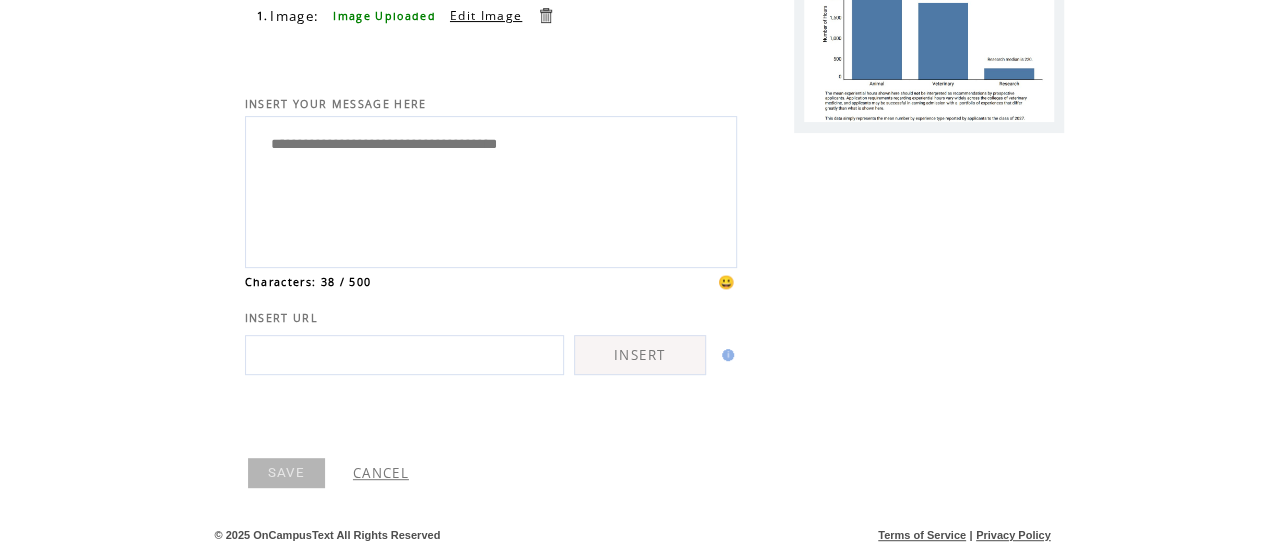 type on "**********" 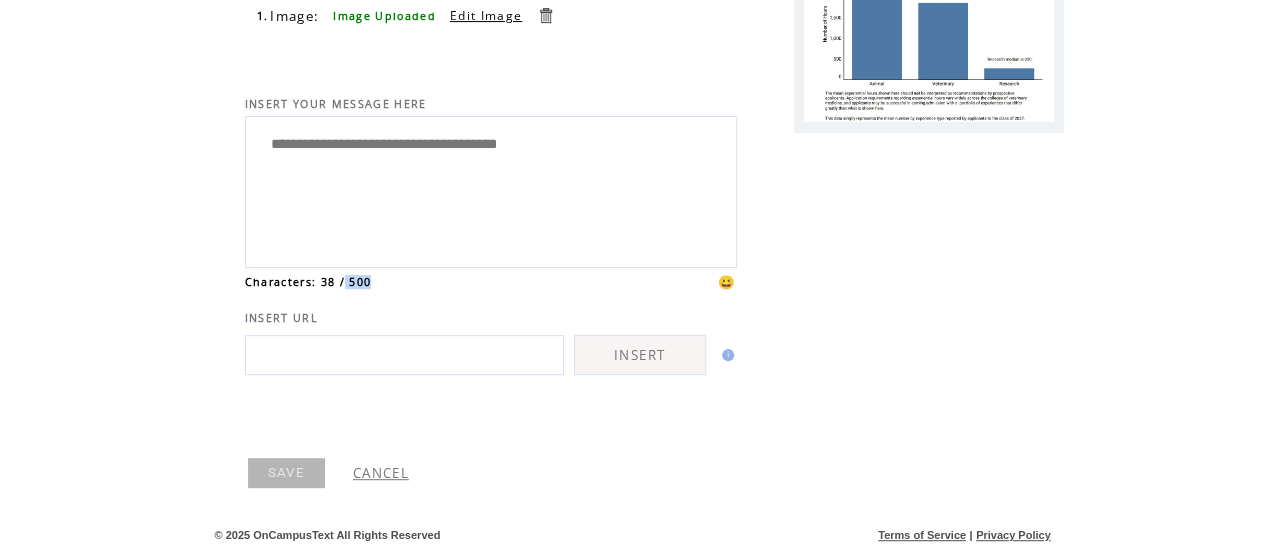 drag, startPoint x: 390, startPoint y: 311, endPoint x: 345, endPoint y: 323, distance: 46.572525 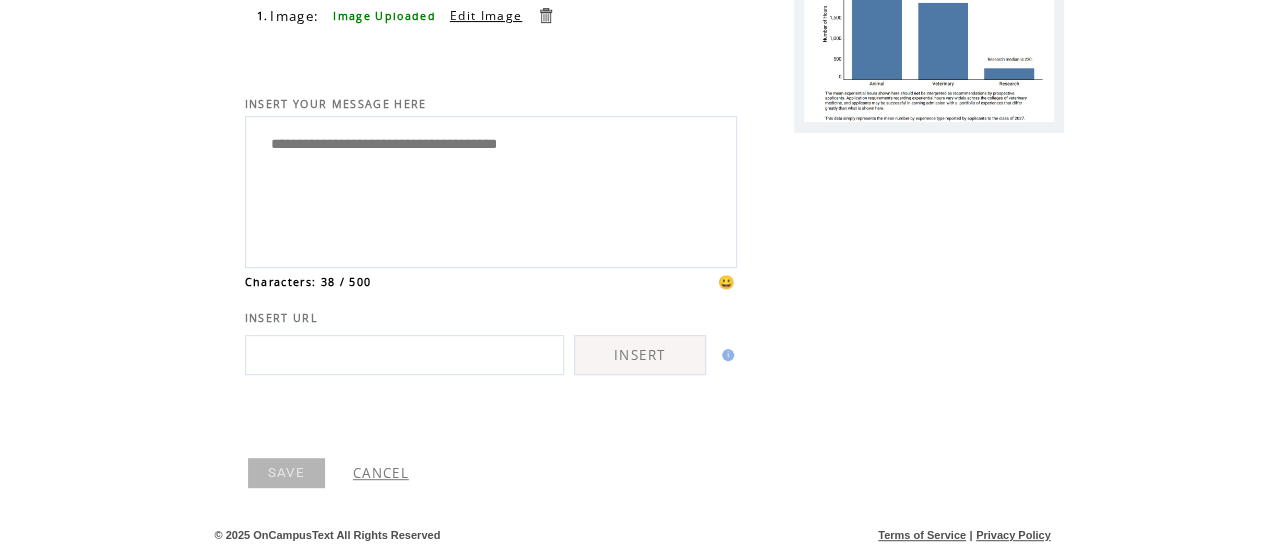 click at bounding box center [404, 355] 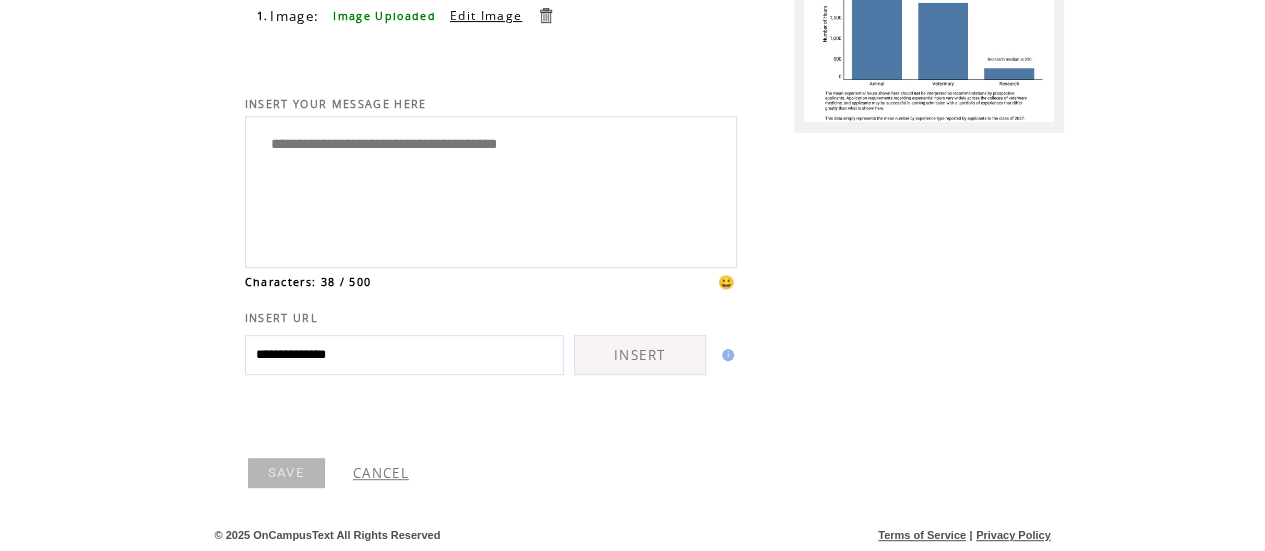 type on "**********" 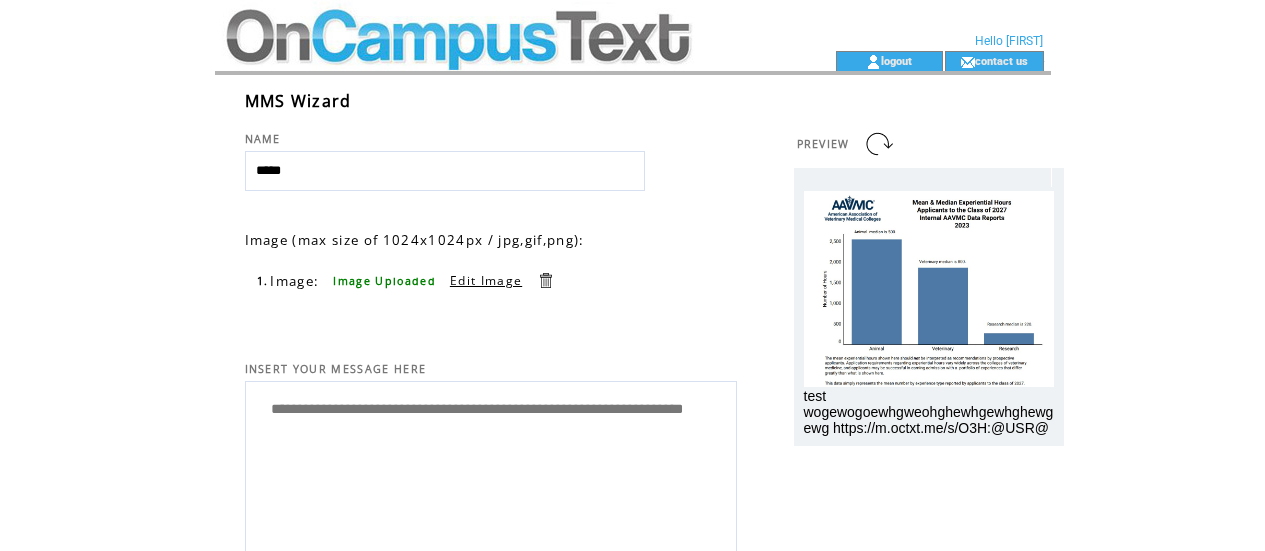 scroll, scrollTop: 0, scrollLeft: 0, axis: both 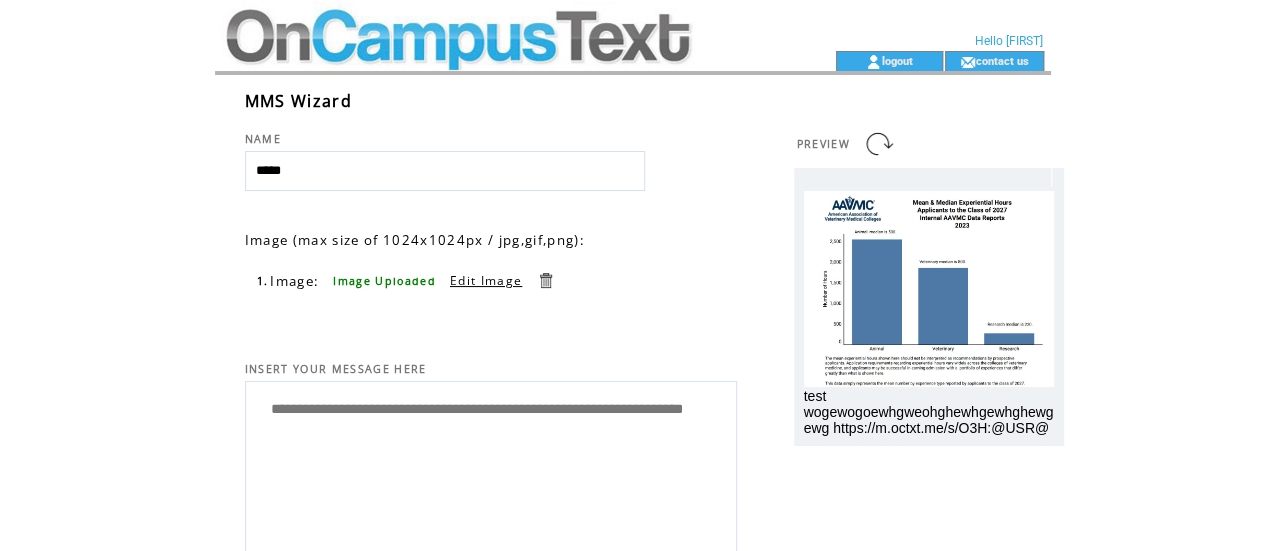 click on "**********" at bounding box center [491, 472] 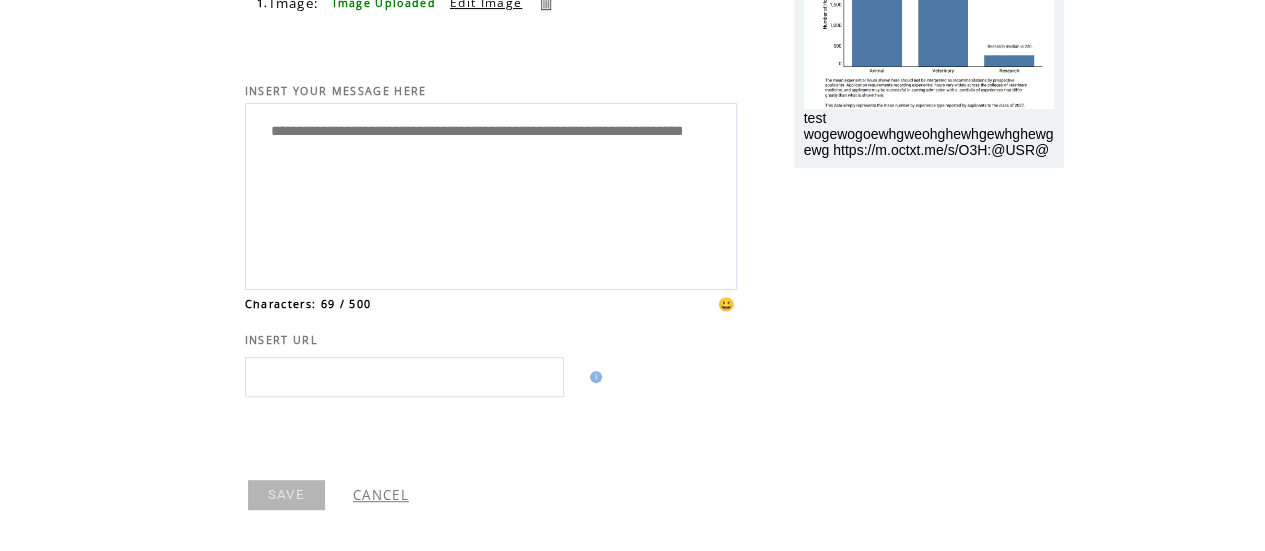 scroll, scrollTop: 284, scrollLeft: 0, axis: vertical 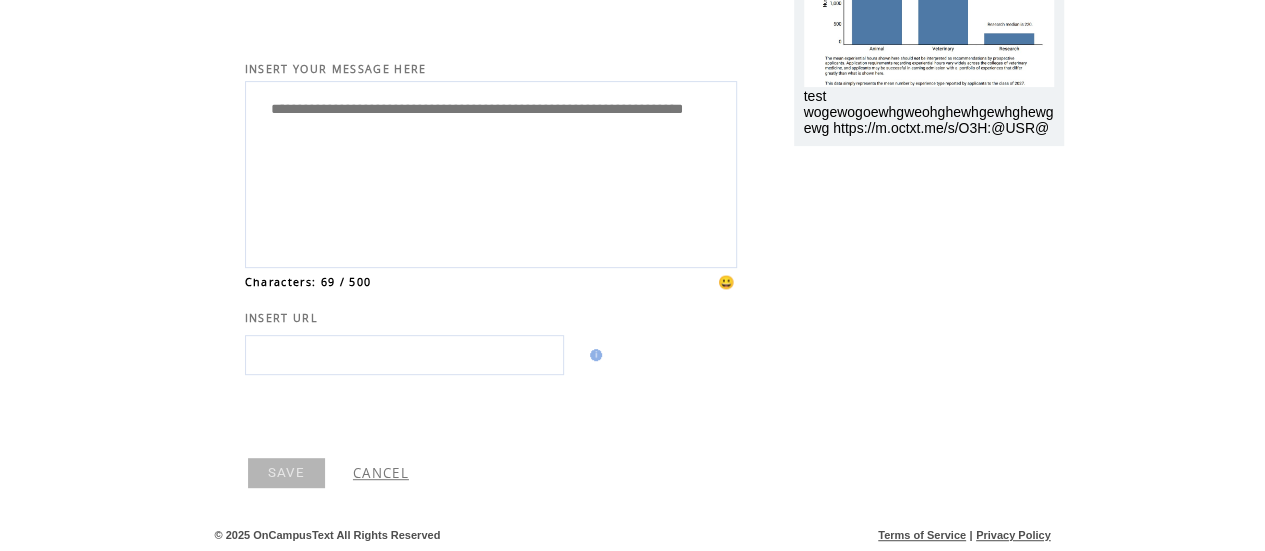click at bounding box center [404, 355] 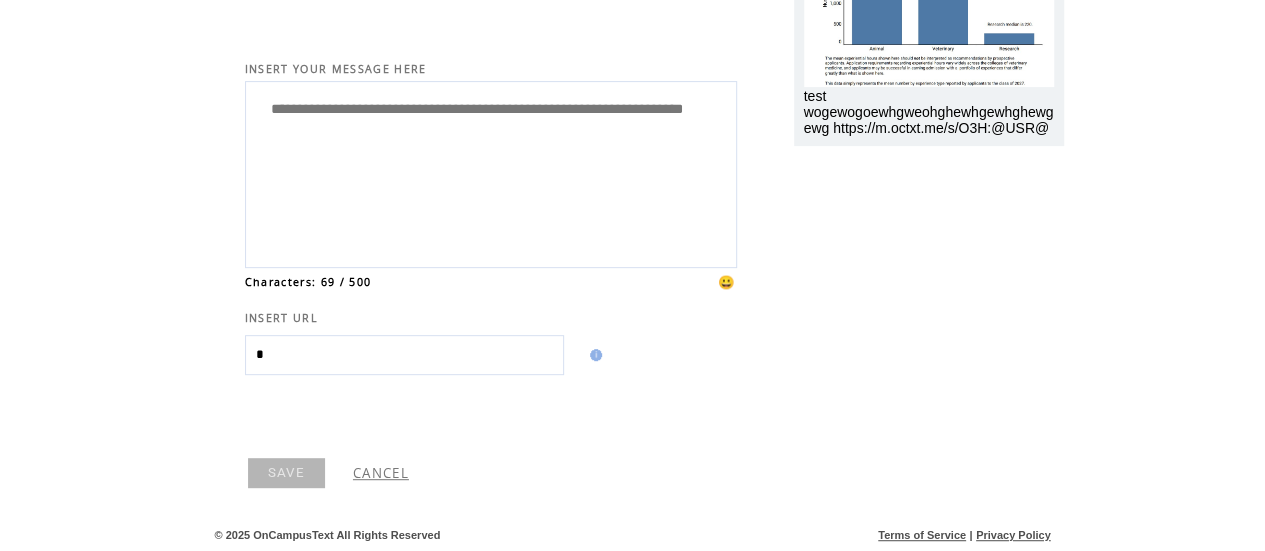click at bounding box center [491, 415] 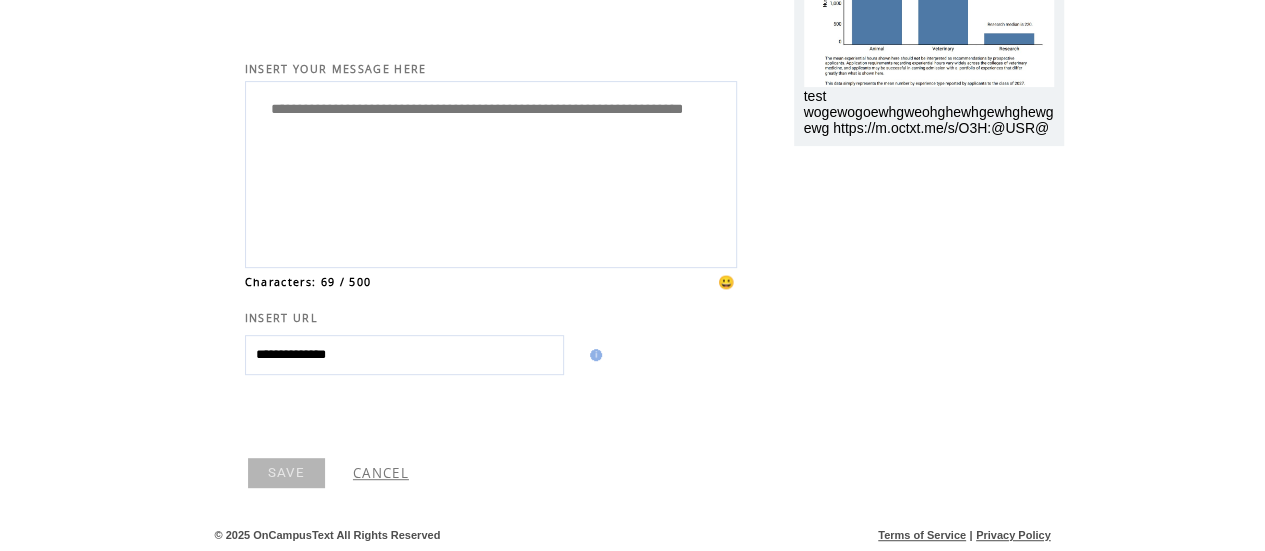 type on "**********" 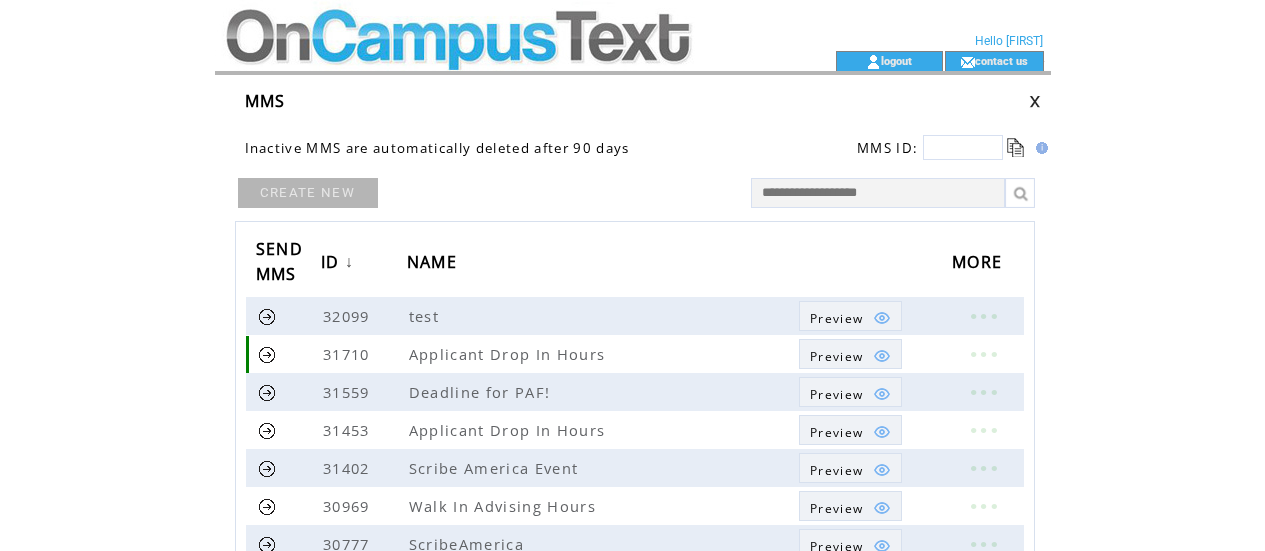 scroll, scrollTop: 0, scrollLeft: 0, axis: both 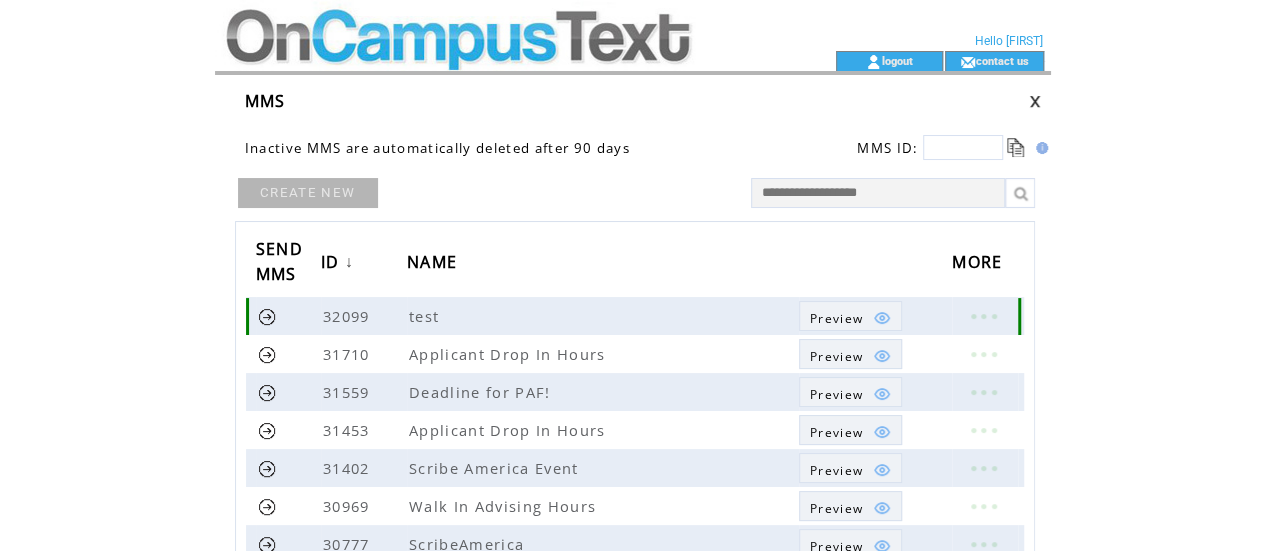click at bounding box center [983, 316] 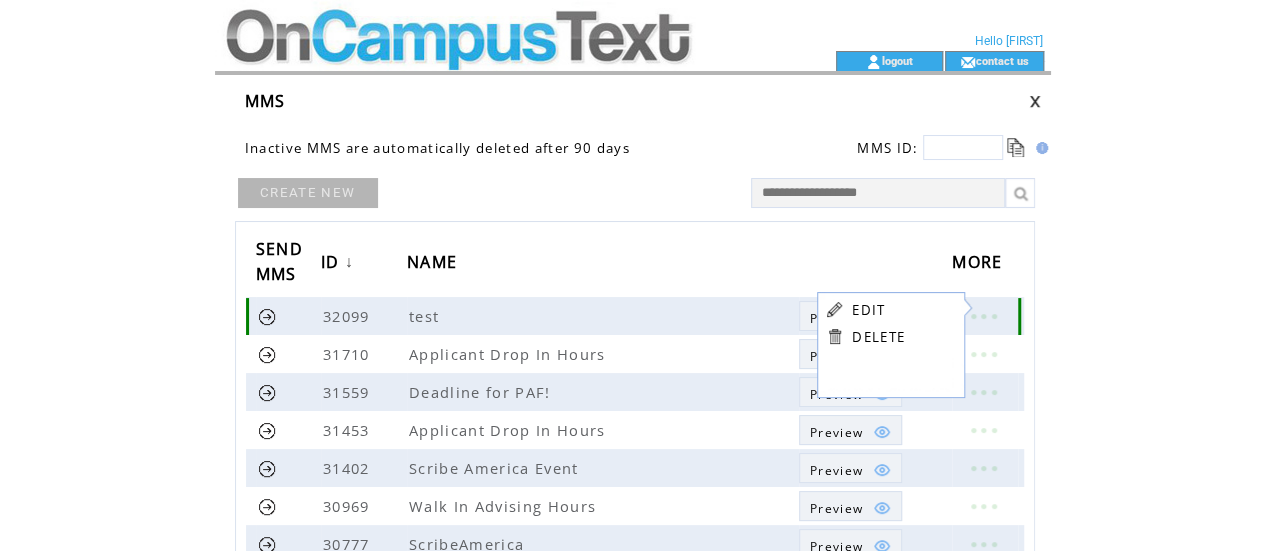 click at bounding box center (267, 316) 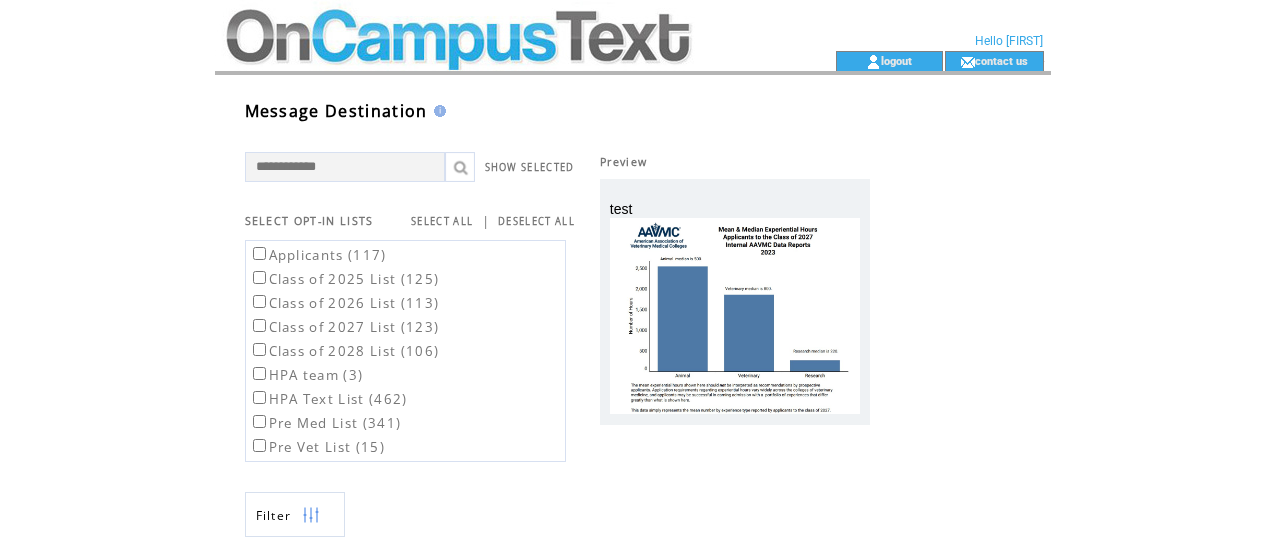 scroll, scrollTop: 0, scrollLeft: 0, axis: both 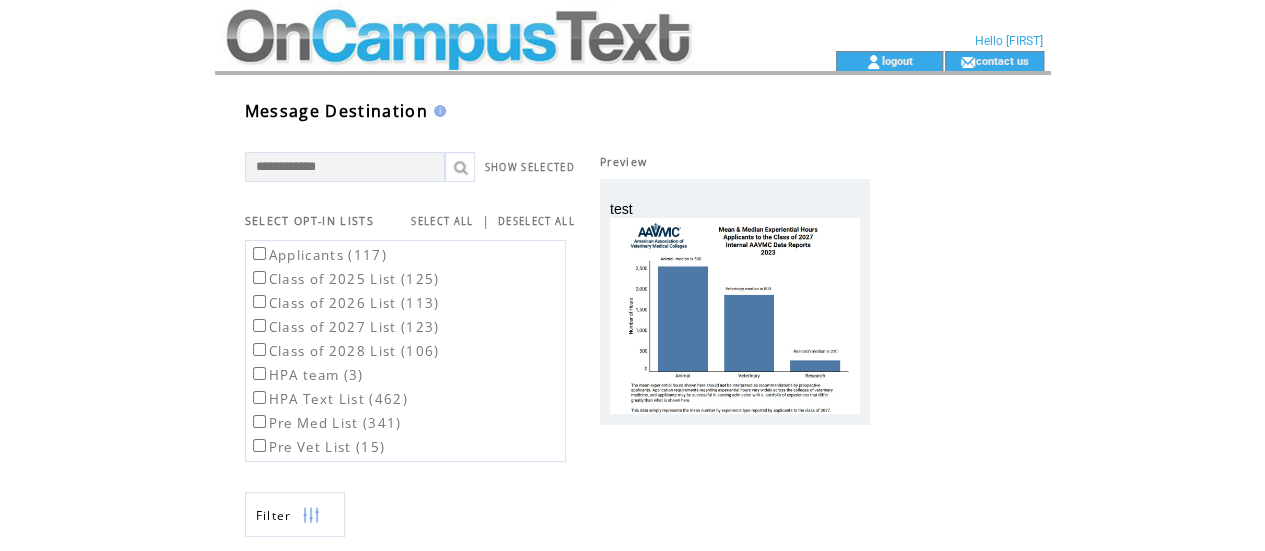 click at bounding box center [489, 25] 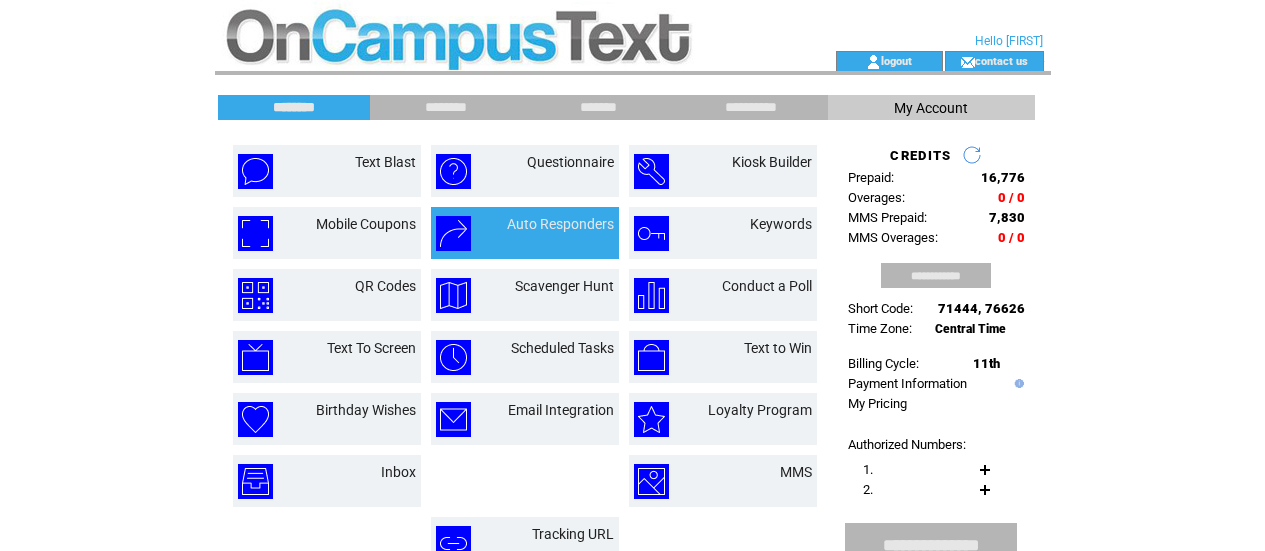 scroll, scrollTop: 0, scrollLeft: 0, axis: both 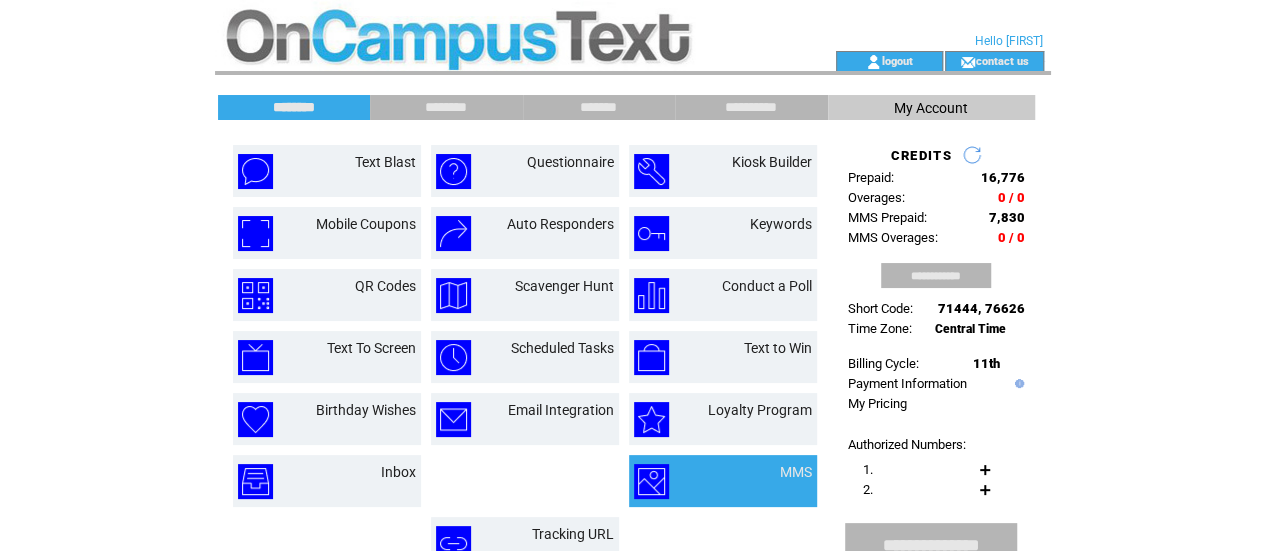 click on "MMS" at bounding box center (771, 481) 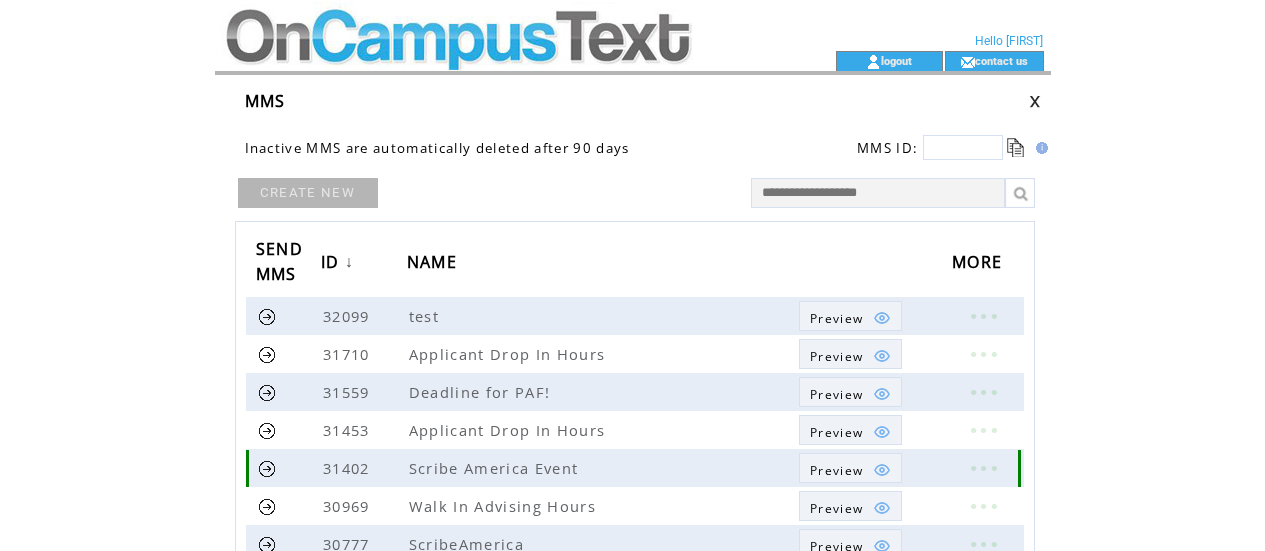 scroll, scrollTop: 0, scrollLeft: 0, axis: both 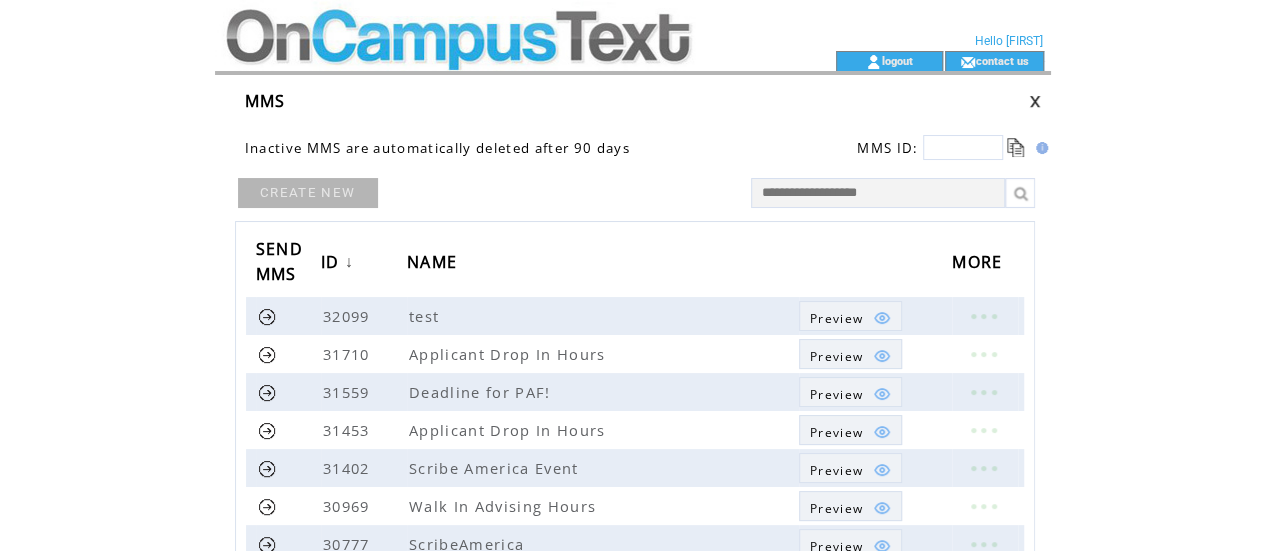 click on "CREATE NEW" at bounding box center (308, 193) 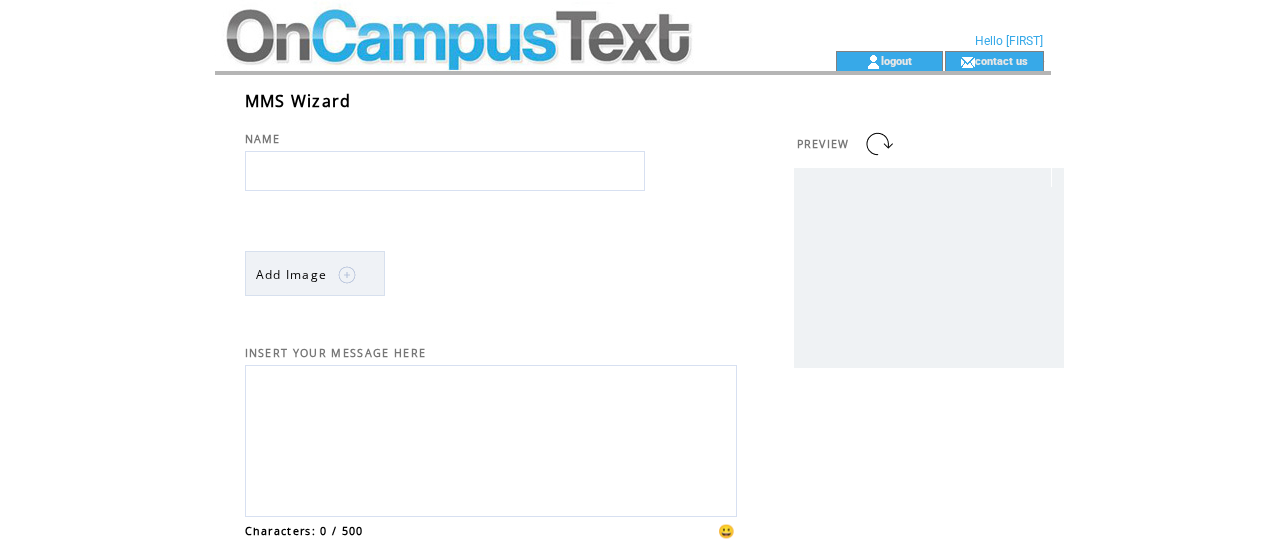 scroll, scrollTop: 0, scrollLeft: 0, axis: both 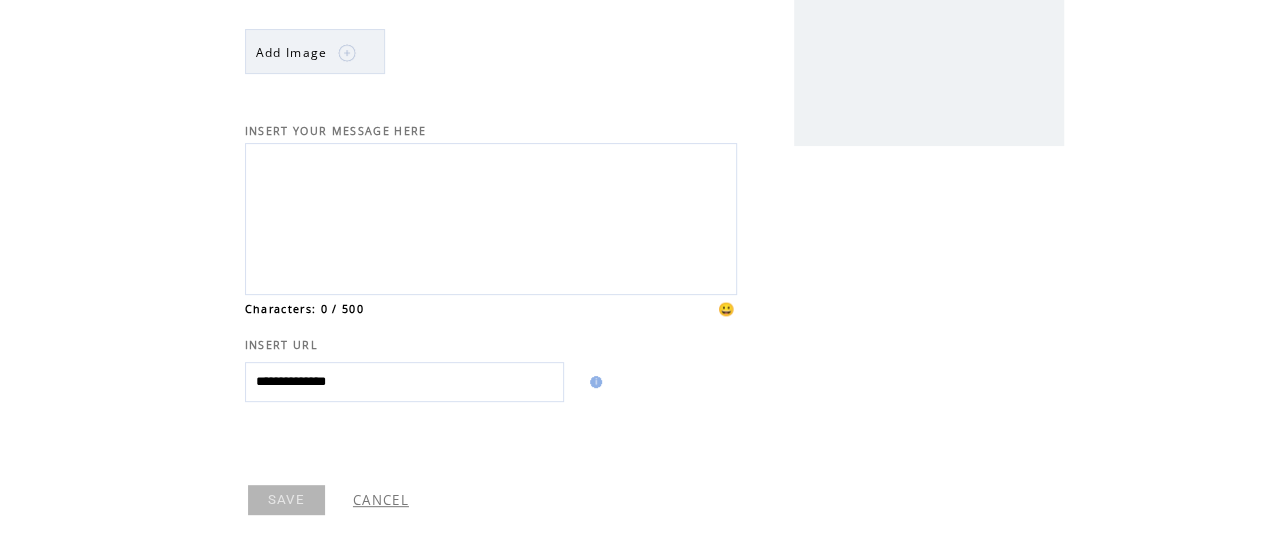 click at bounding box center [491, 216] 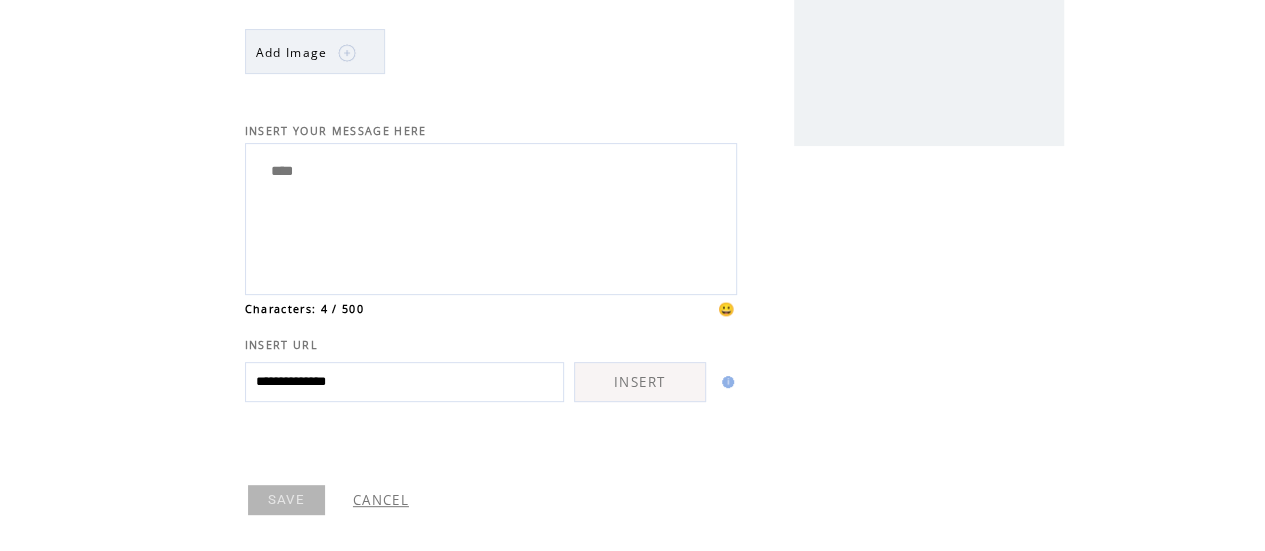 scroll, scrollTop: 74, scrollLeft: 0, axis: vertical 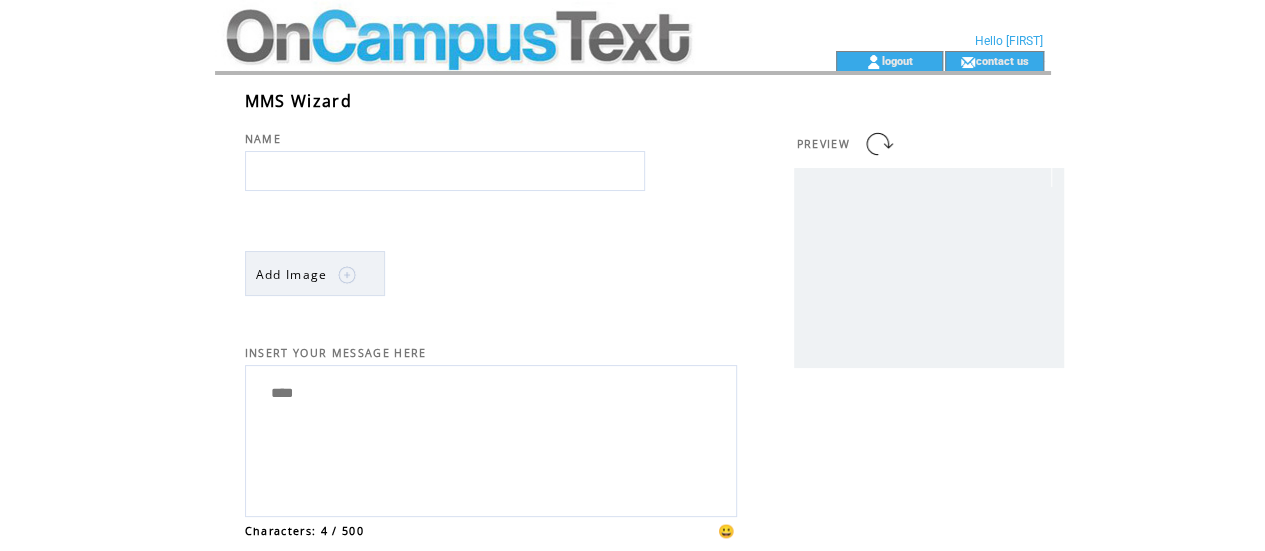 type on "****" 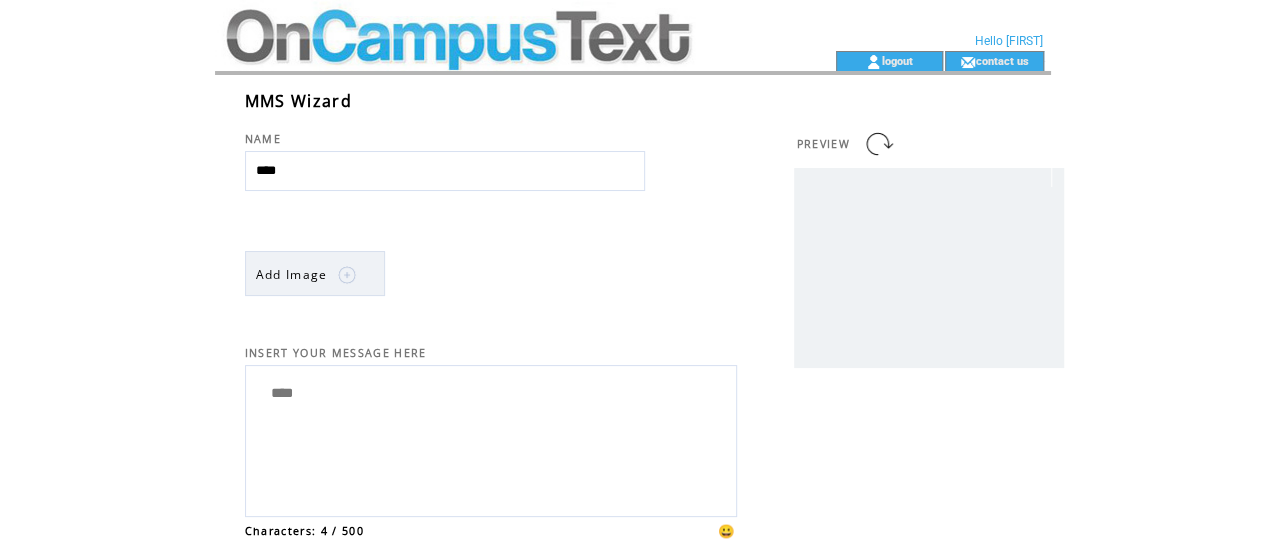 type on "****" 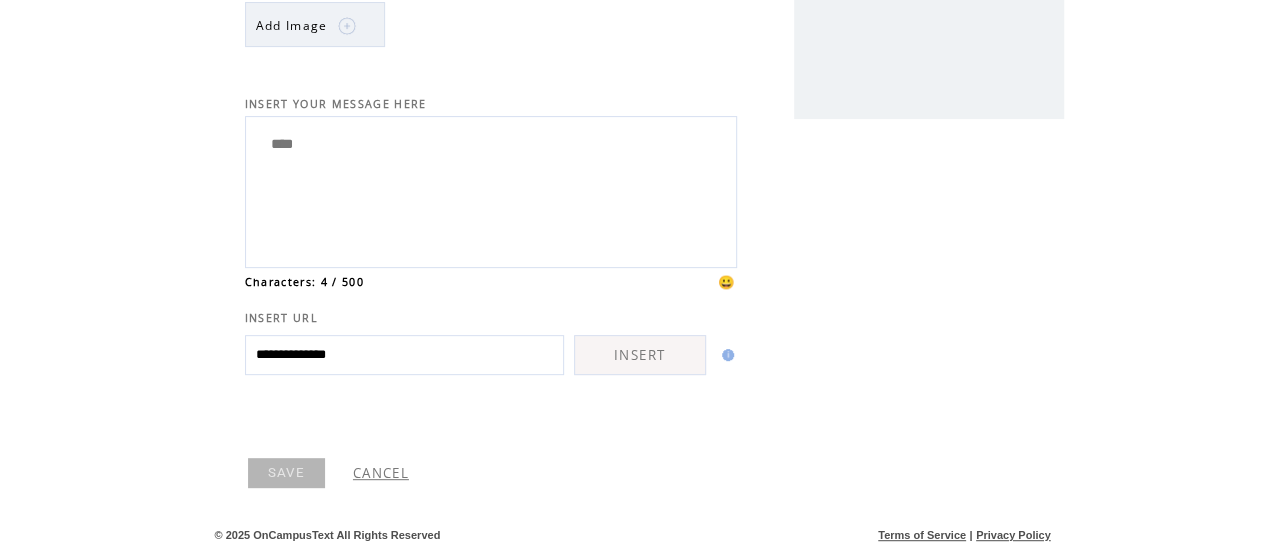 click on "SAVE" at bounding box center [286, 473] 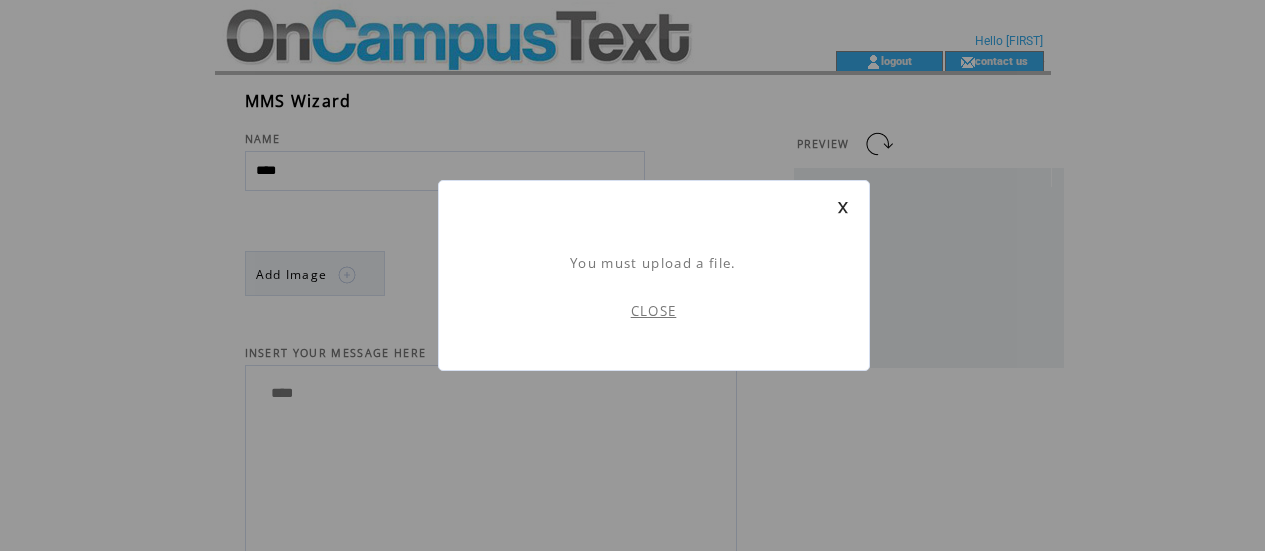 scroll, scrollTop: 1, scrollLeft: 0, axis: vertical 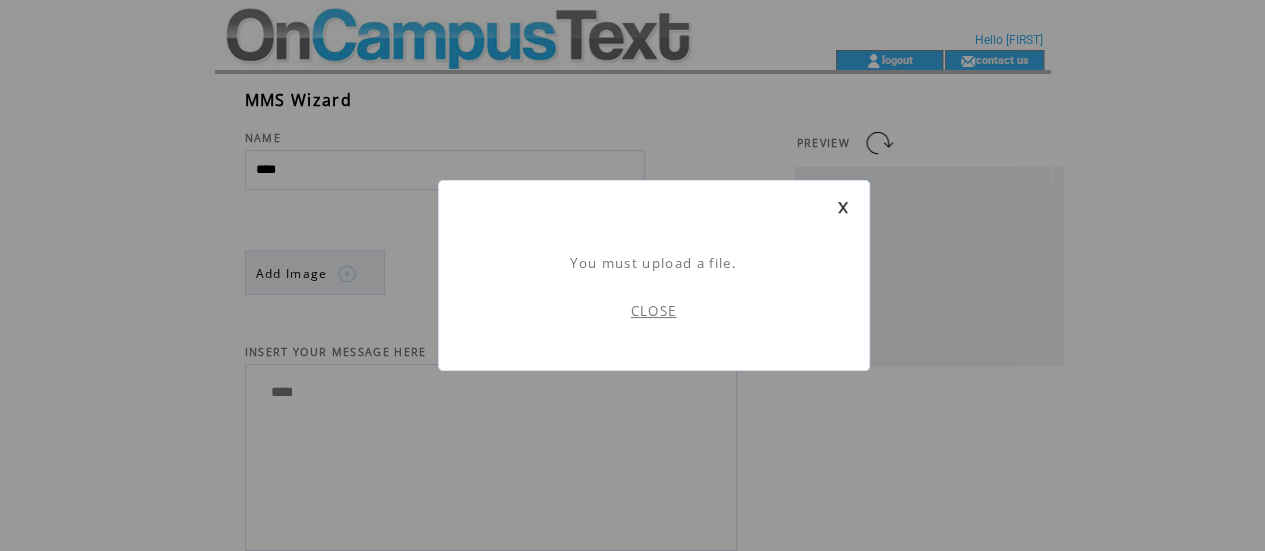click on "CLOSE" at bounding box center [654, 311] 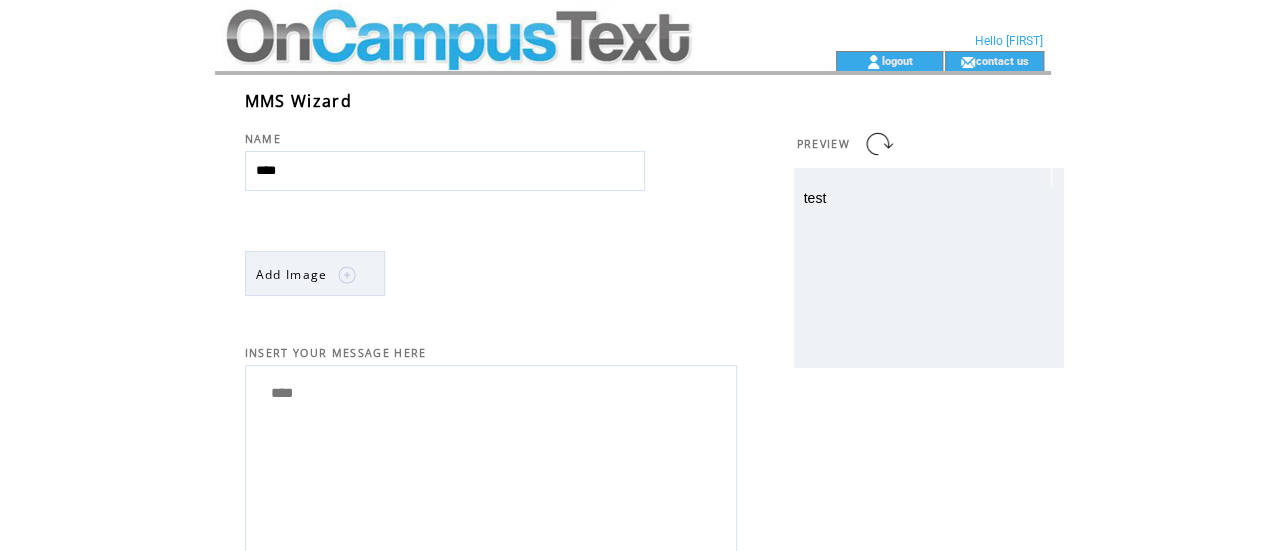 click at bounding box center [489, 61] 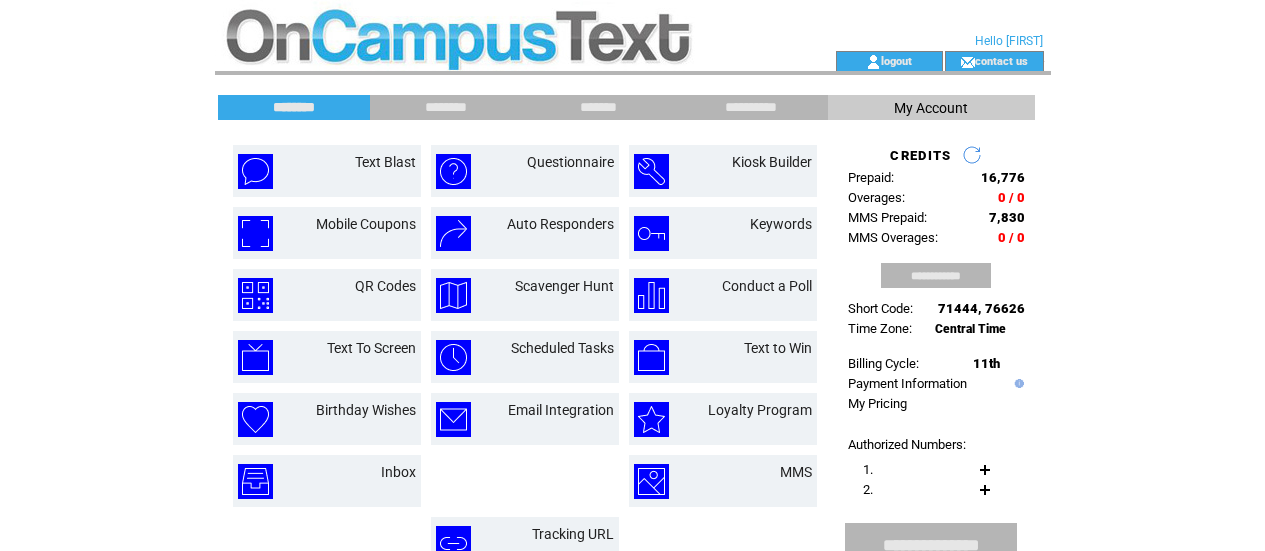 scroll, scrollTop: 0, scrollLeft: 0, axis: both 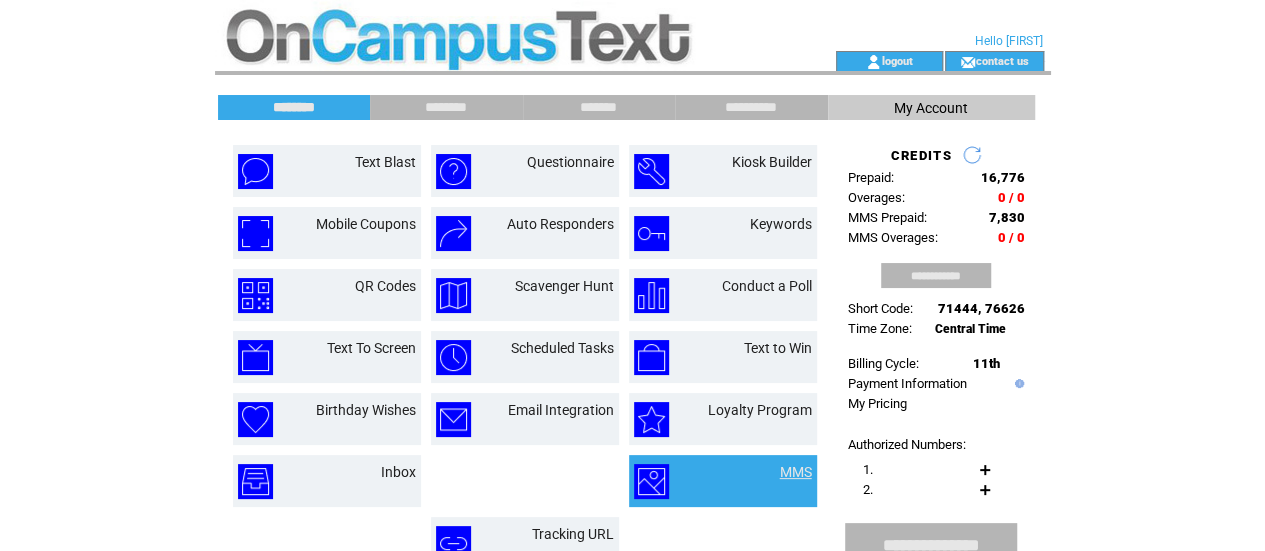 click on "MMS" at bounding box center (796, 472) 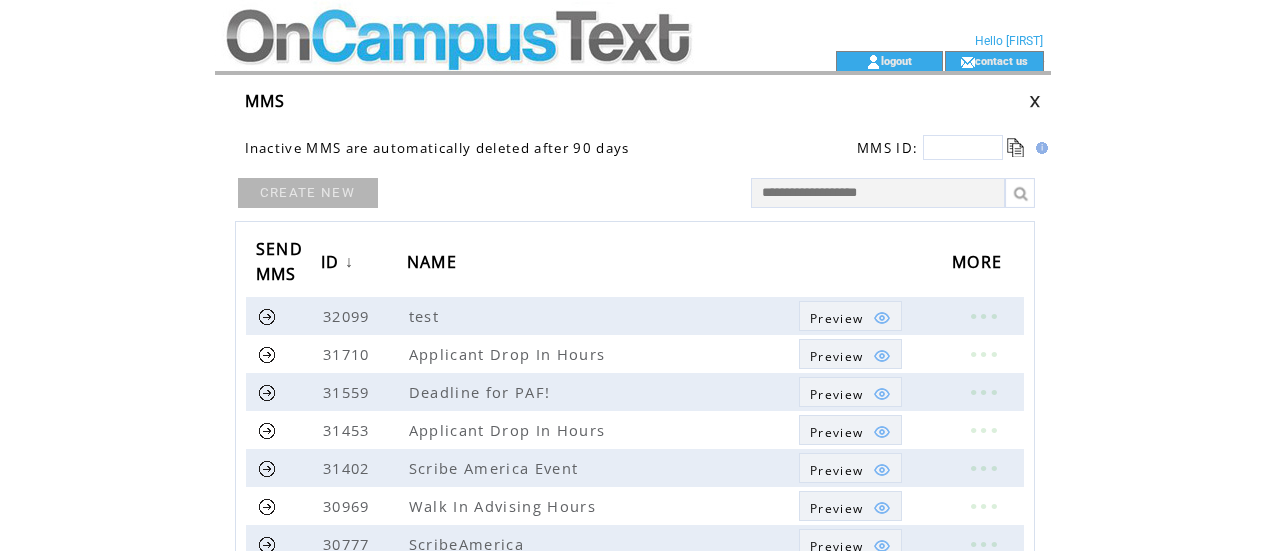 scroll, scrollTop: 0, scrollLeft: 0, axis: both 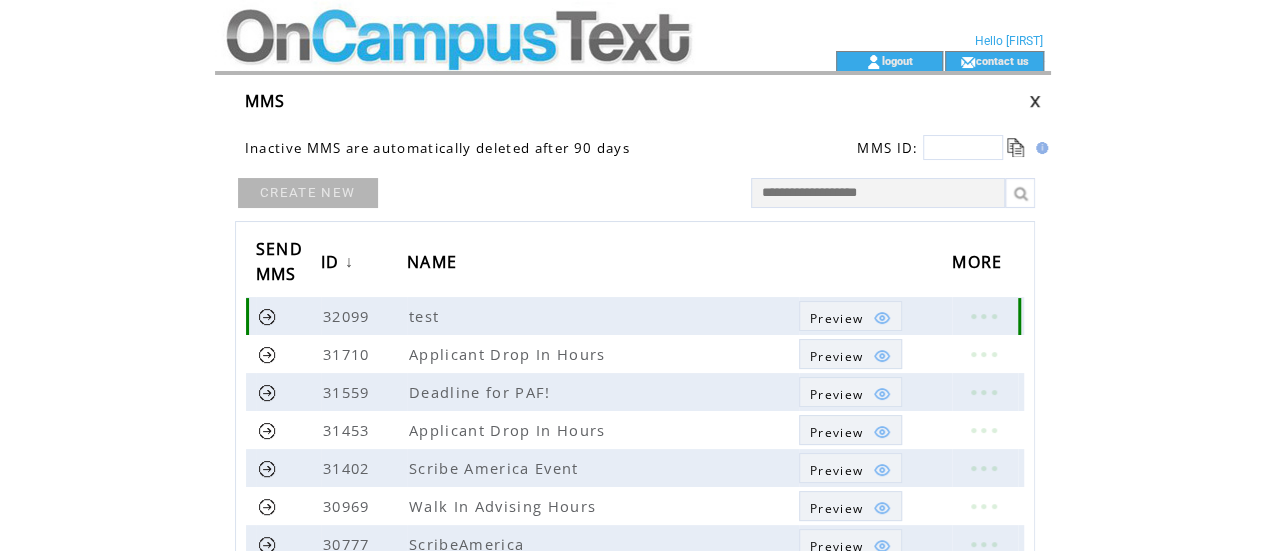 click at bounding box center [983, 316] 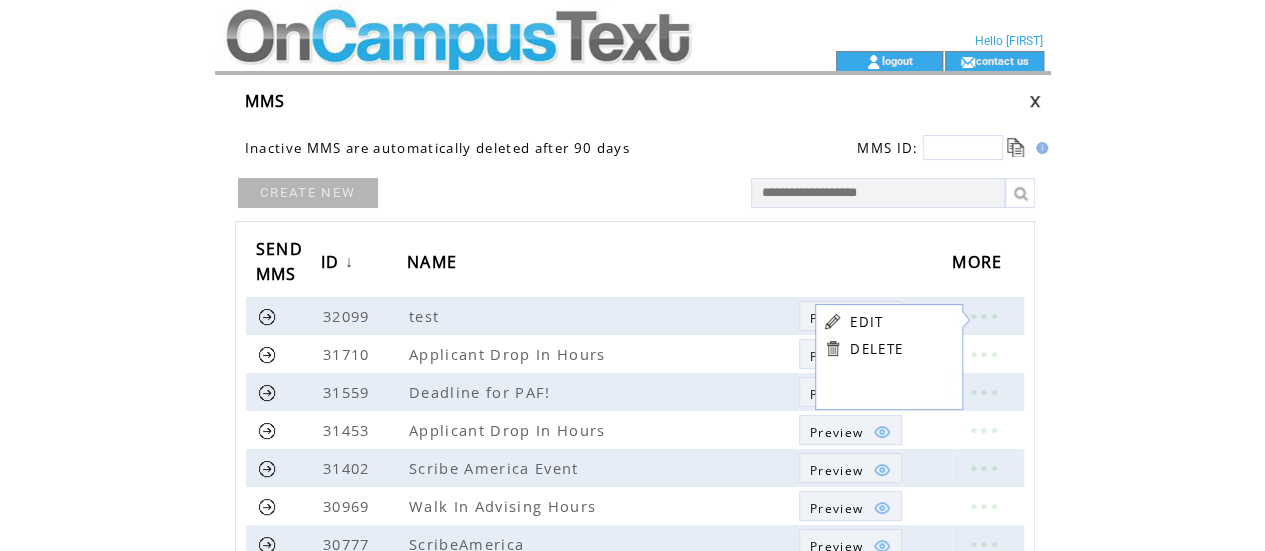 click on "EDIT" at bounding box center (866, 322) 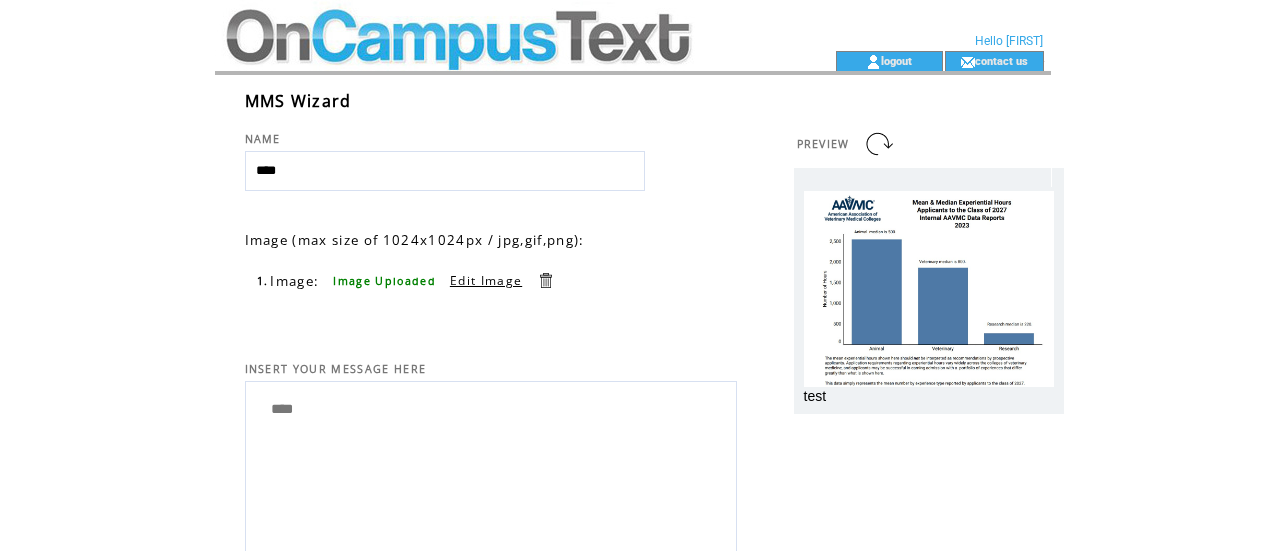 scroll, scrollTop: 0, scrollLeft: 0, axis: both 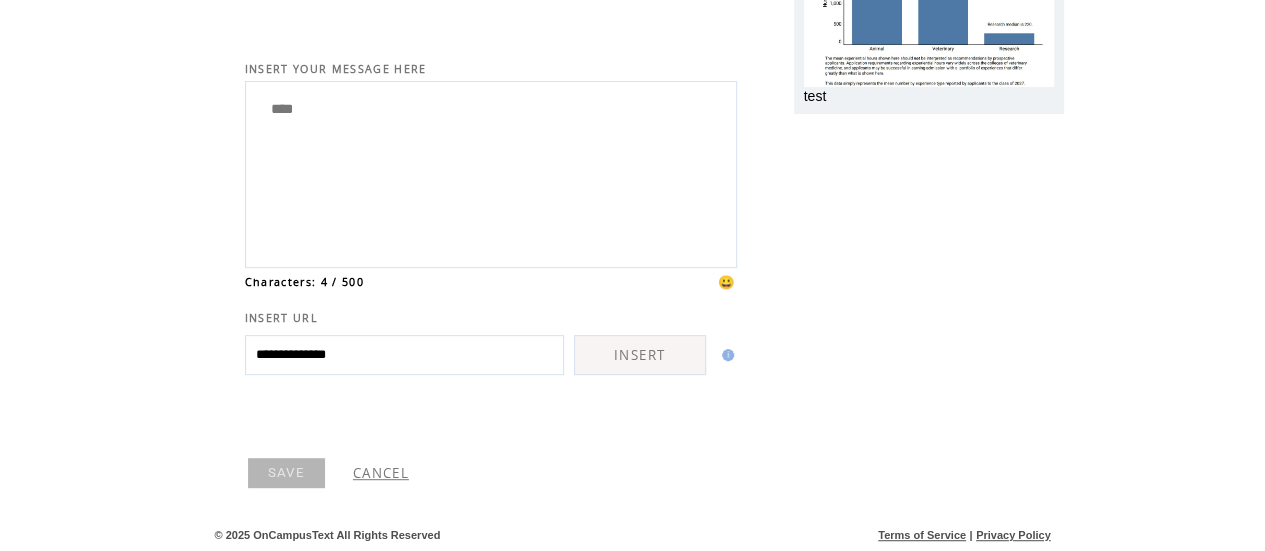 click on "SAVE" at bounding box center [286, 473] 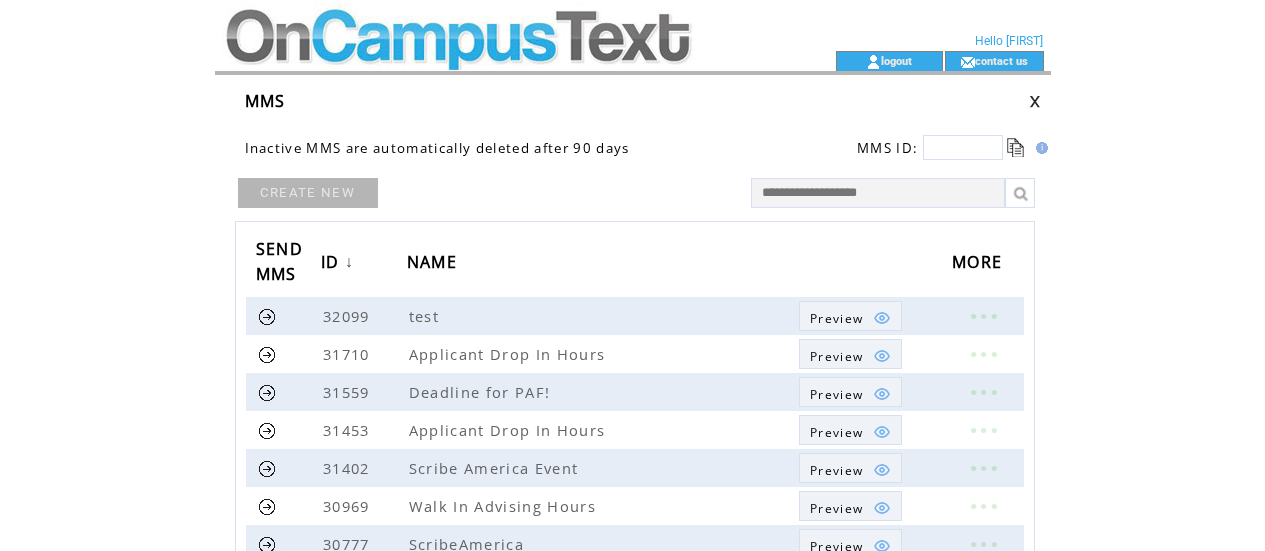 scroll, scrollTop: 0, scrollLeft: 0, axis: both 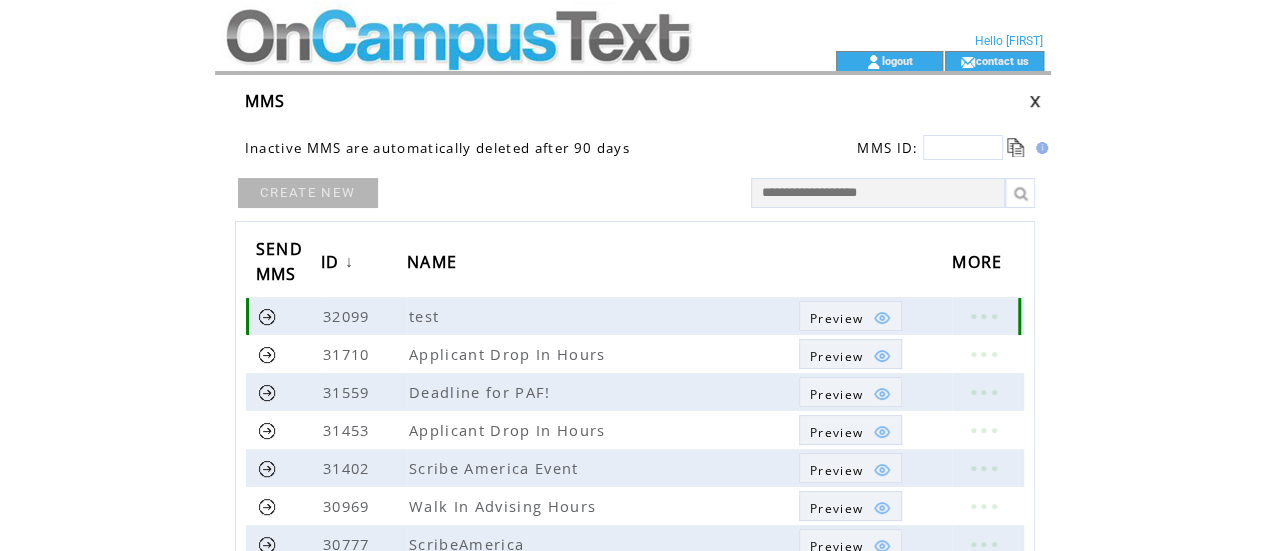 click at bounding box center (267, 316) 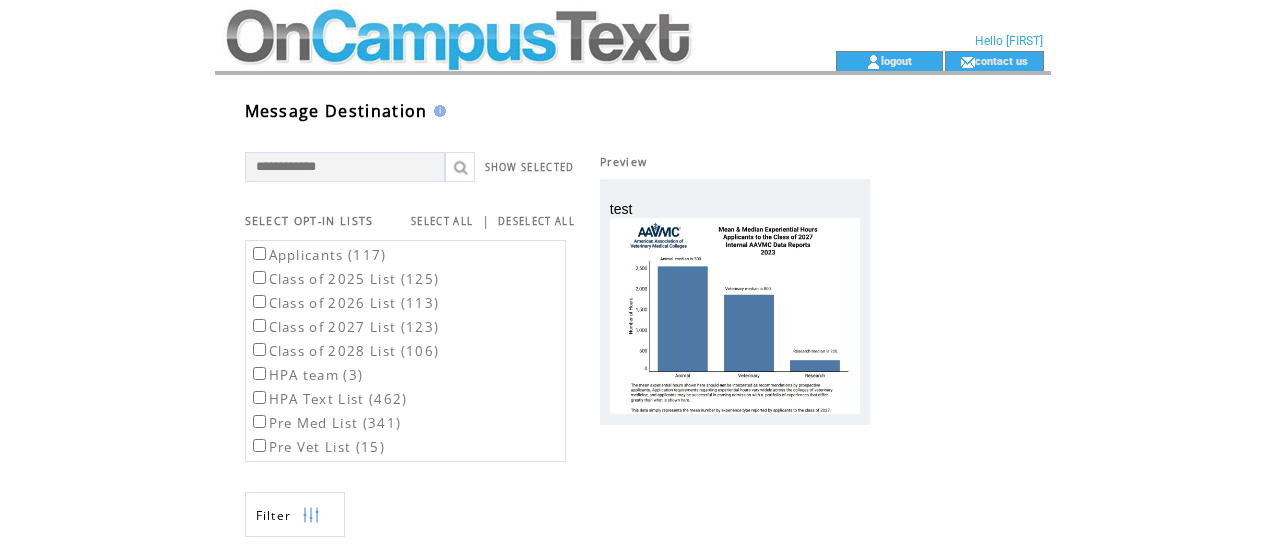 scroll, scrollTop: 0, scrollLeft: 0, axis: both 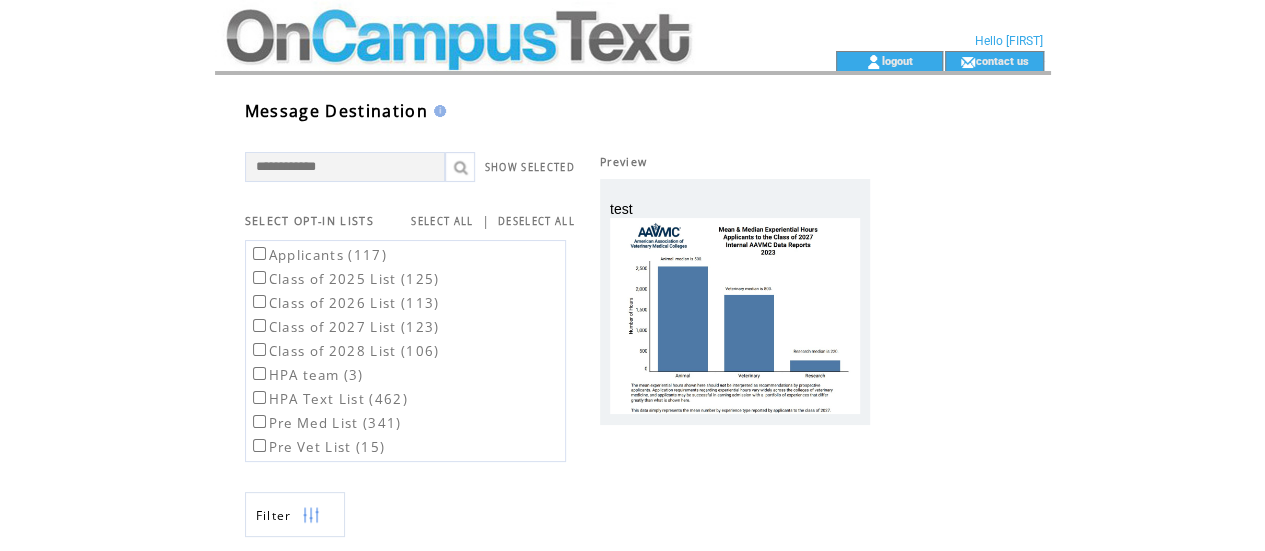 click at bounding box center [489, 61] 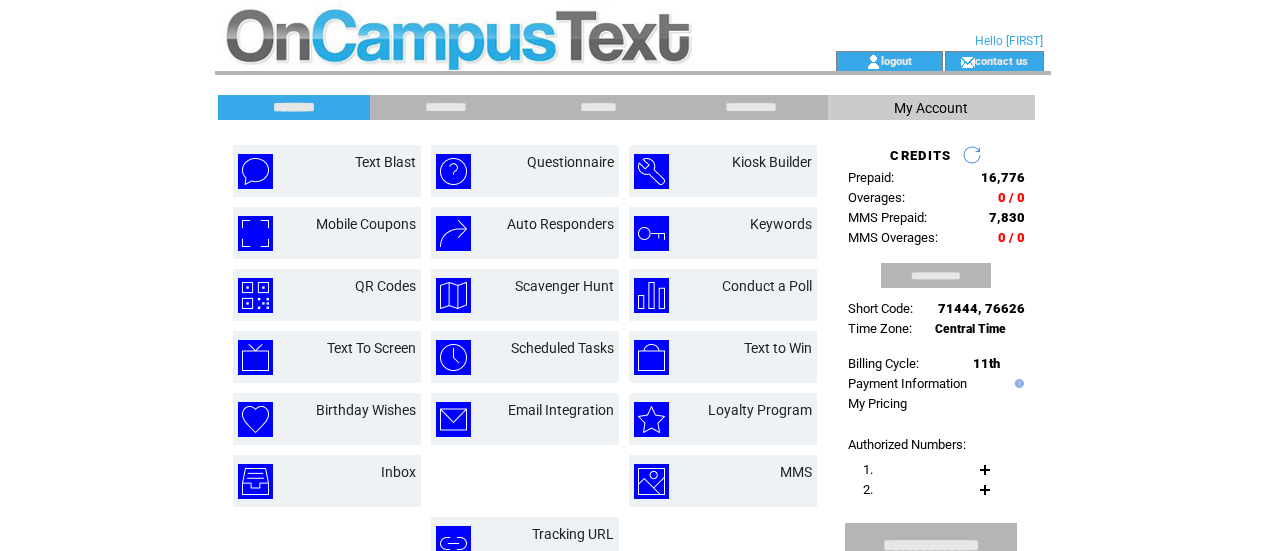 scroll, scrollTop: 0, scrollLeft: 0, axis: both 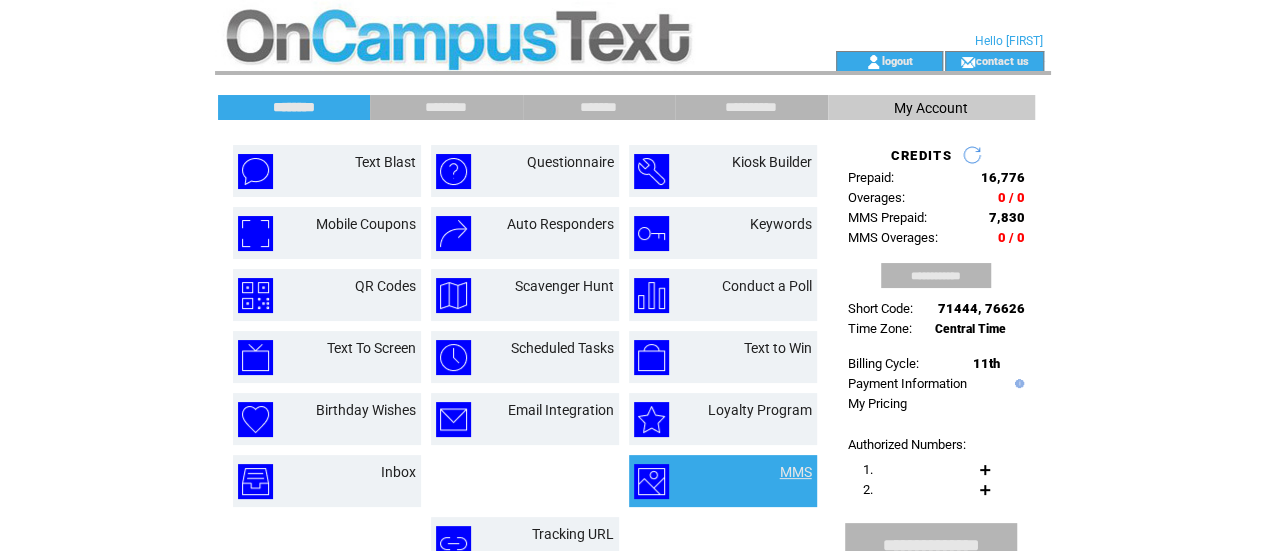 click on "MMS" at bounding box center (796, 472) 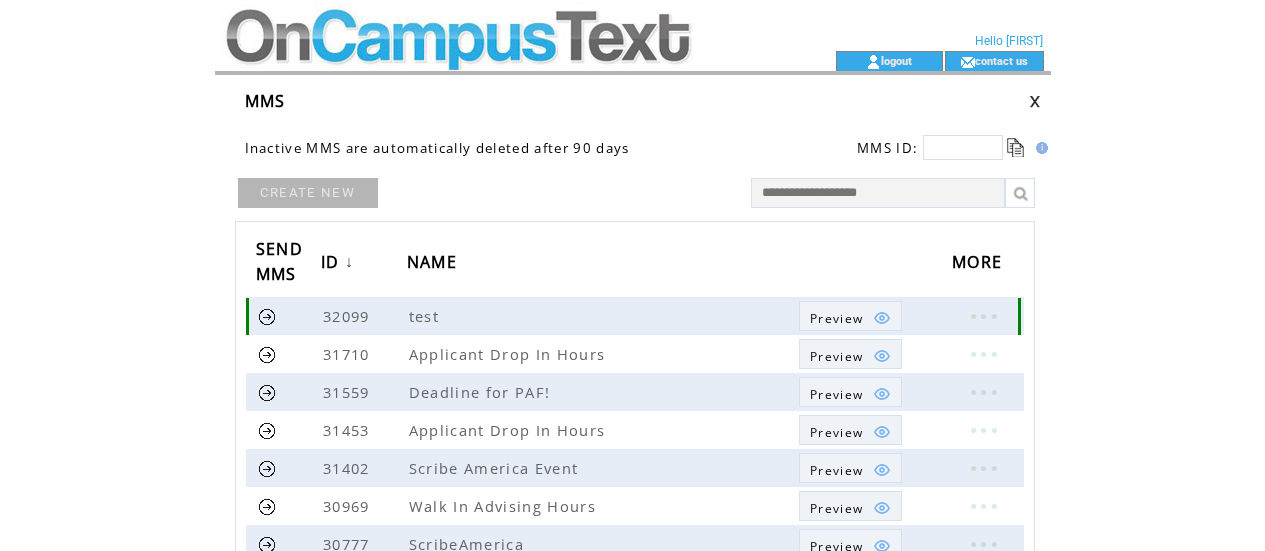 scroll, scrollTop: 0, scrollLeft: 0, axis: both 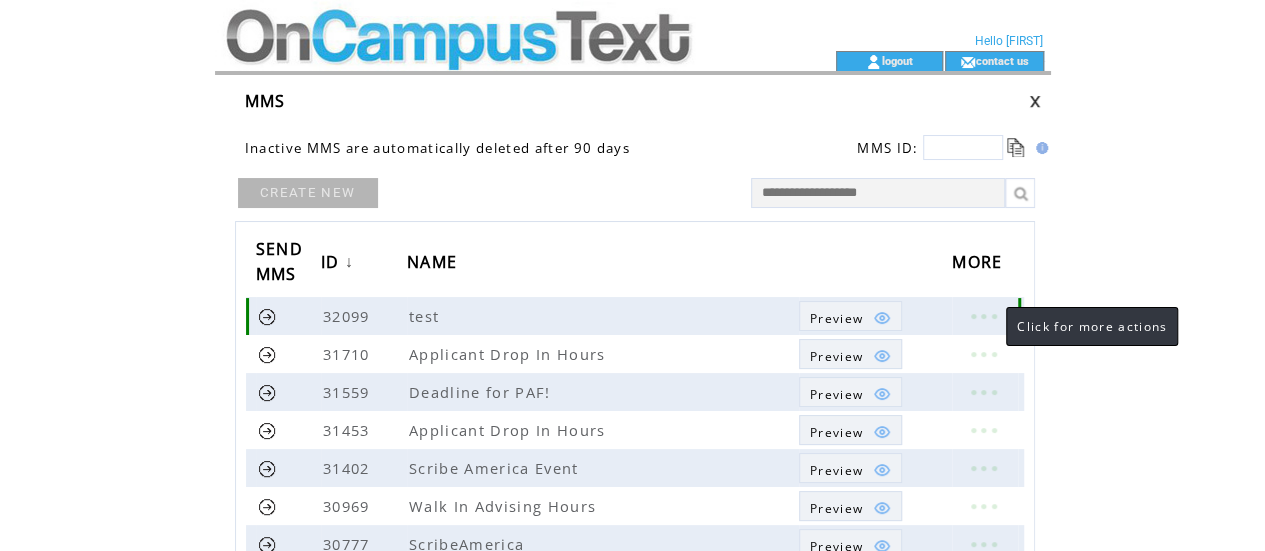 click at bounding box center [983, 316] 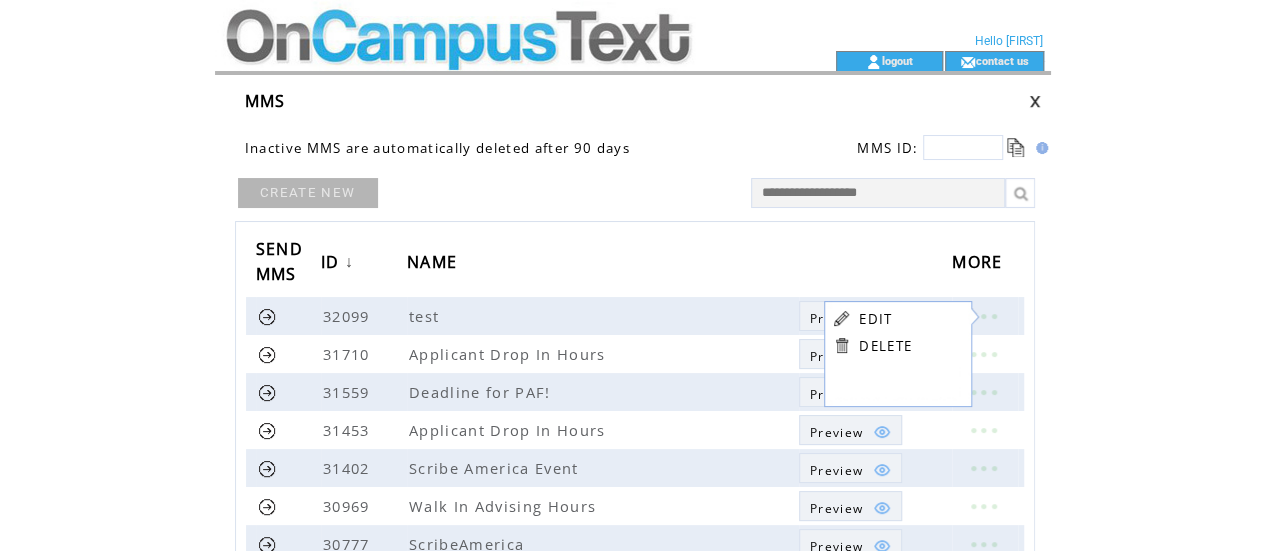 click on "EDIT" at bounding box center [875, 319] 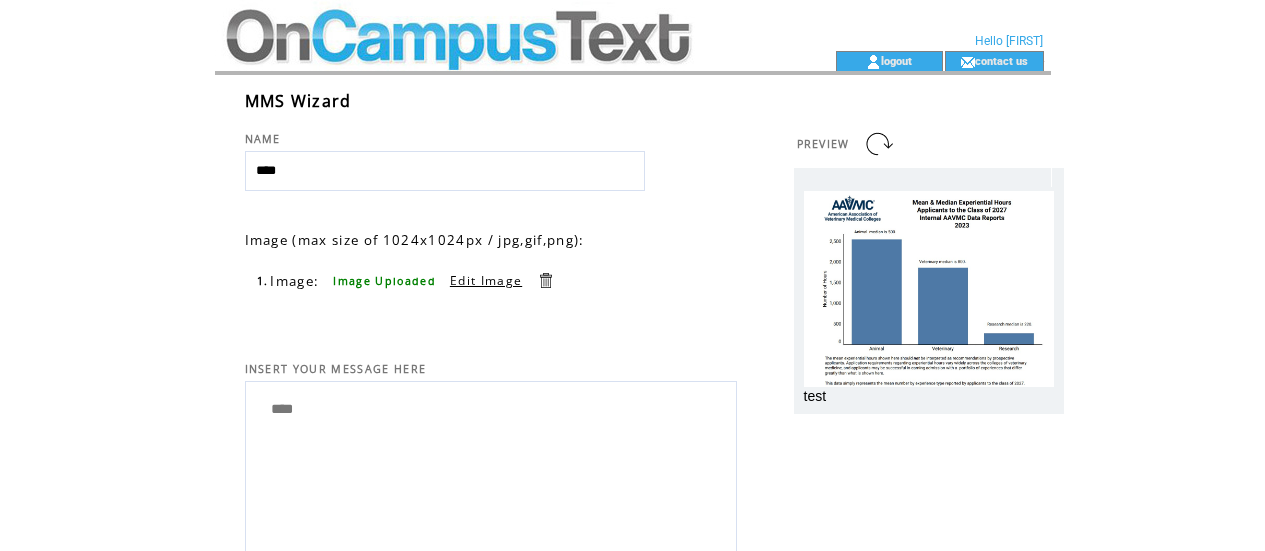 scroll, scrollTop: 0, scrollLeft: 0, axis: both 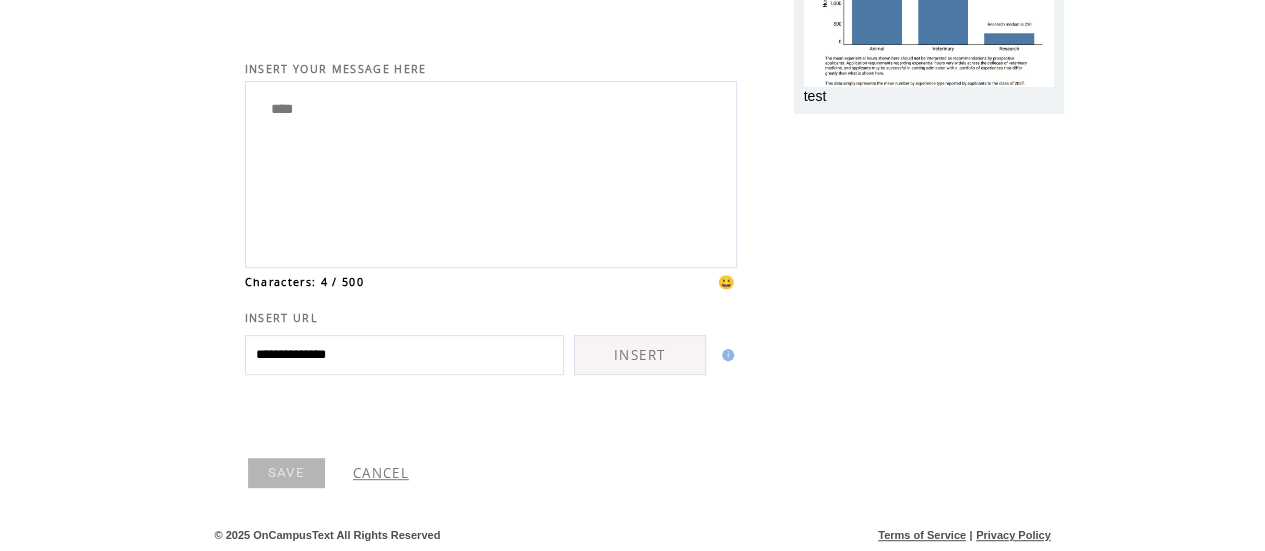 click on "SAVE" at bounding box center (286, 473) 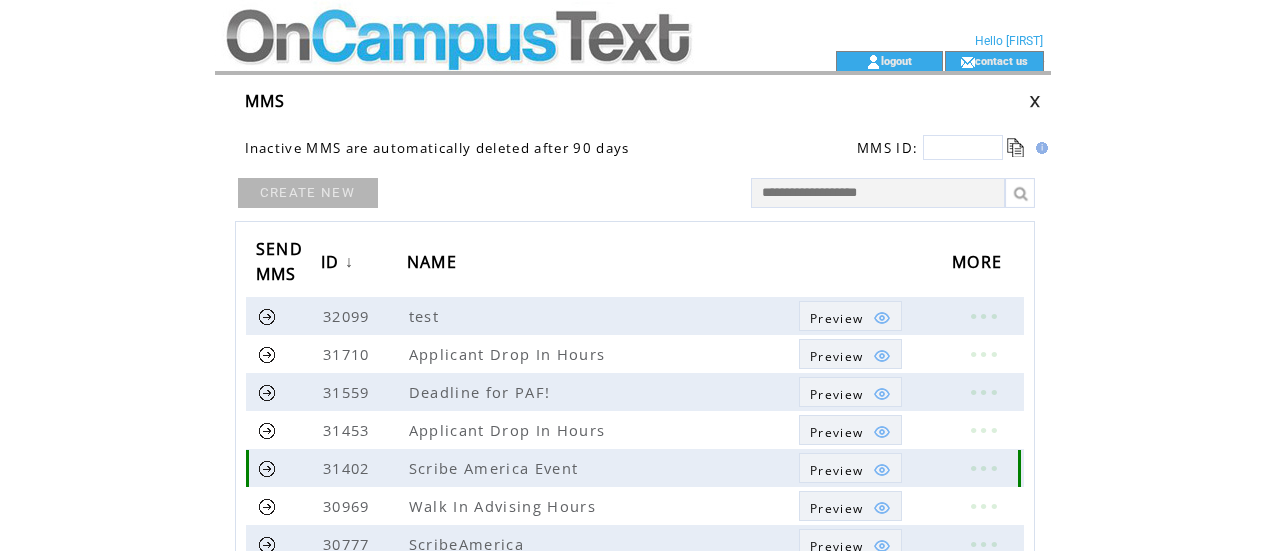 scroll, scrollTop: 0, scrollLeft: 0, axis: both 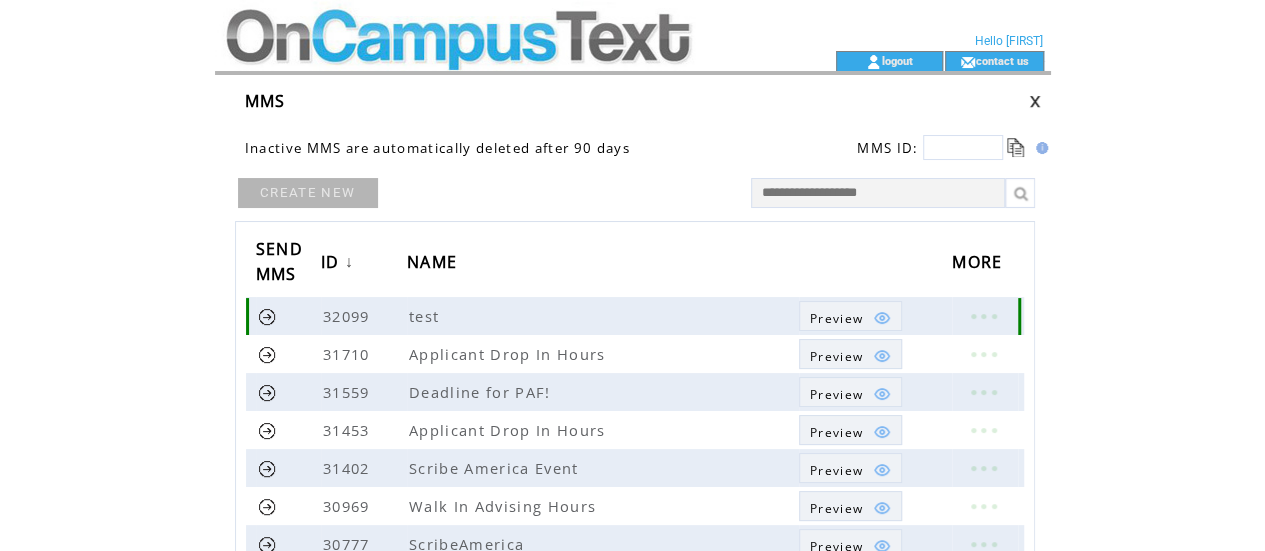 click at bounding box center (267, 316) 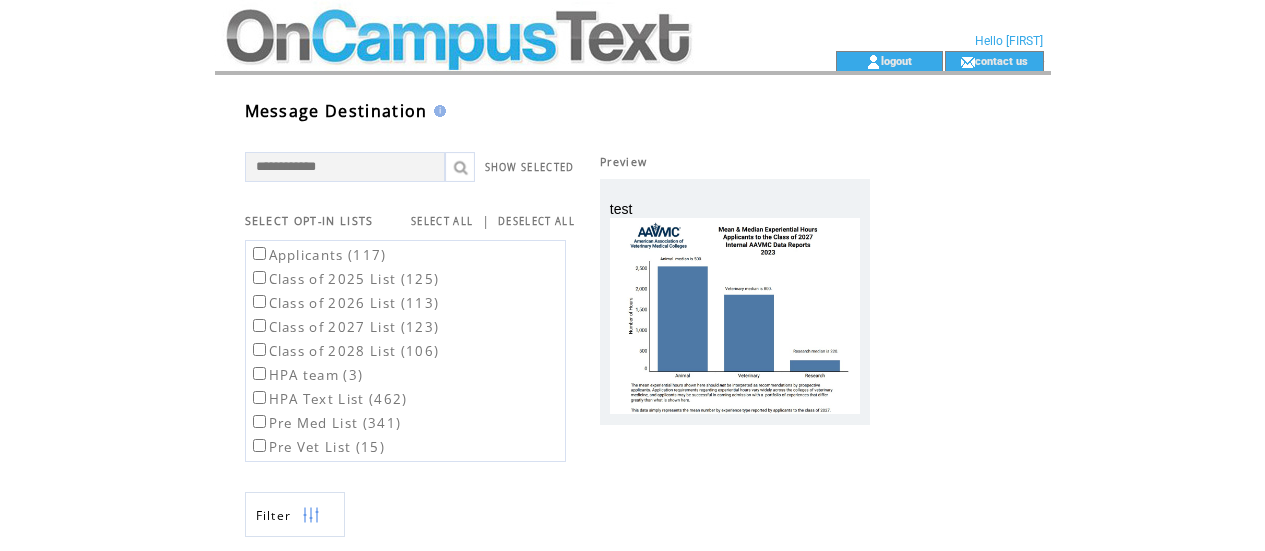scroll, scrollTop: 0, scrollLeft: 0, axis: both 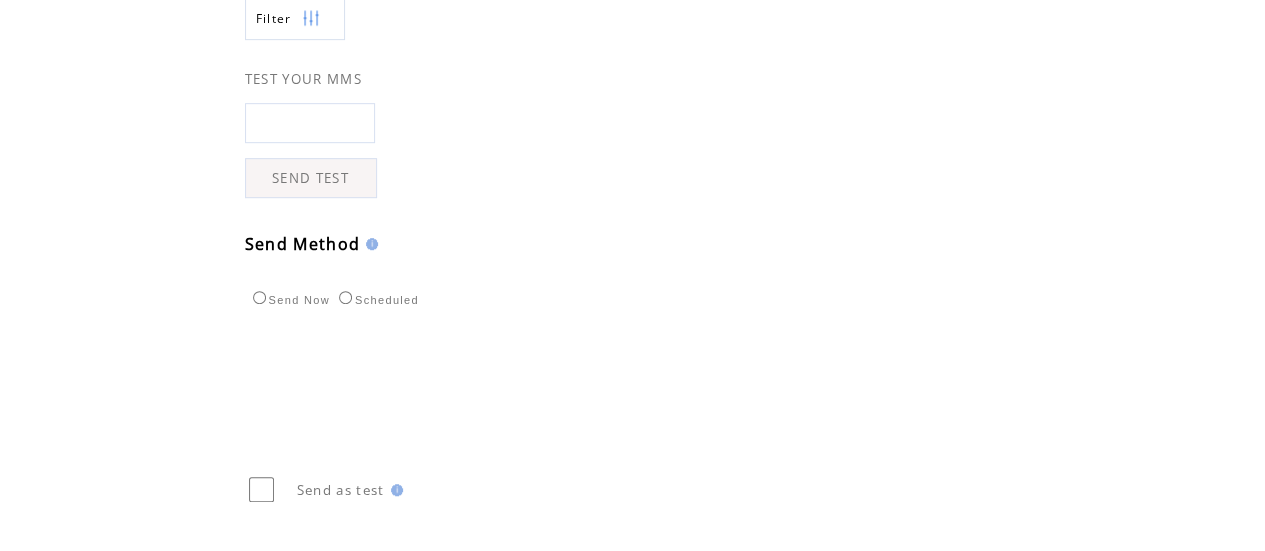 click at bounding box center (310, 123) 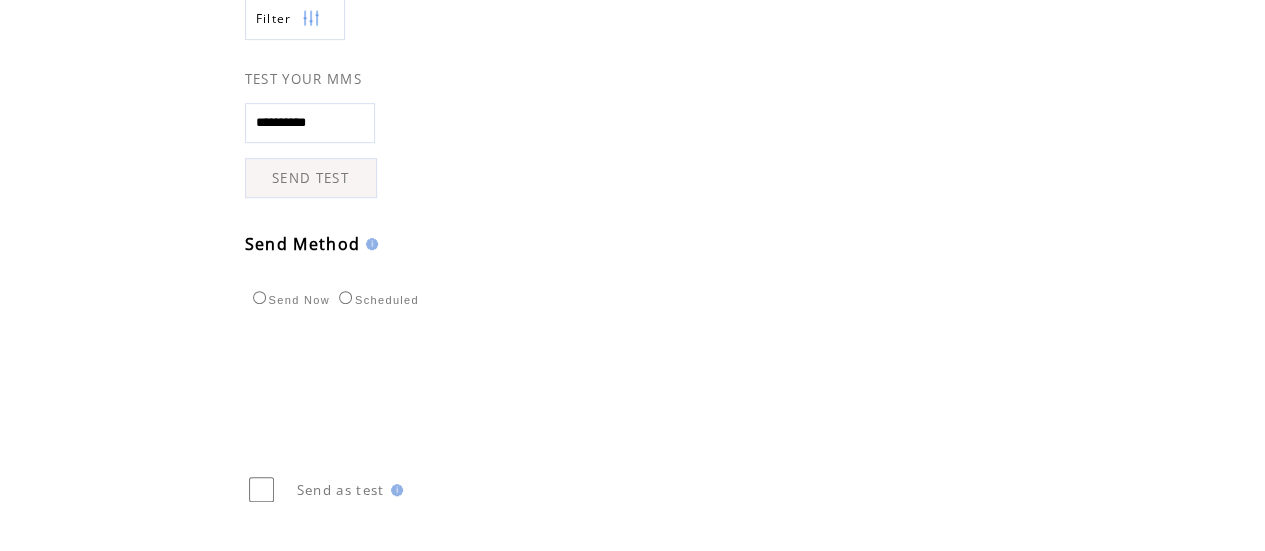 type on "**********" 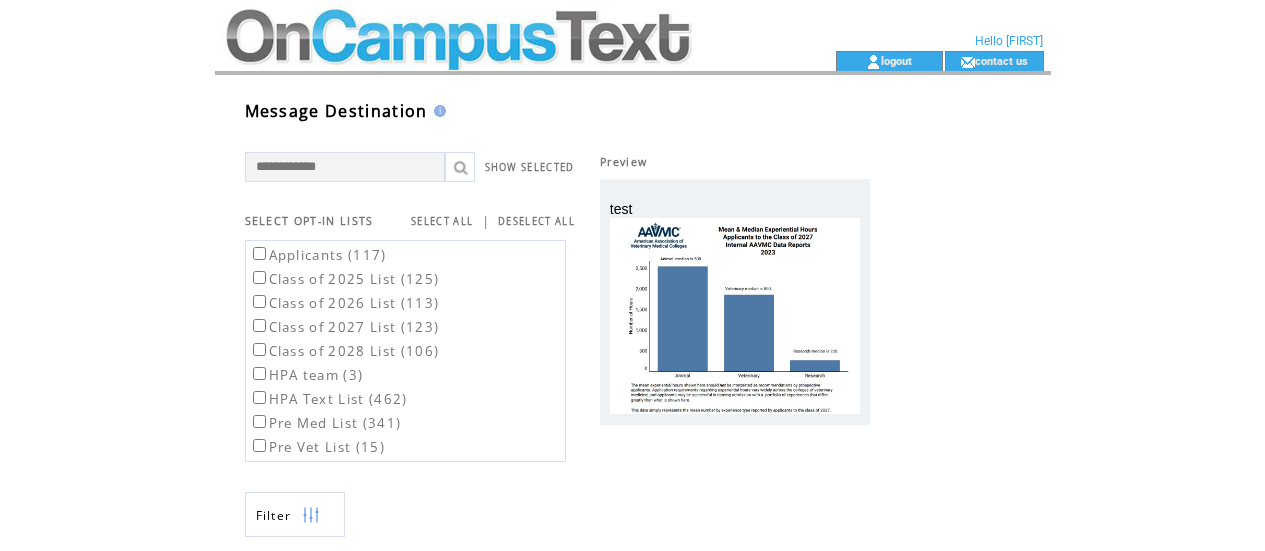 scroll, scrollTop: 0, scrollLeft: 0, axis: both 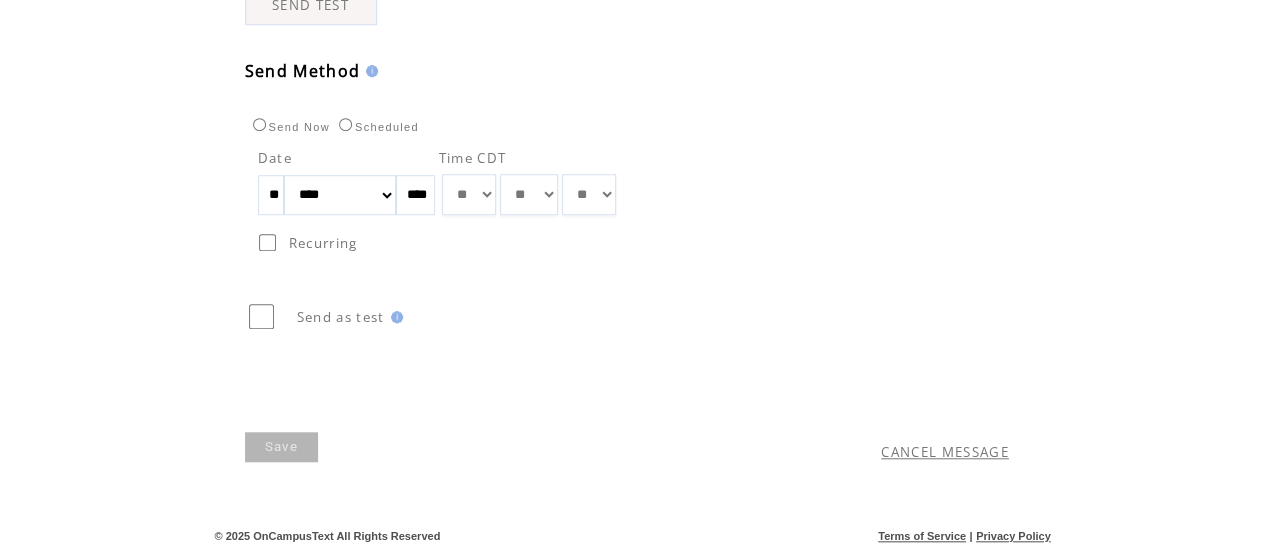 click on "Save" at bounding box center [281, 447] 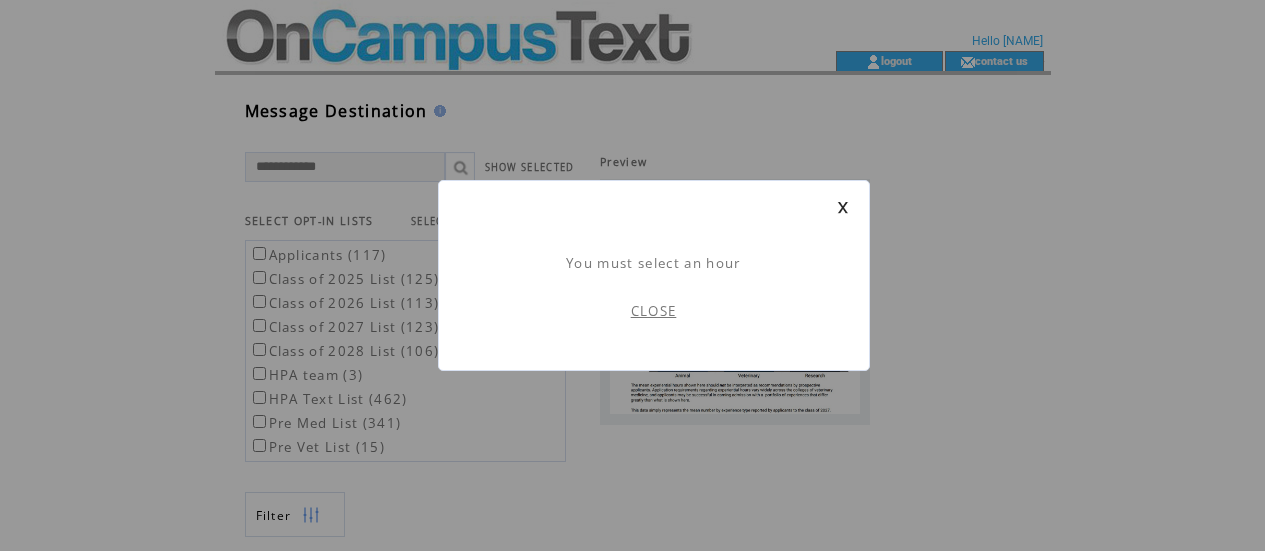 scroll, scrollTop: 1, scrollLeft: 0, axis: vertical 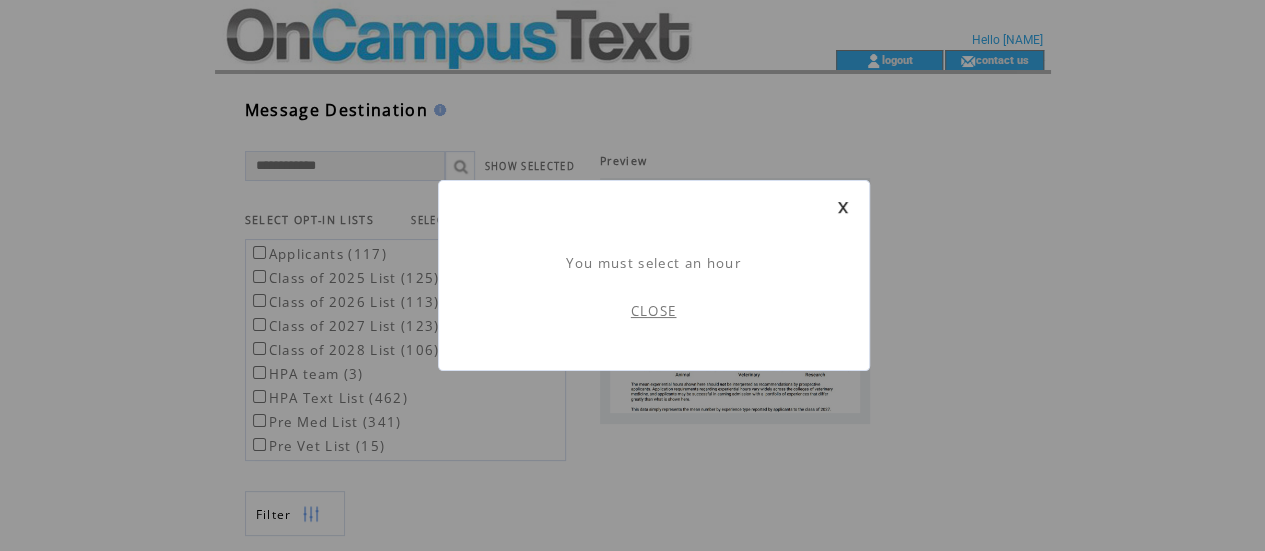 click on "CLOSE" at bounding box center [654, 311] 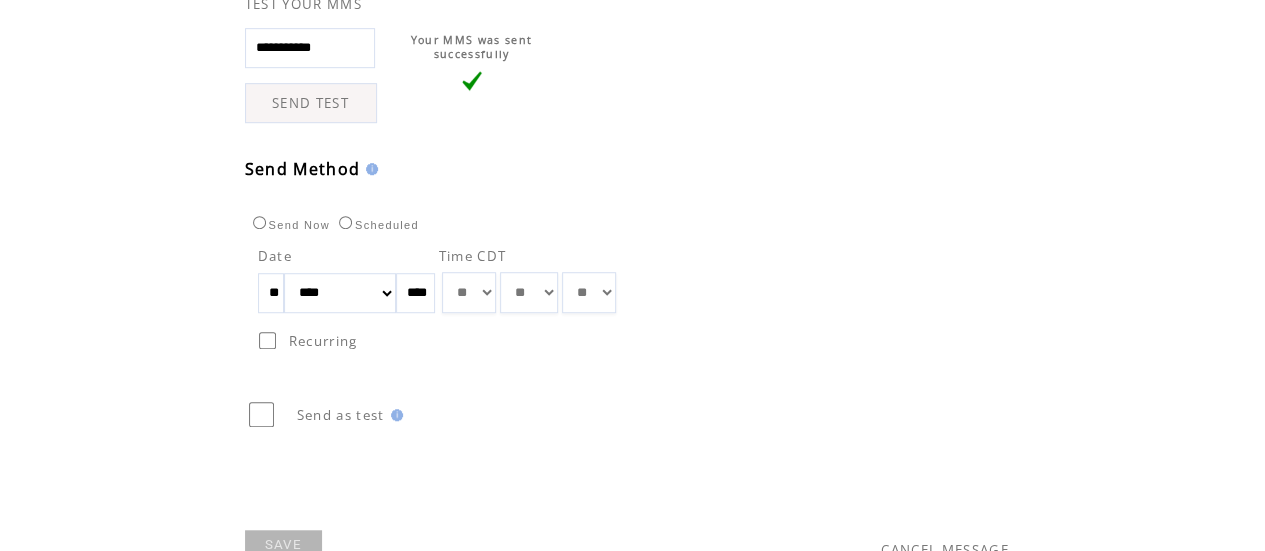 scroll, scrollTop: 632, scrollLeft: 0, axis: vertical 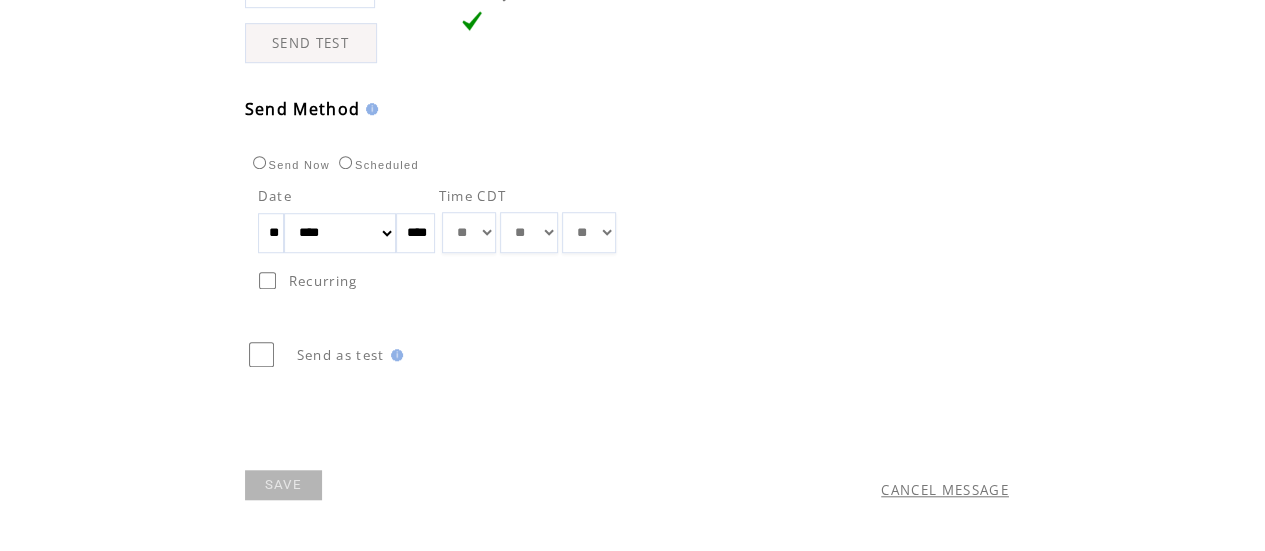 click on "** 	 ** 	 ** 	 ** 	 ** 	 ** 	 ** 	 ** 	 ** 	 ** 	 ** 	 ** 	 **" at bounding box center (469, 232) 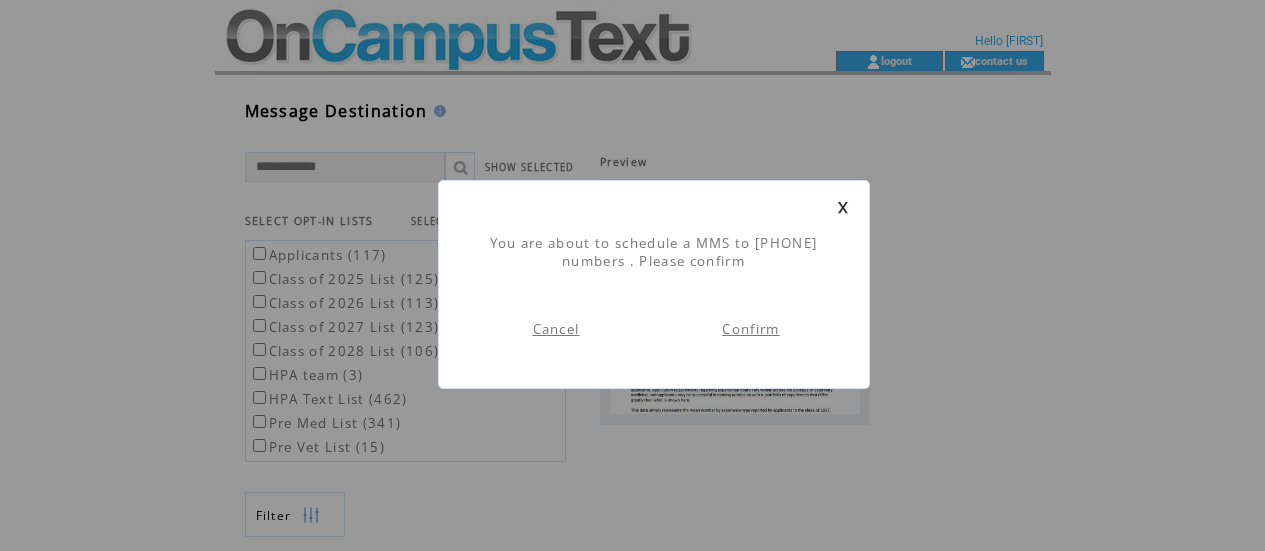 scroll, scrollTop: 1, scrollLeft: 0, axis: vertical 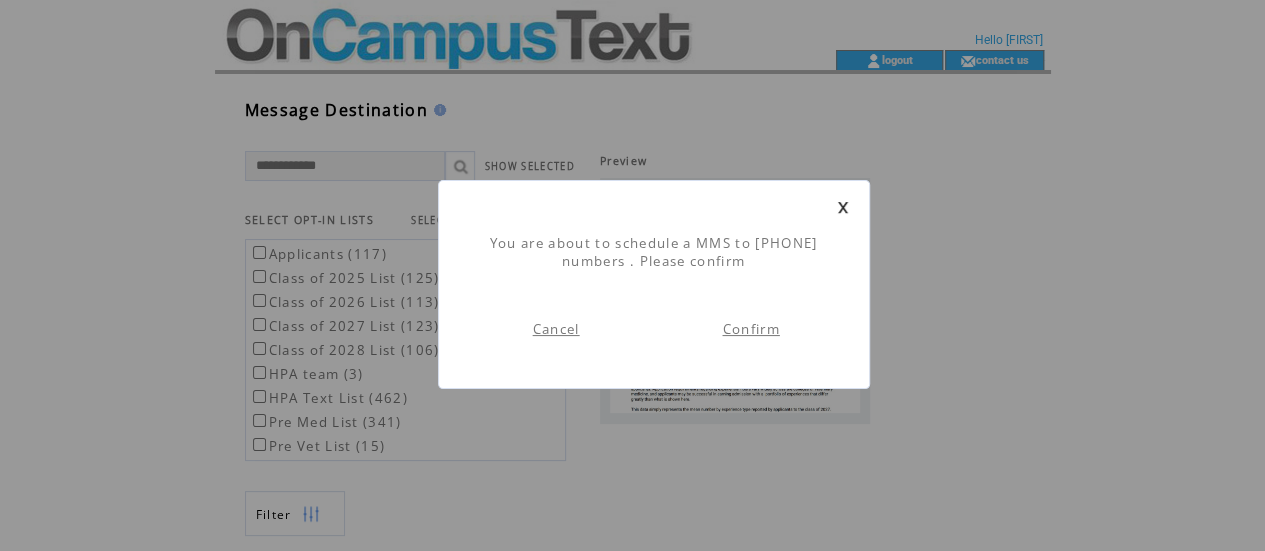 click at bounding box center (843, 207) 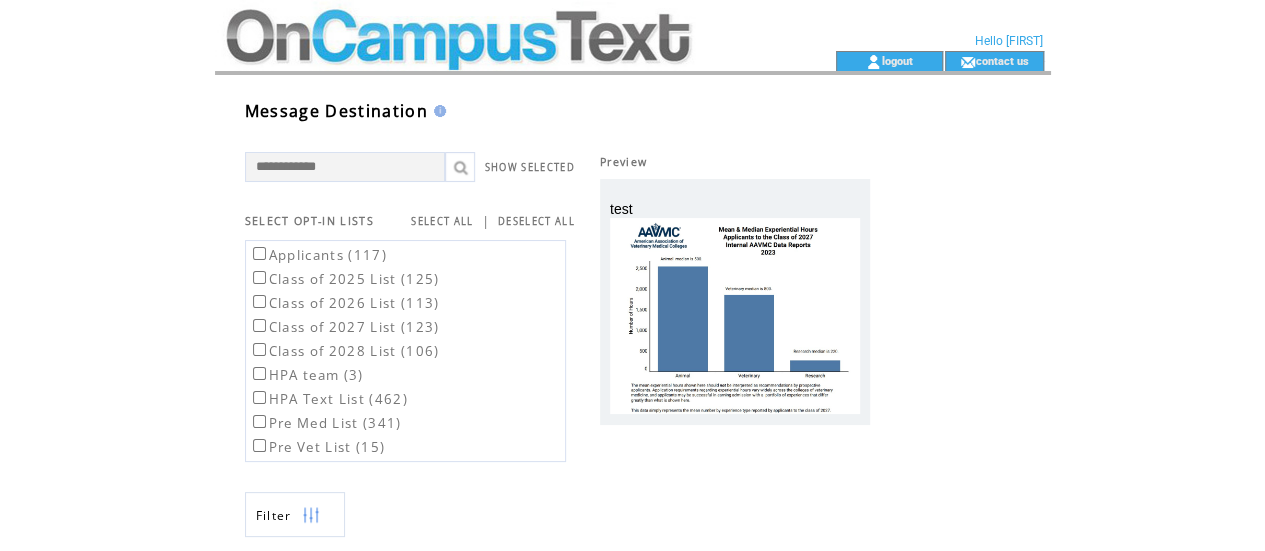 click at bounding box center (489, 25) 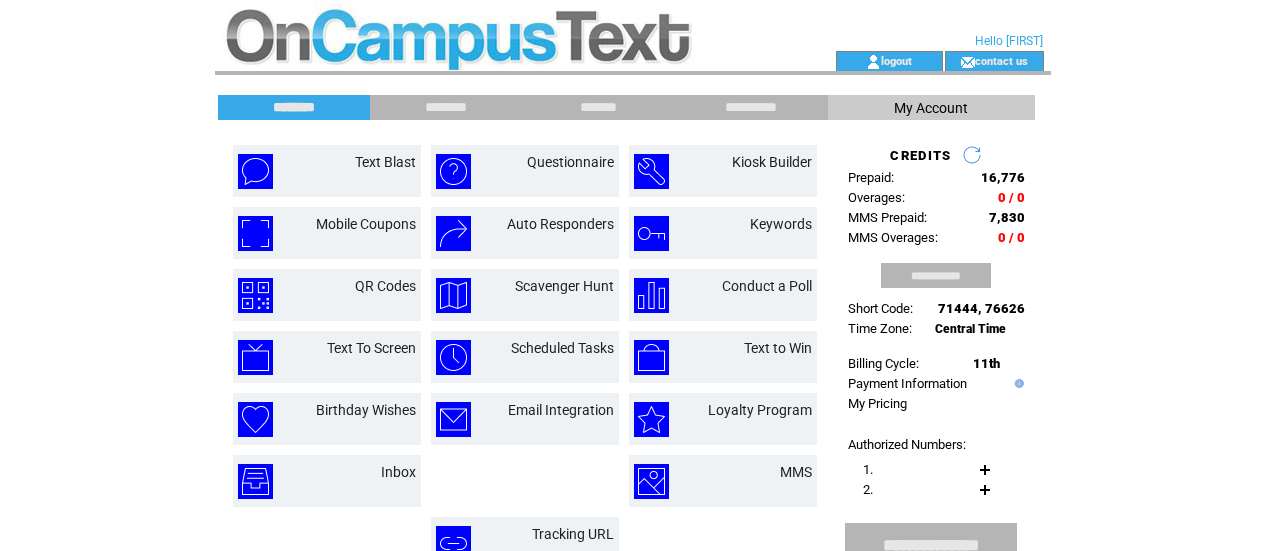 scroll, scrollTop: 0, scrollLeft: 0, axis: both 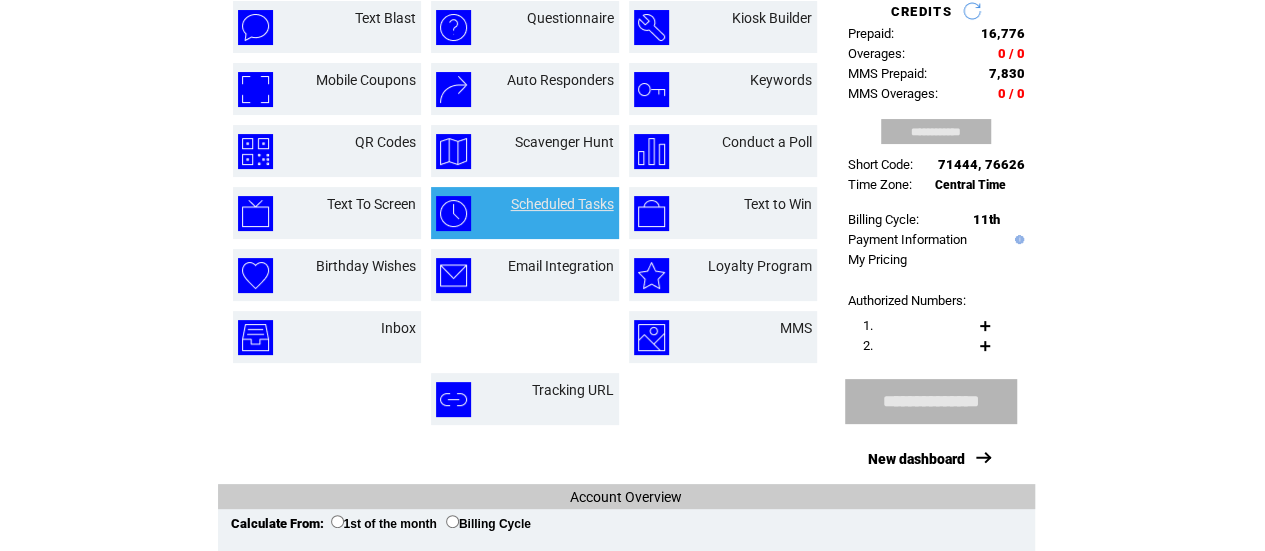 click on "Scheduled Tasks" at bounding box center [562, 204] 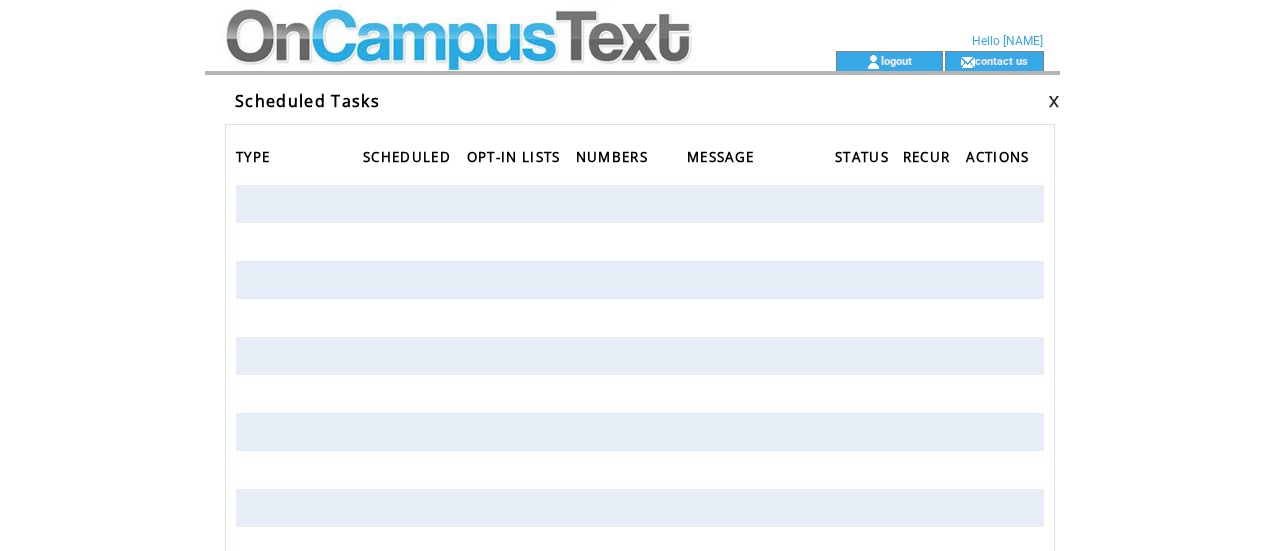 scroll, scrollTop: 0, scrollLeft: 0, axis: both 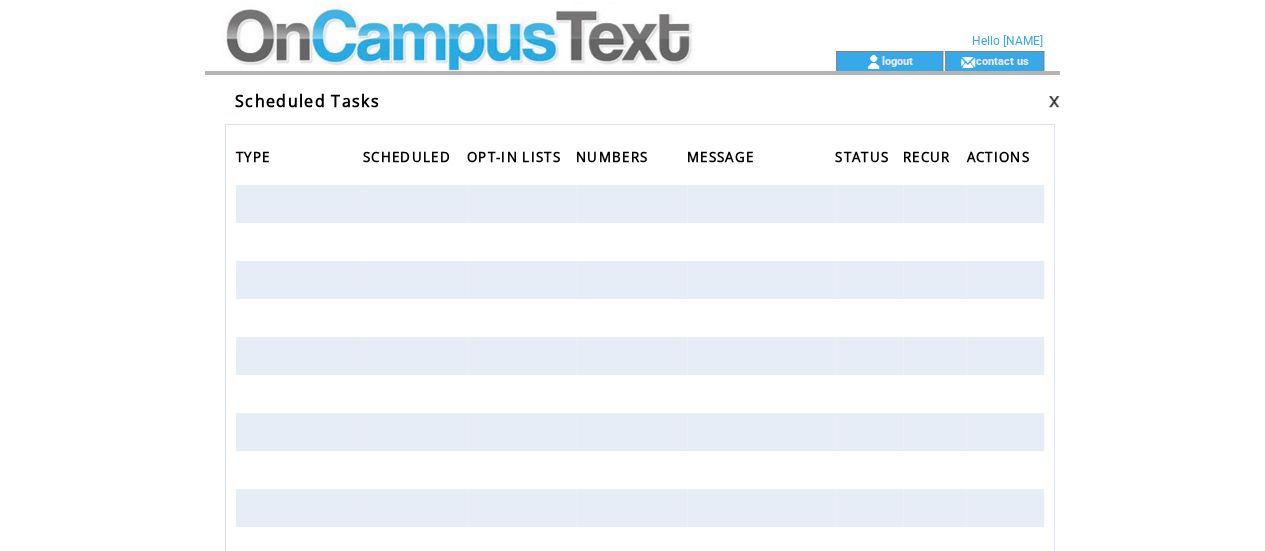click on "TYPE SCHEDULED OPT-IN LISTS NUMBERS MESSAGE STATUS RECUR ACTIONS" at bounding box center (640, 534) 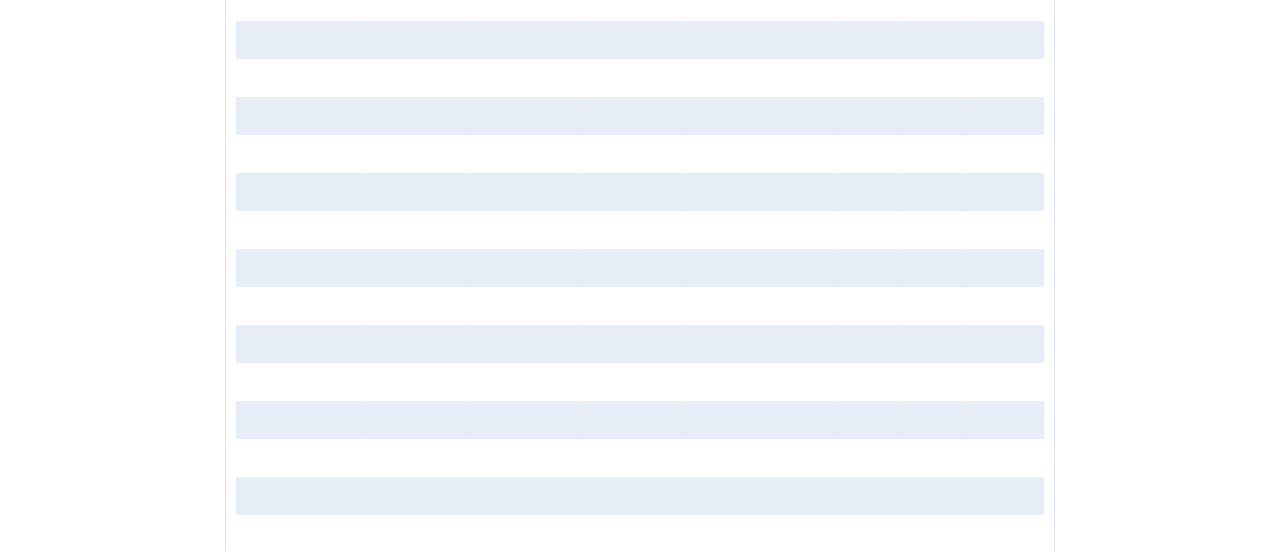 scroll, scrollTop: 0, scrollLeft: 0, axis: both 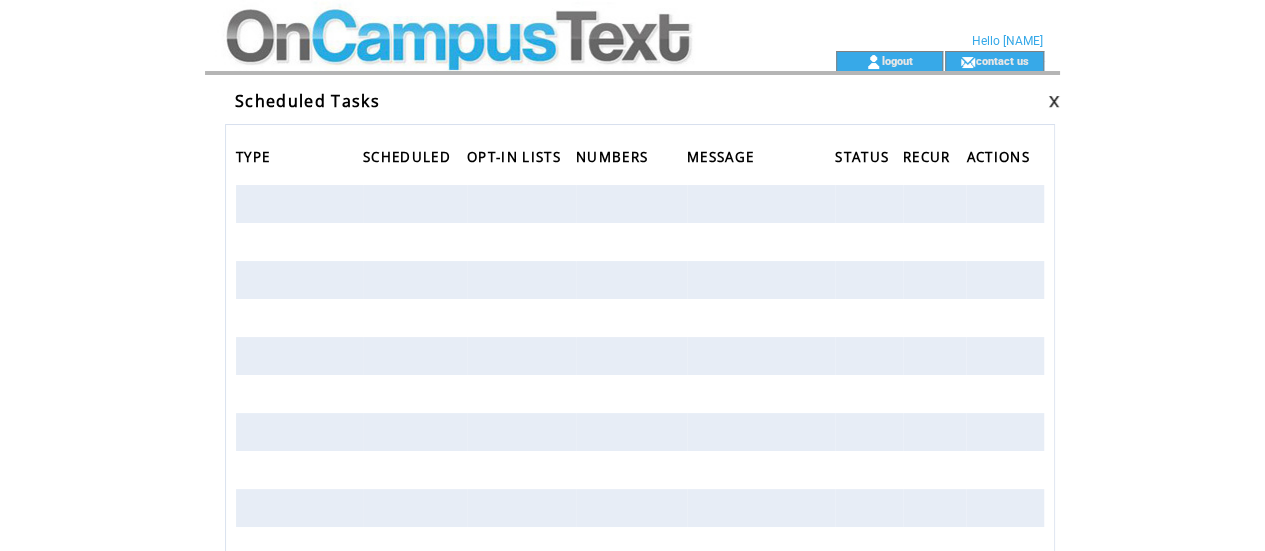 click at bounding box center (489, 25) 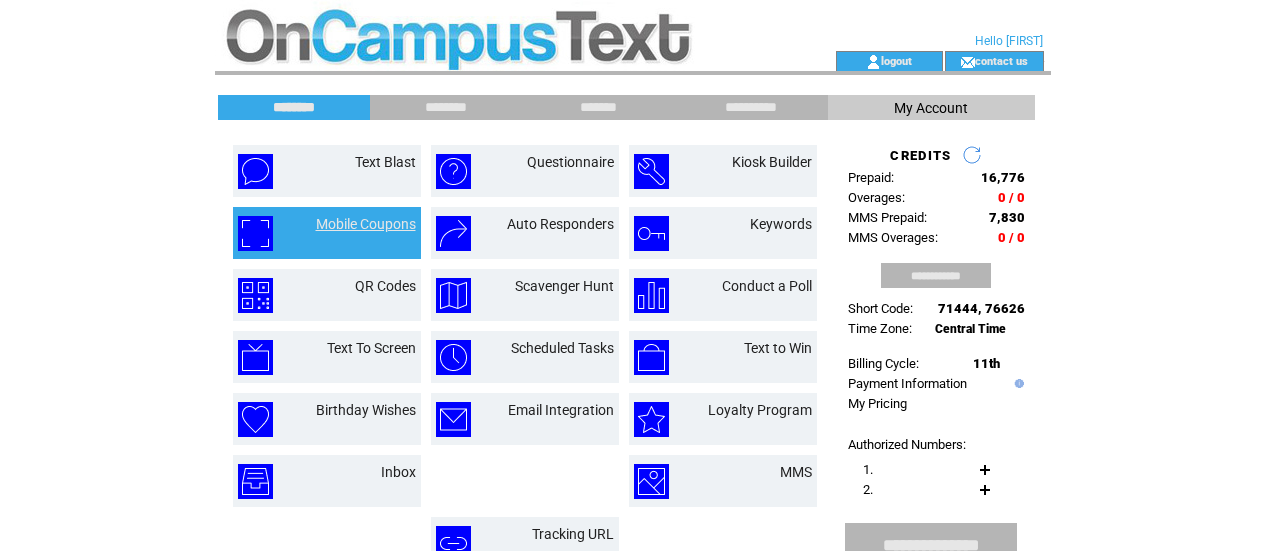 scroll, scrollTop: 0, scrollLeft: 0, axis: both 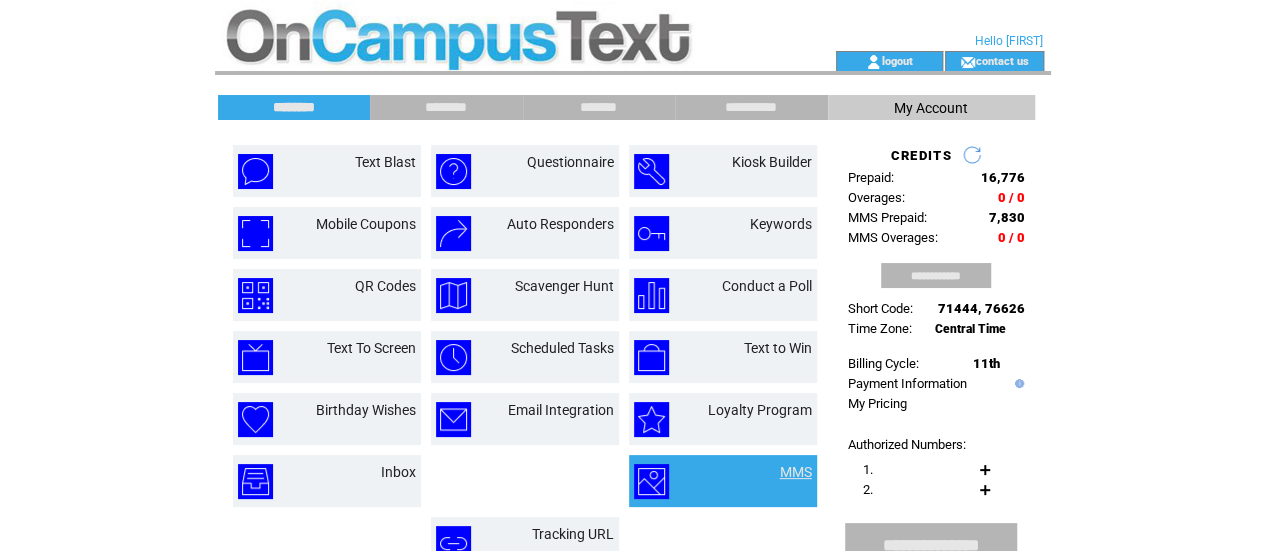 click on "MMS" at bounding box center [796, 472] 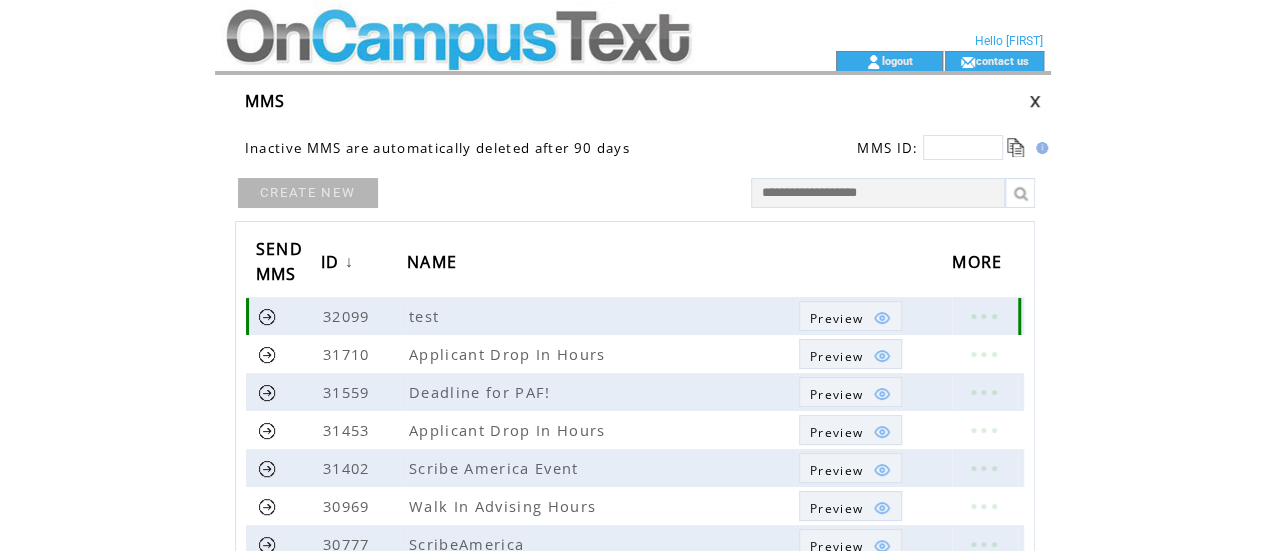 click at bounding box center [267, 316] 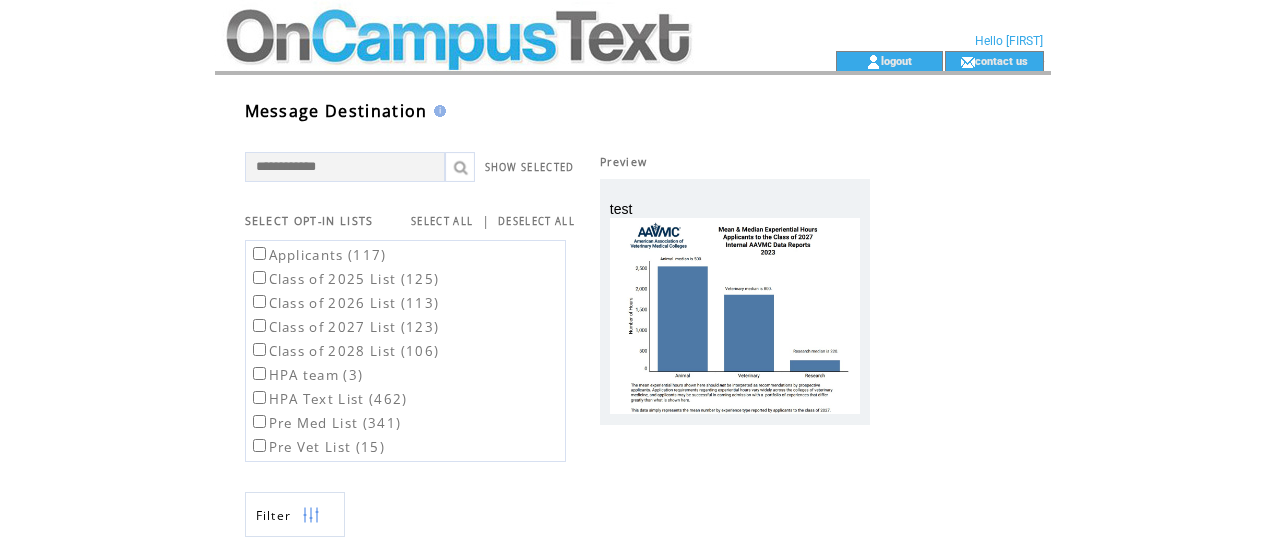 scroll, scrollTop: 0, scrollLeft: 0, axis: both 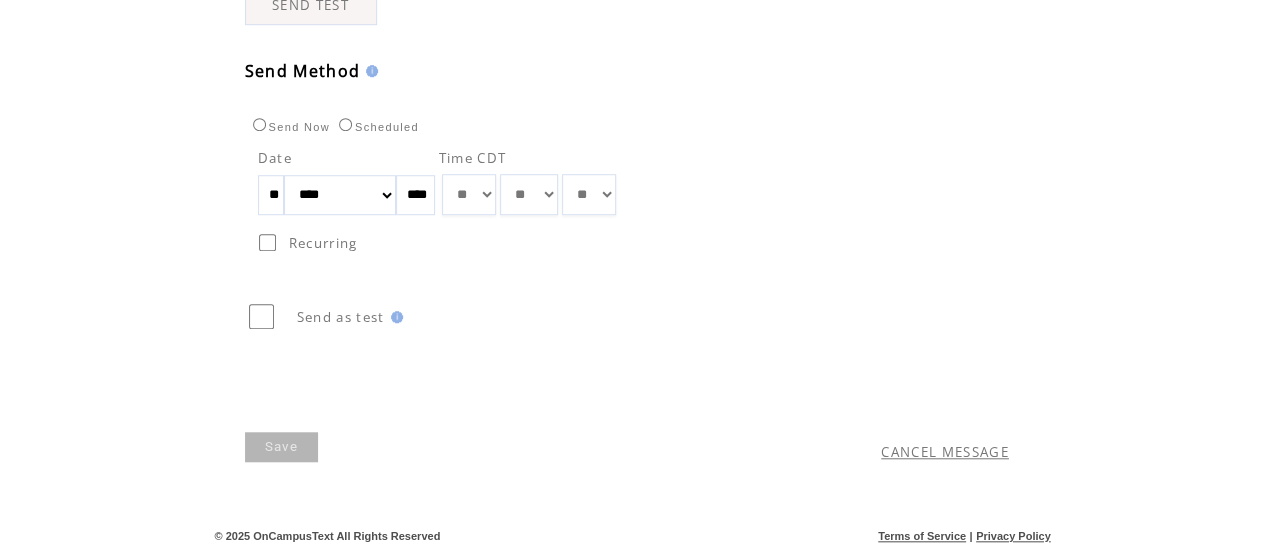 click on "** 	 ** 	 ** 	 ** 	 ** 	 ** 	 ** 	 ** 	 ** 	 ** 	 ** 	 ** 	 **" at bounding box center [469, 194] 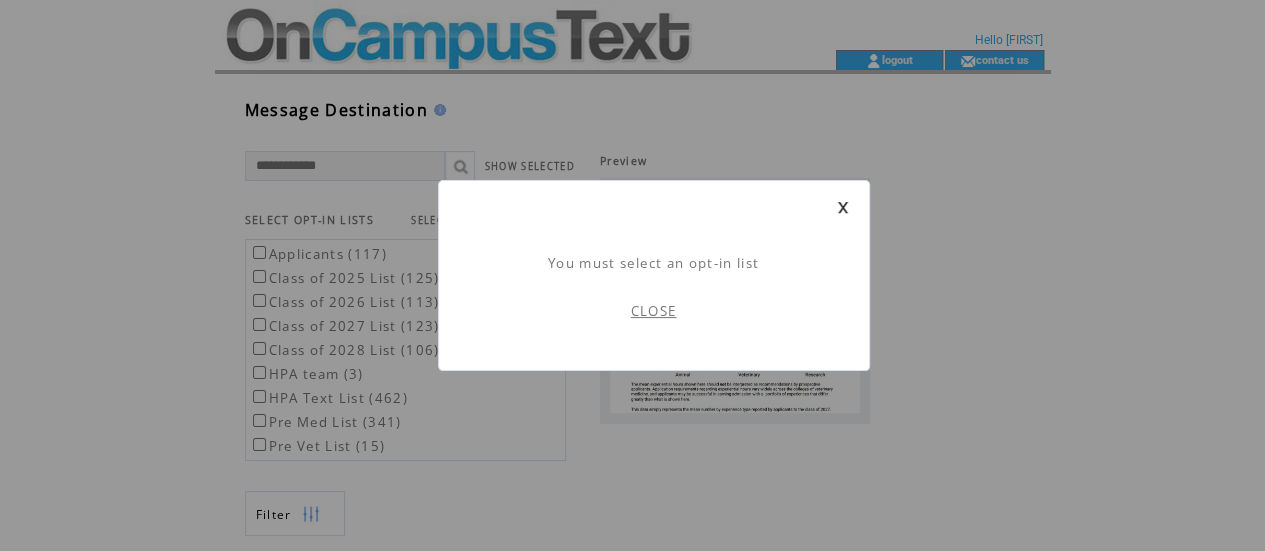 scroll, scrollTop: 1, scrollLeft: 0, axis: vertical 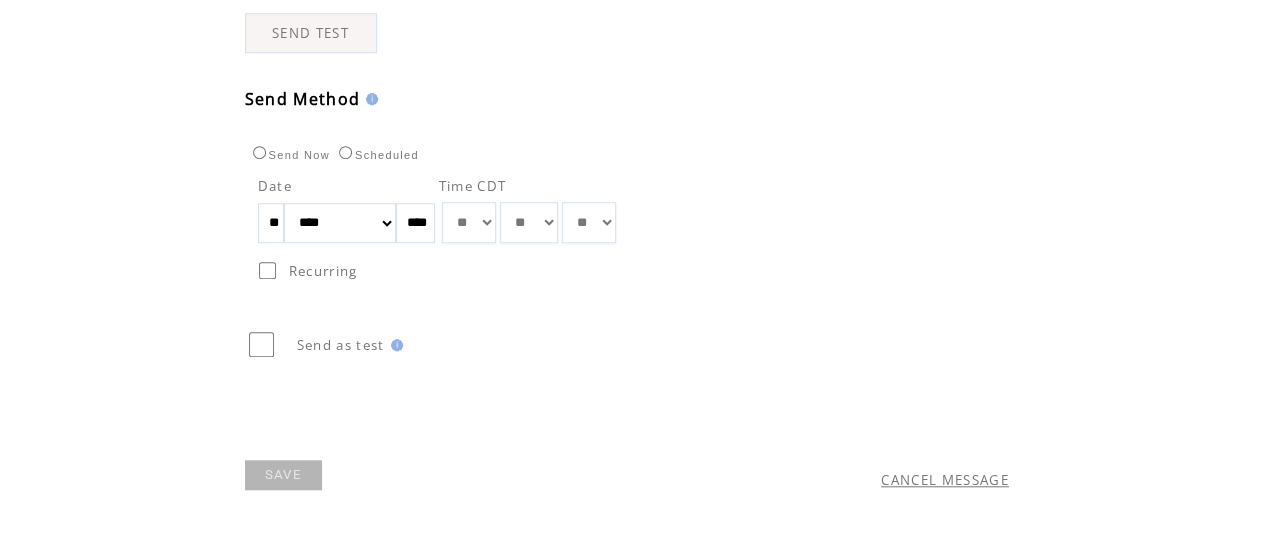 click on "SAVE" at bounding box center (283, 475) 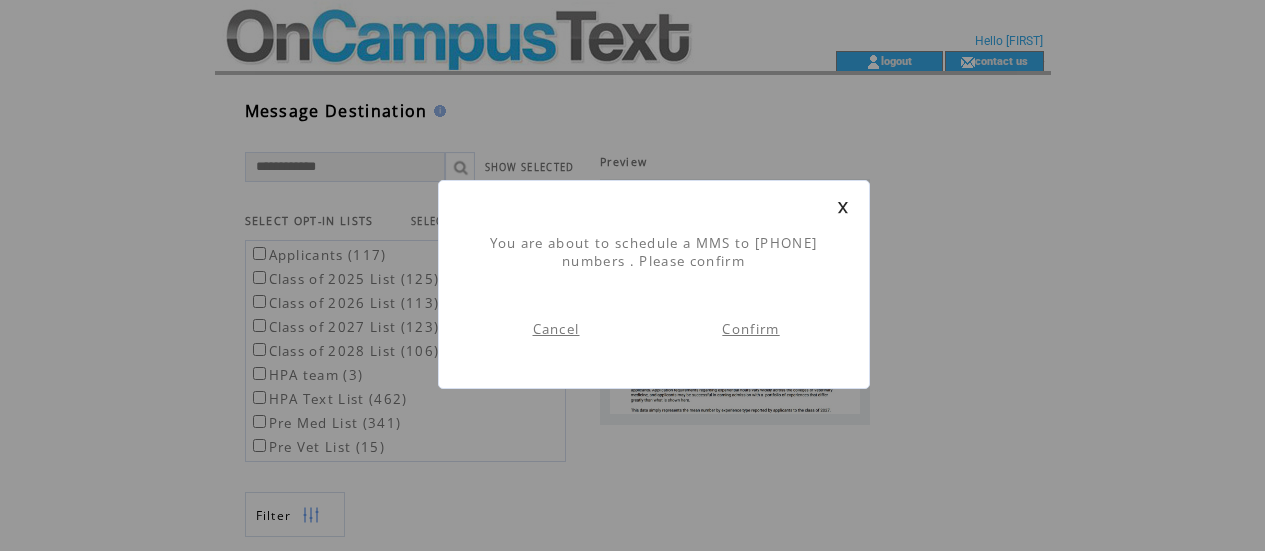 scroll, scrollTop: 1, scrollLeft: 0, axis: vertical 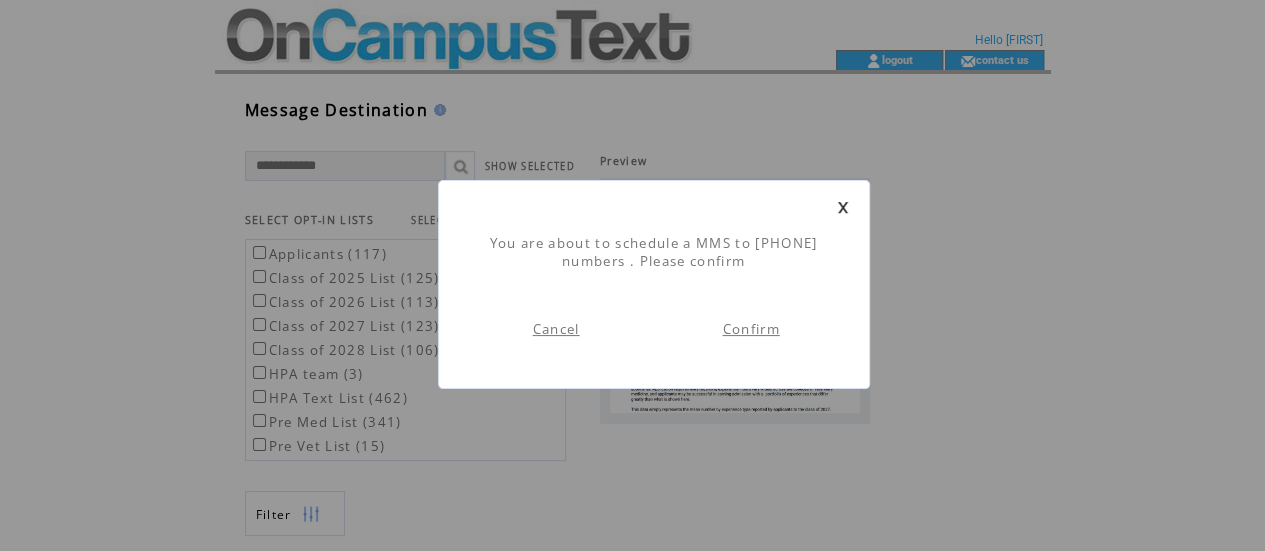 click on "Confirm" at bounding box center [750, 329] 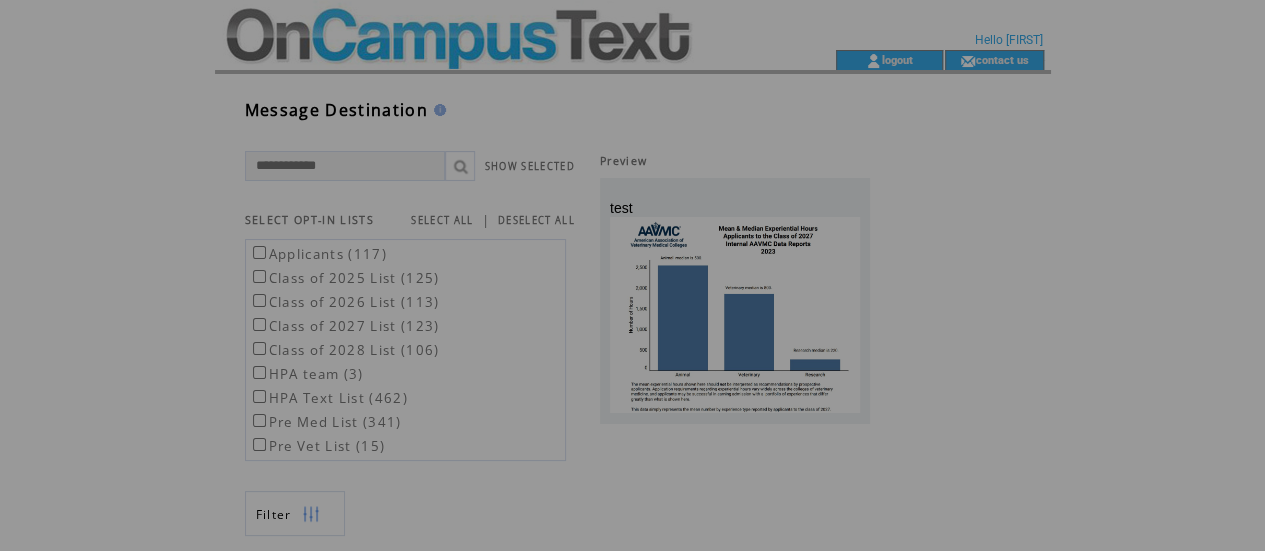 scroll, scrollTop: 0, scrollLeft: 0, axis: both 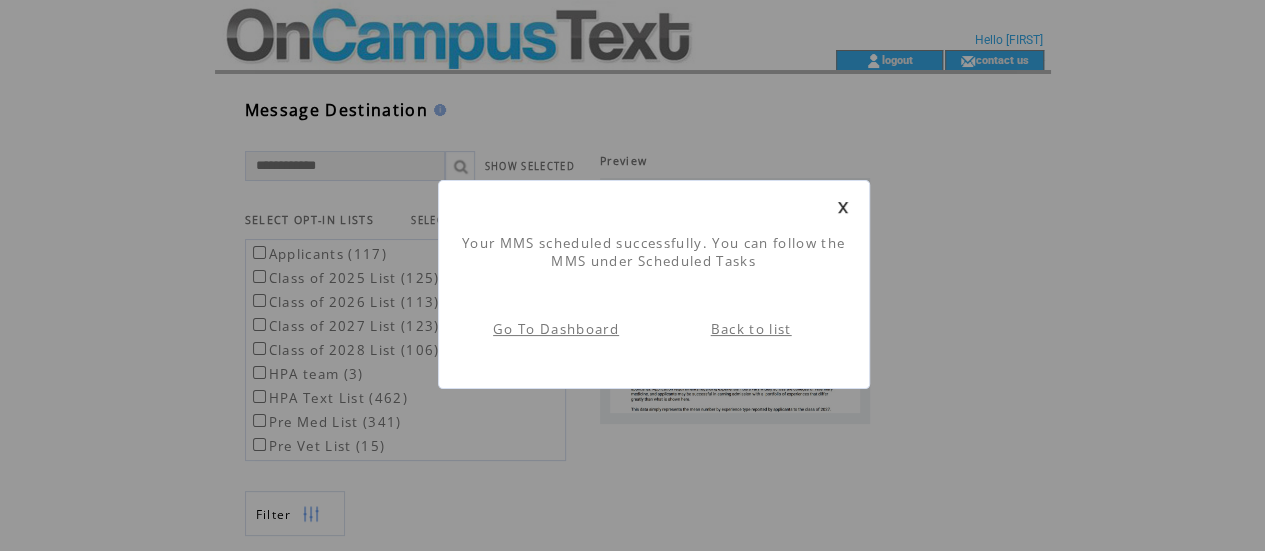 click on "Go To Dashboard" at bounding box center (556, 329) 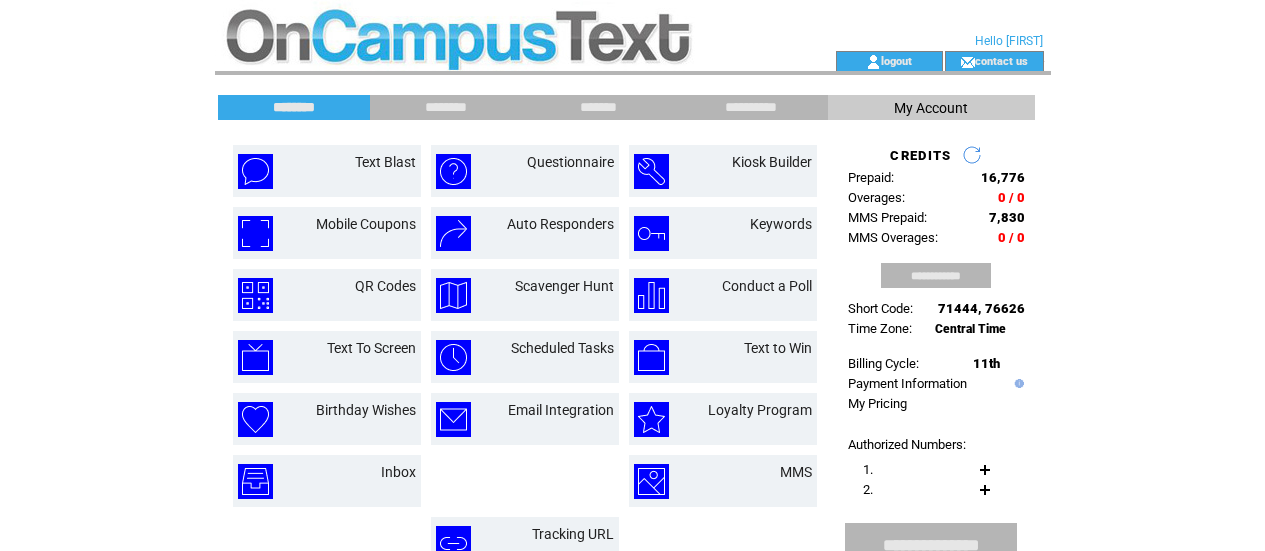 scroll, scrollTop: 0, scrollLeft: 0, axis: both 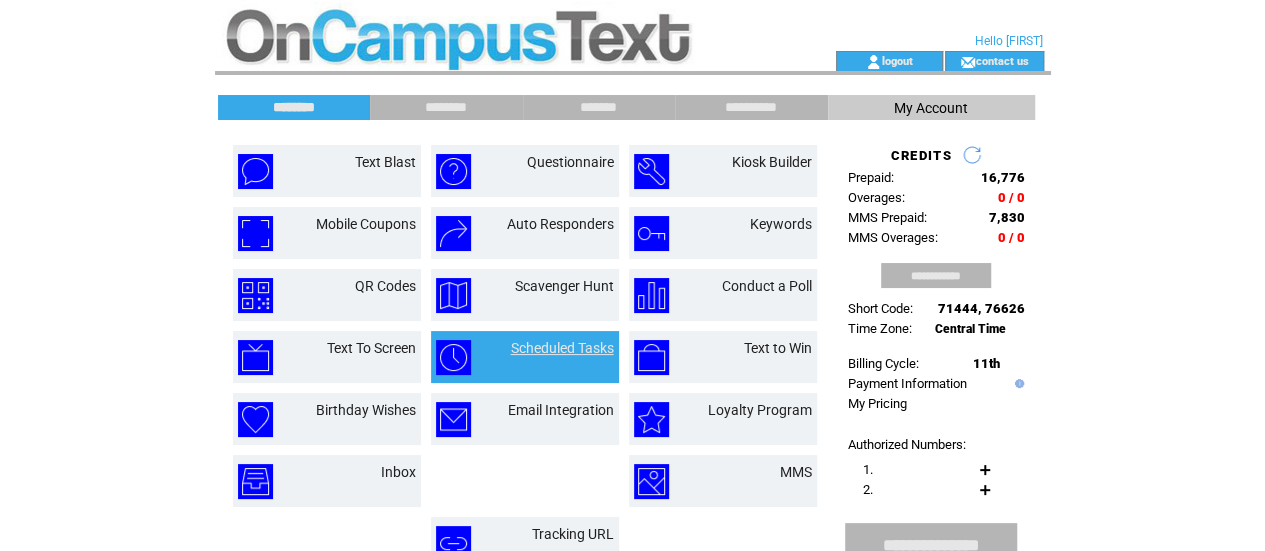 click on "Scheduled Tasks" at bounding box center [562, 348] 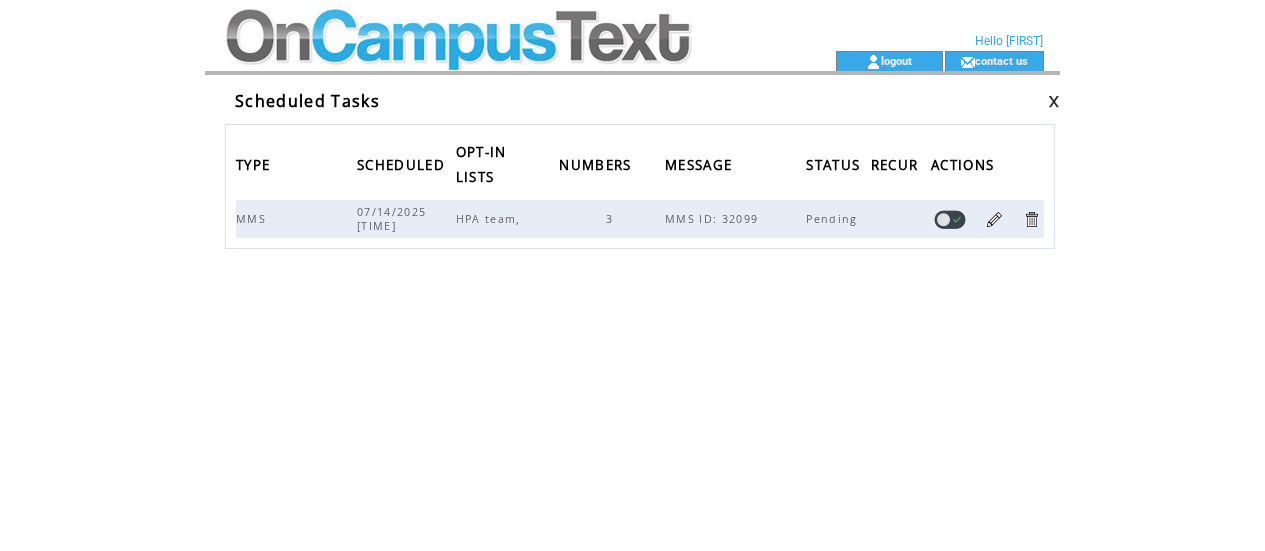 scroll, scrollTop: 0, scrollLeft: 0, axis: both 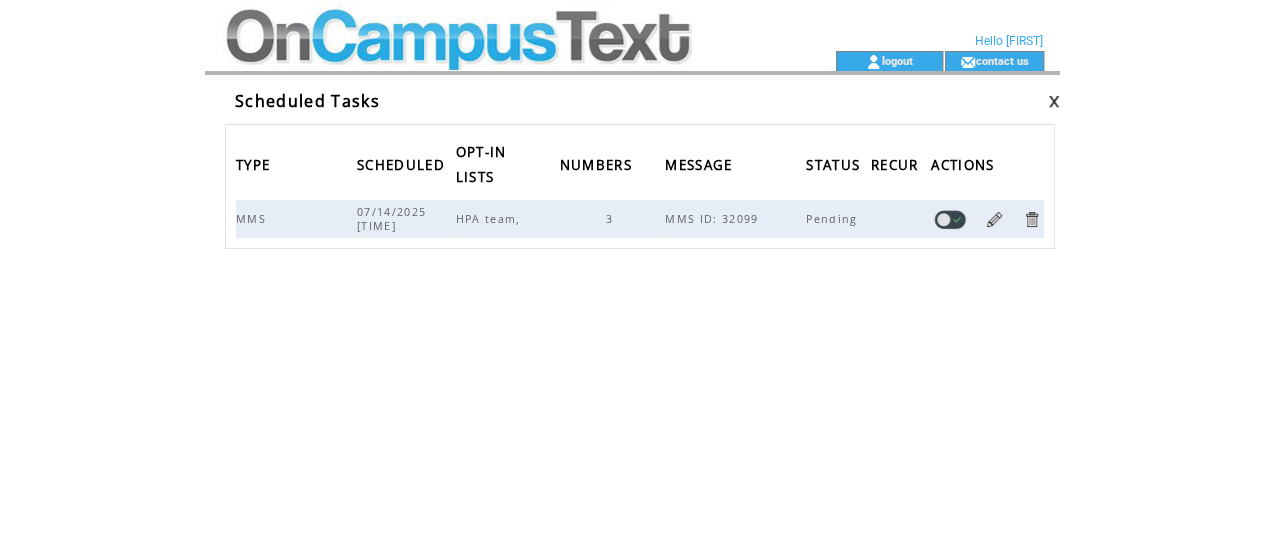 click at bounding box center [489, 25] 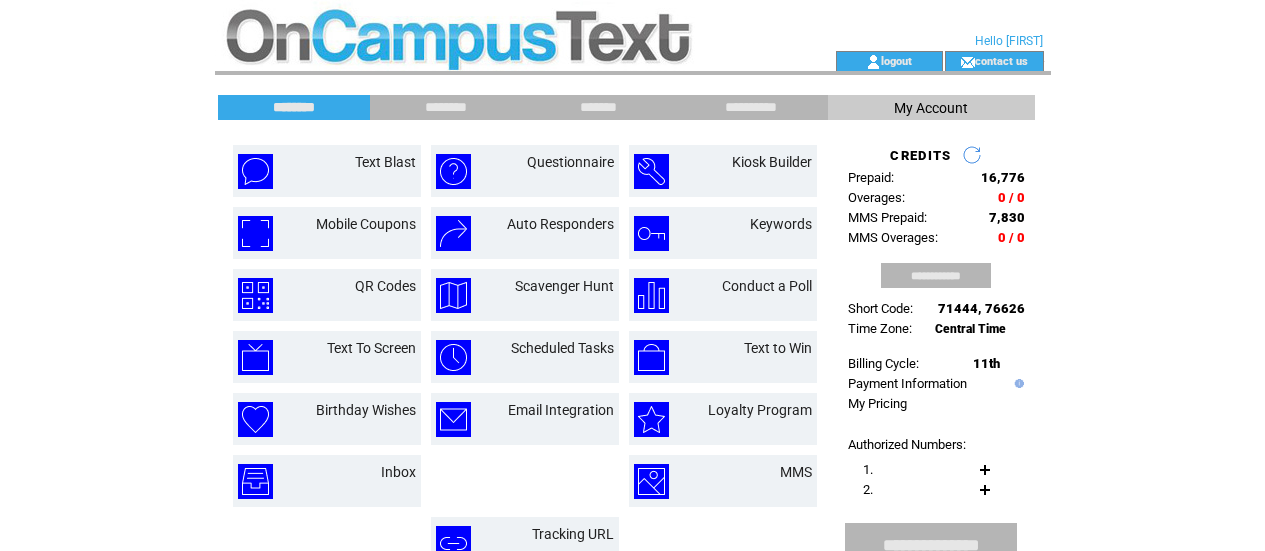 scroll, scrollTop: 0, scrollLeft: 0, axis: both 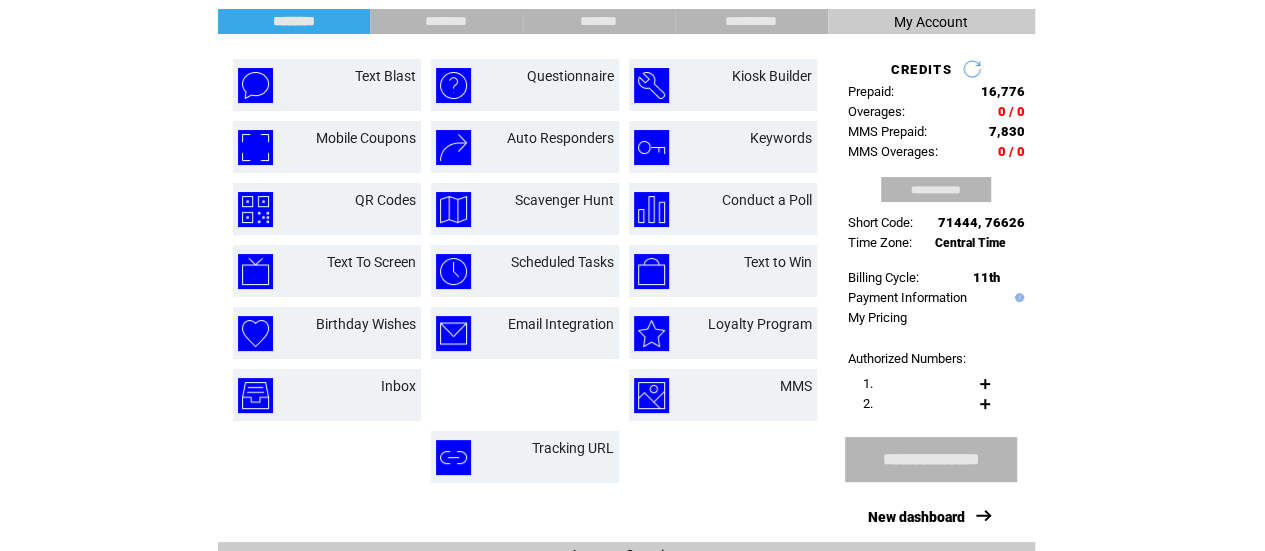 click on "**********" 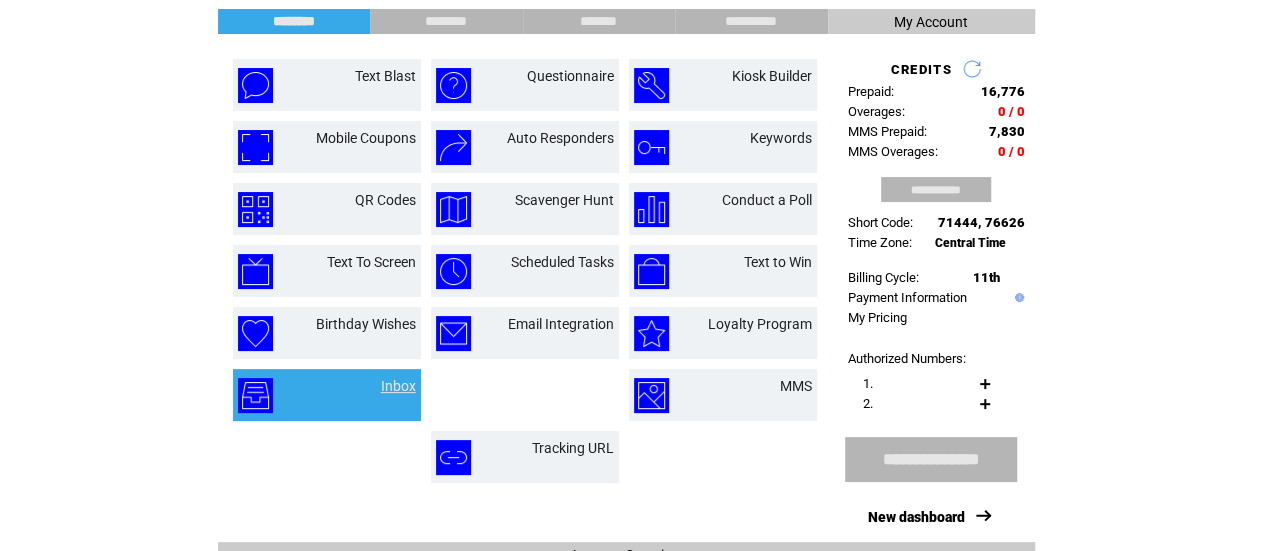 click on "Inbox" at bounding box center [398, 386] 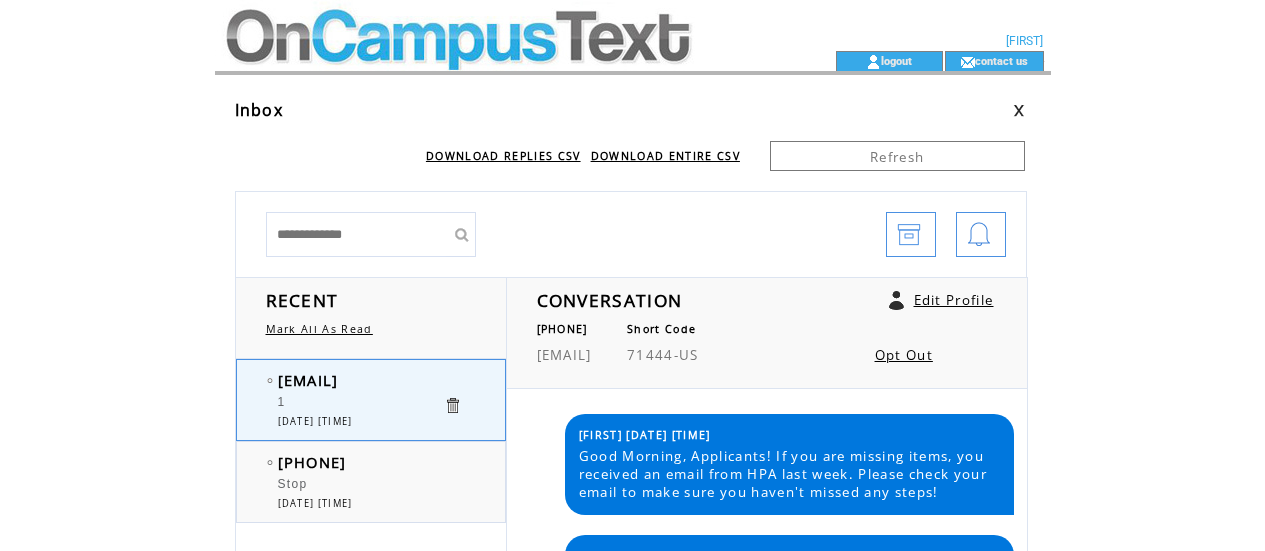 scroll, scrollTop: 0, scrollLeft: 0, axis: both 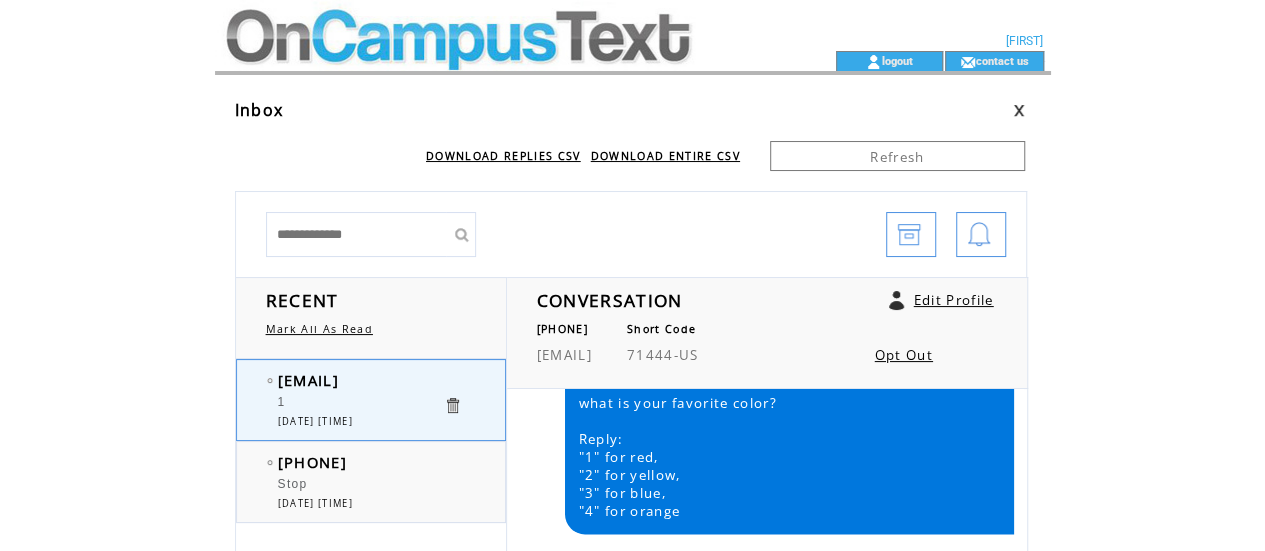 click at bounding box center [489, 25] 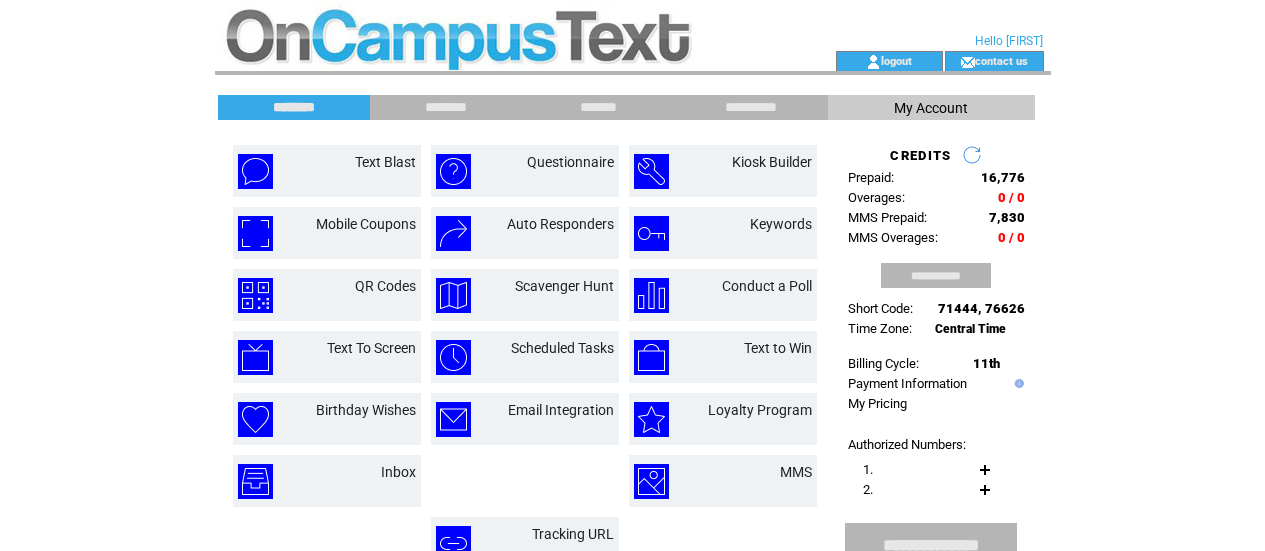 scroll, scrollTop: 0, scrollLeft: 0, axis: both 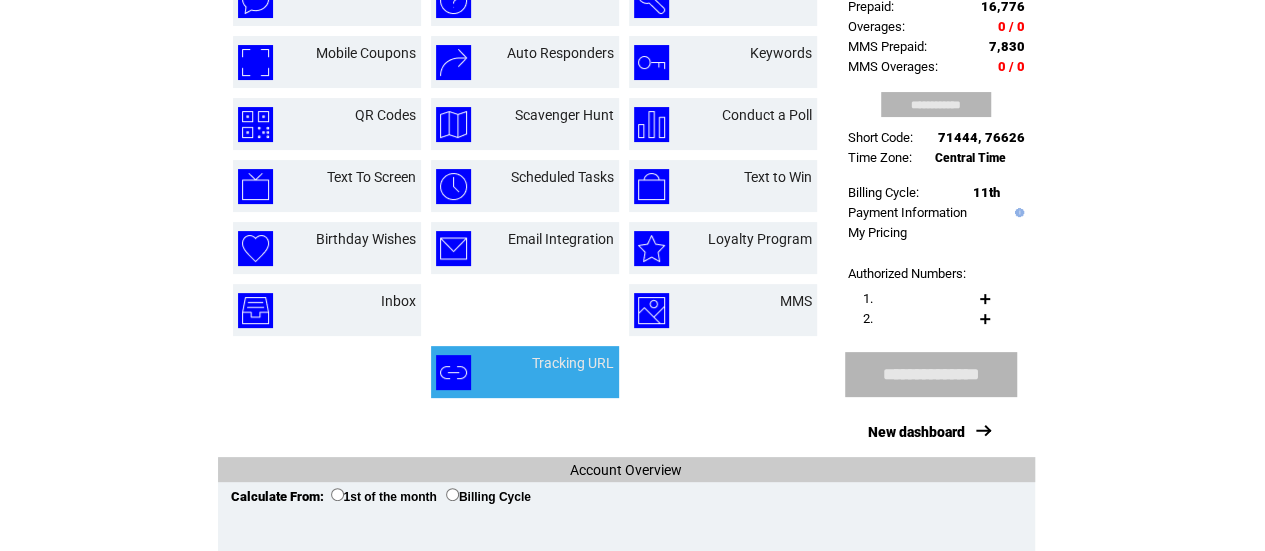 click on "Tracking URL" at bounding box center [525, 372] 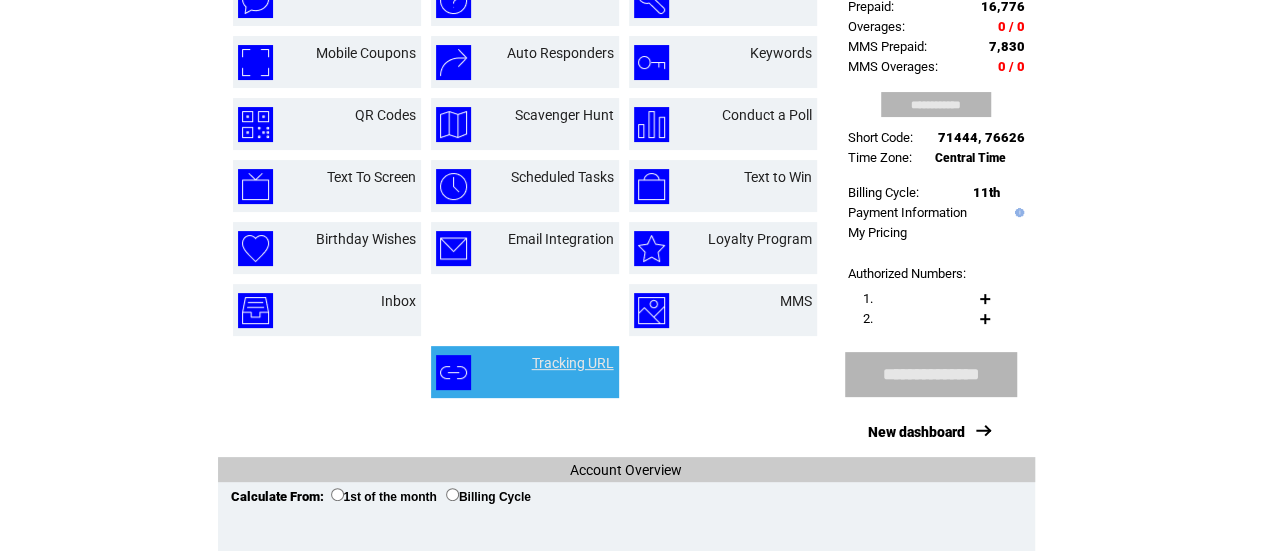 click on "Tracking URL" at bounding box center [573, 363] 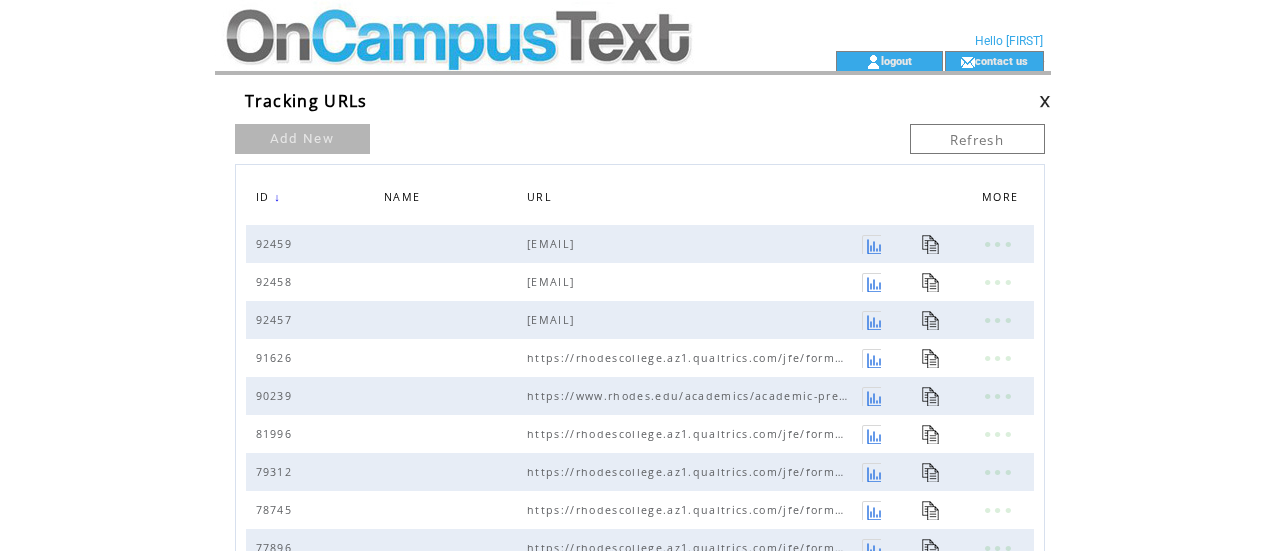 scroll, scrollTop: 0, scrollLeft: 0, axis: both 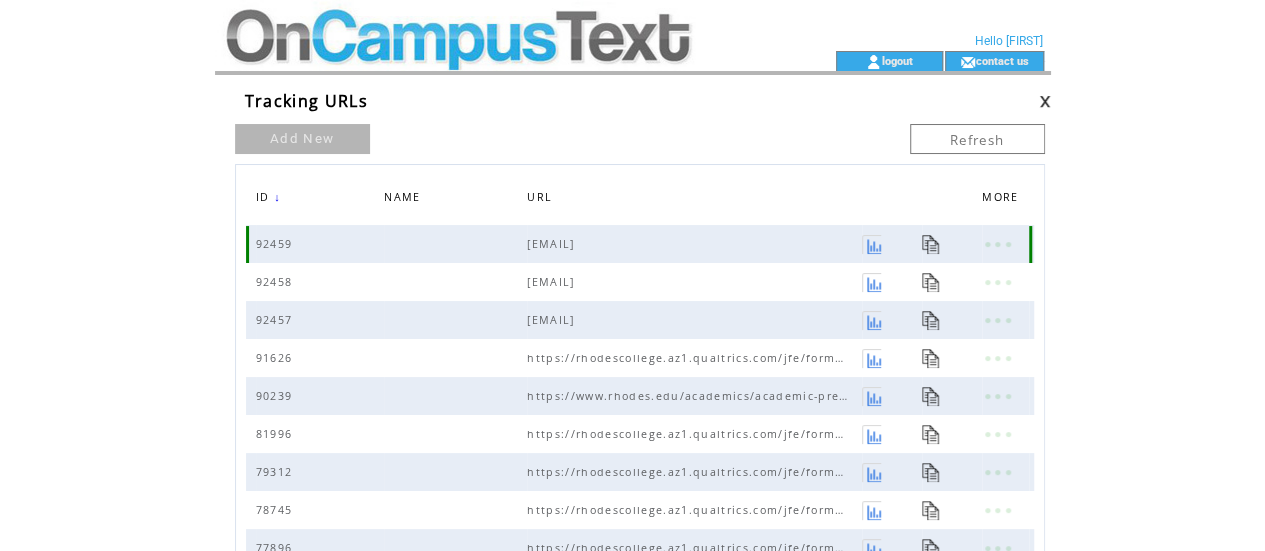 click at bounding box center [997, 244] 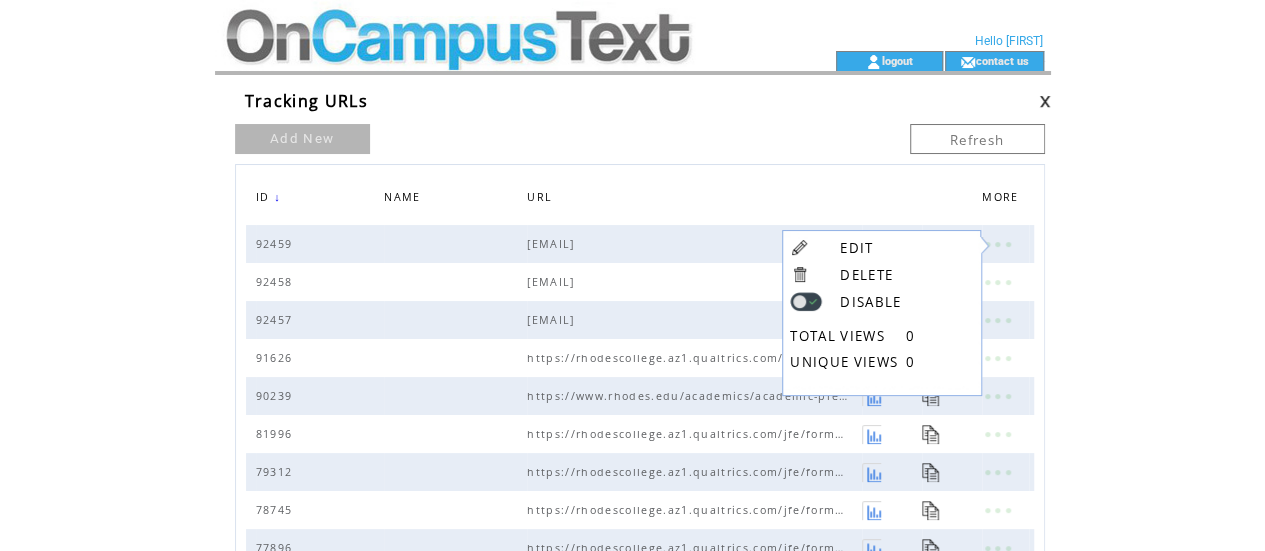 click on "Add New" at bounding box center [543, 144] 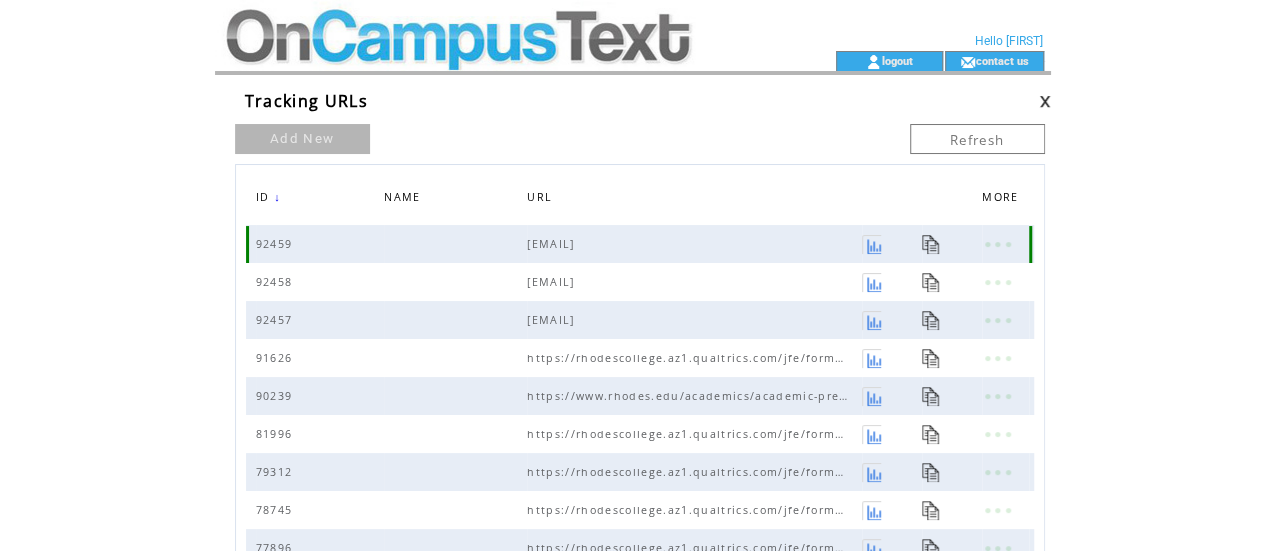 click on "hpa@rhodes.edu" at bounding box center (694, 244) 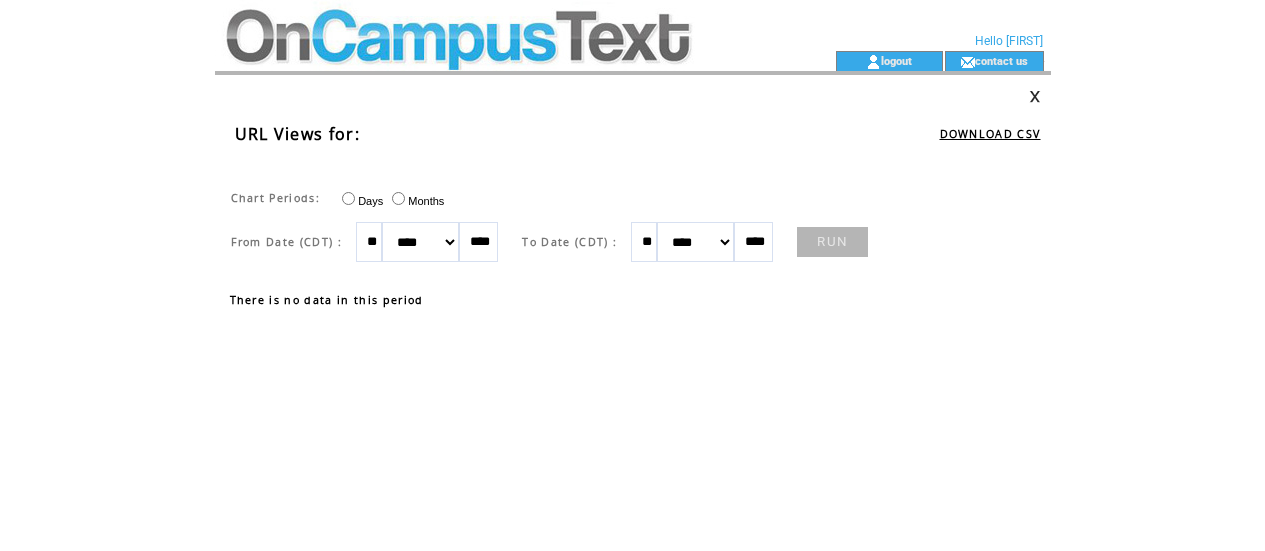 scroll, scrollTop: 0, scrollLeft: 0, axis: both 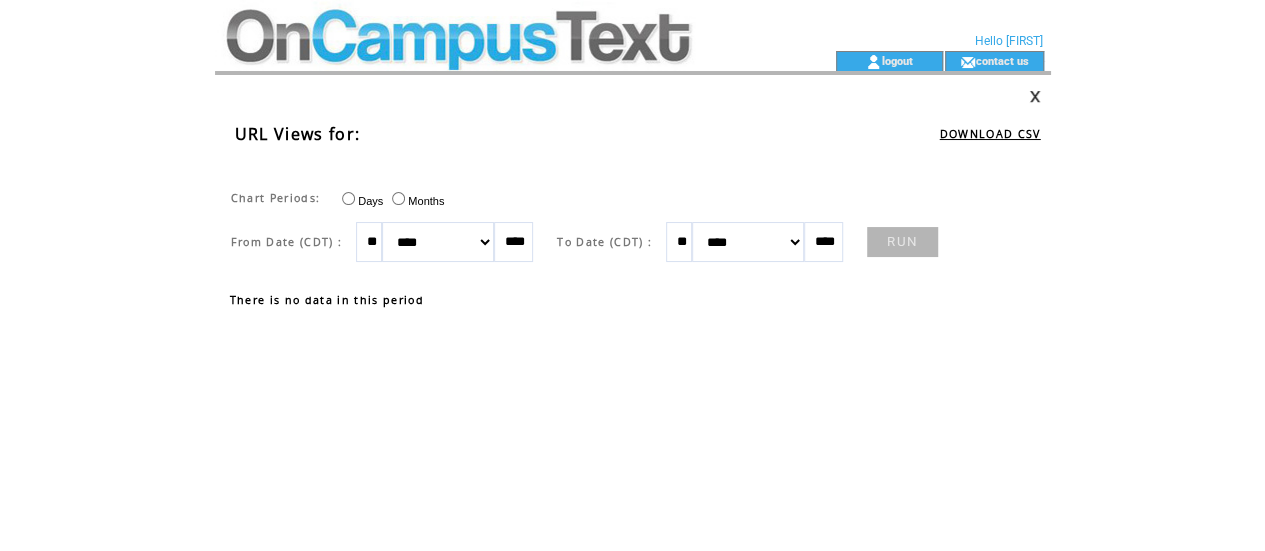 click at bounding box center (489, 25) 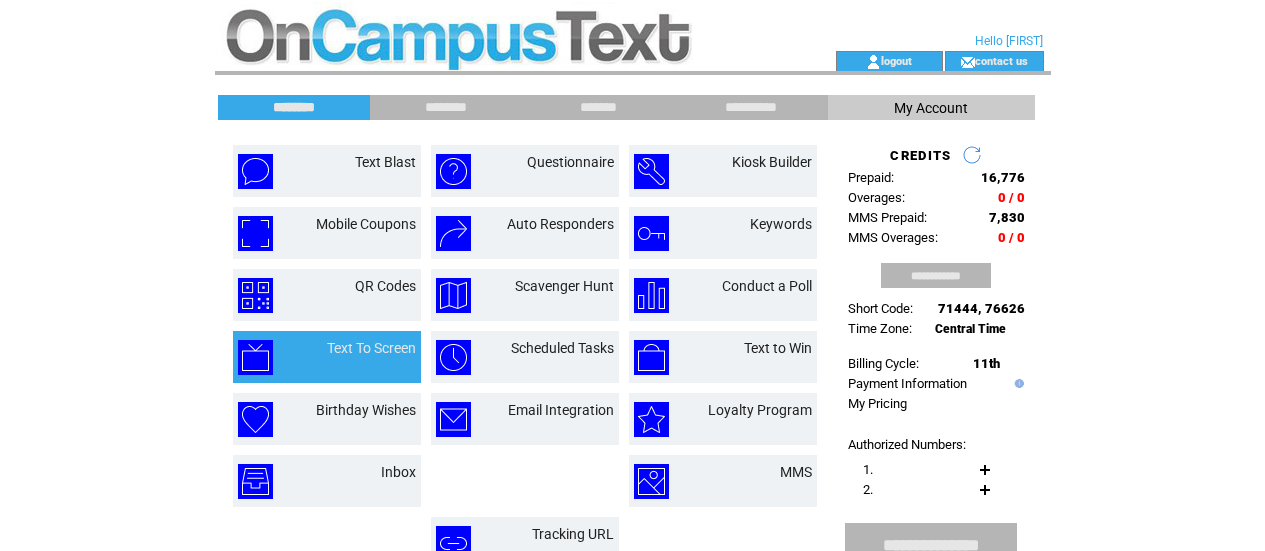 scroll, scrollTop: 0, scrollLeft: 0, axis: both 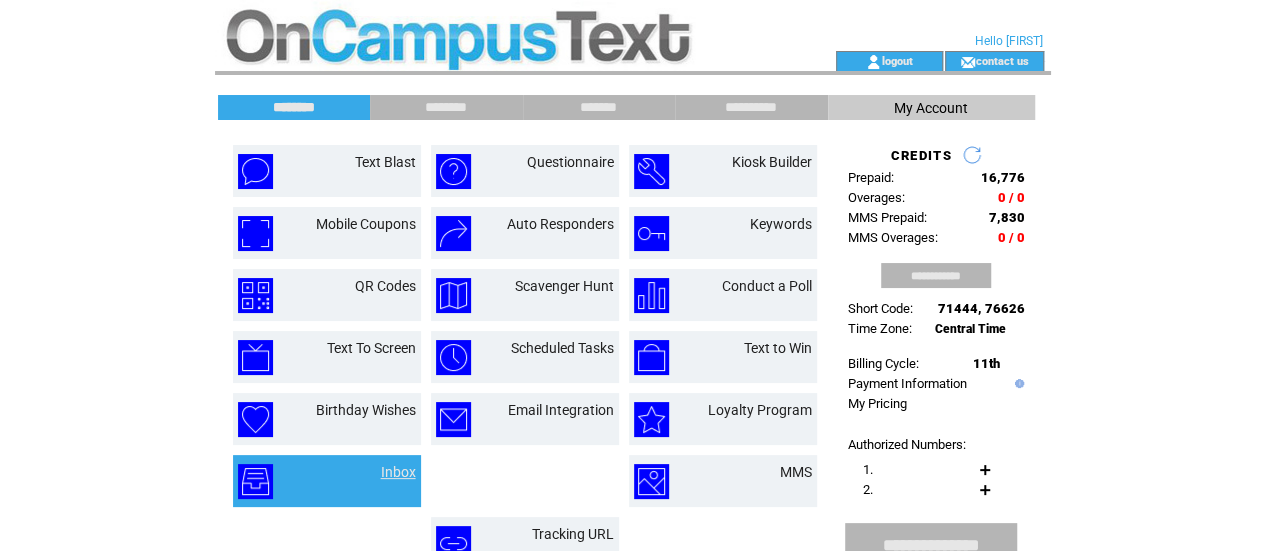 click on "Inbox" at bounding box center [398, 472] 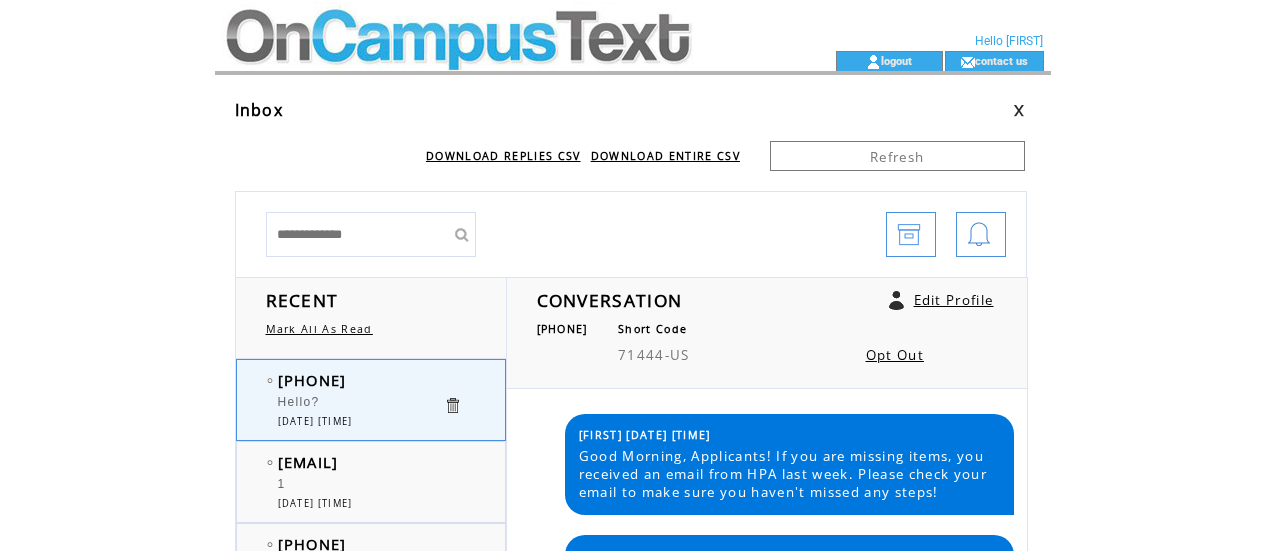 scroll, scrollTop: 0, scrollLeft: 0, axis: both 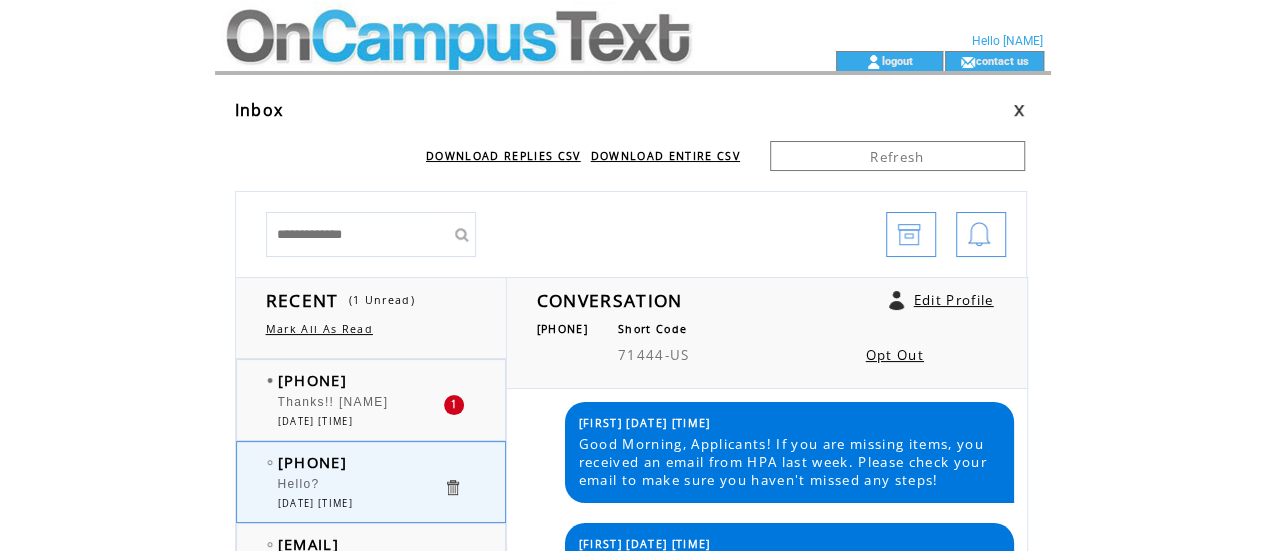 click on "Thanks!! Melissa" at bounding box center [333, 402] 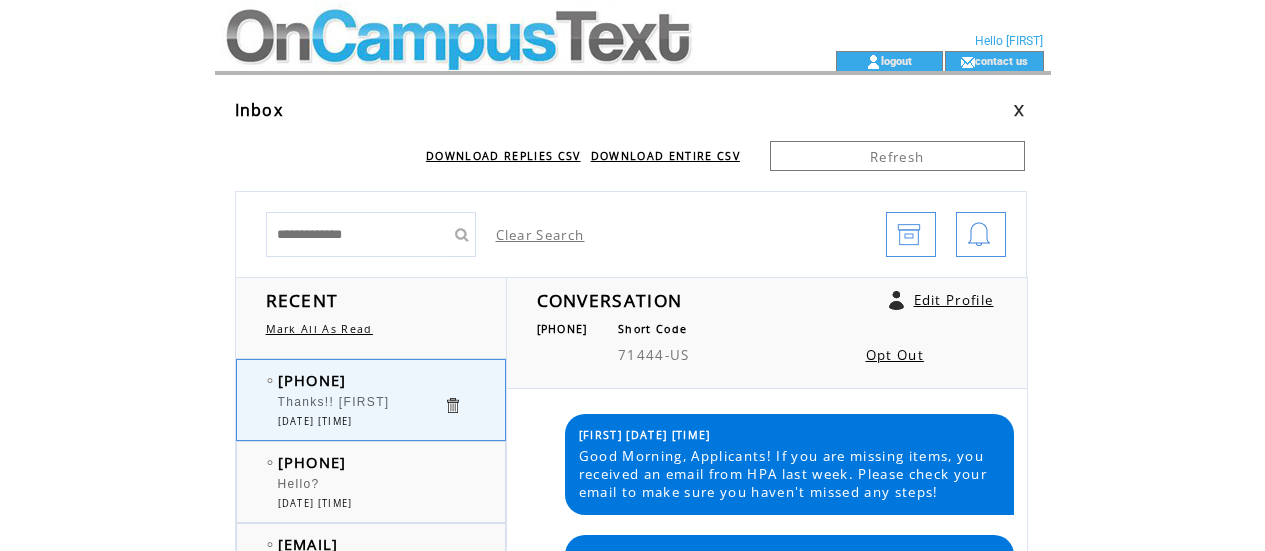 scroll, scrollTop: 0, scrollLeft: 0, axis: both 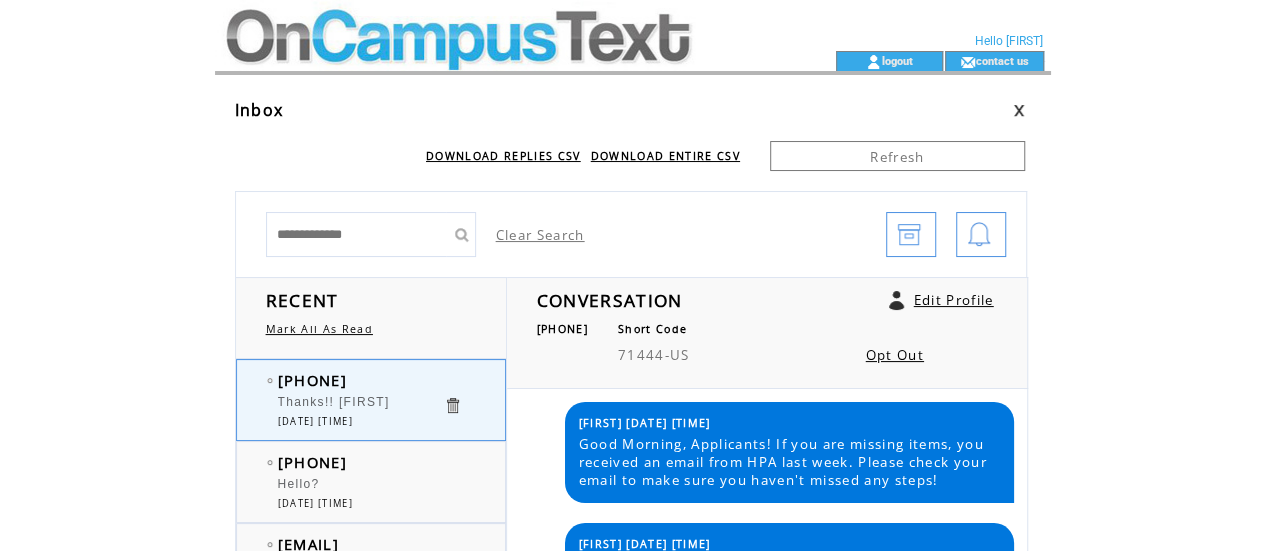 click at bounding box center [489, 25] 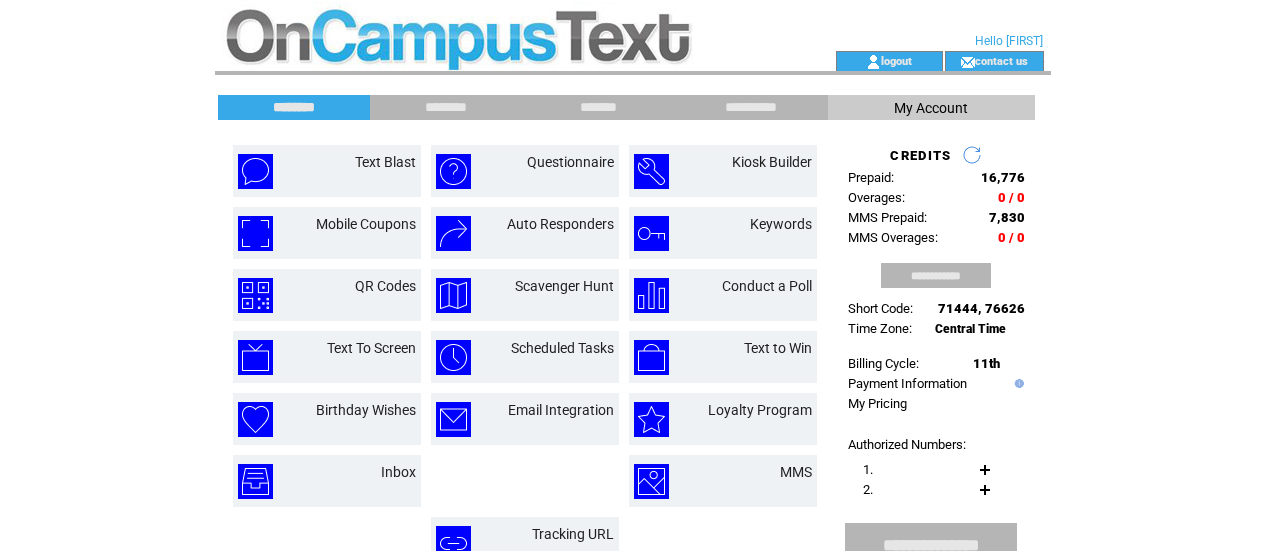 scroll, scrollTop: 0, scrollLeft: 0, axis: both 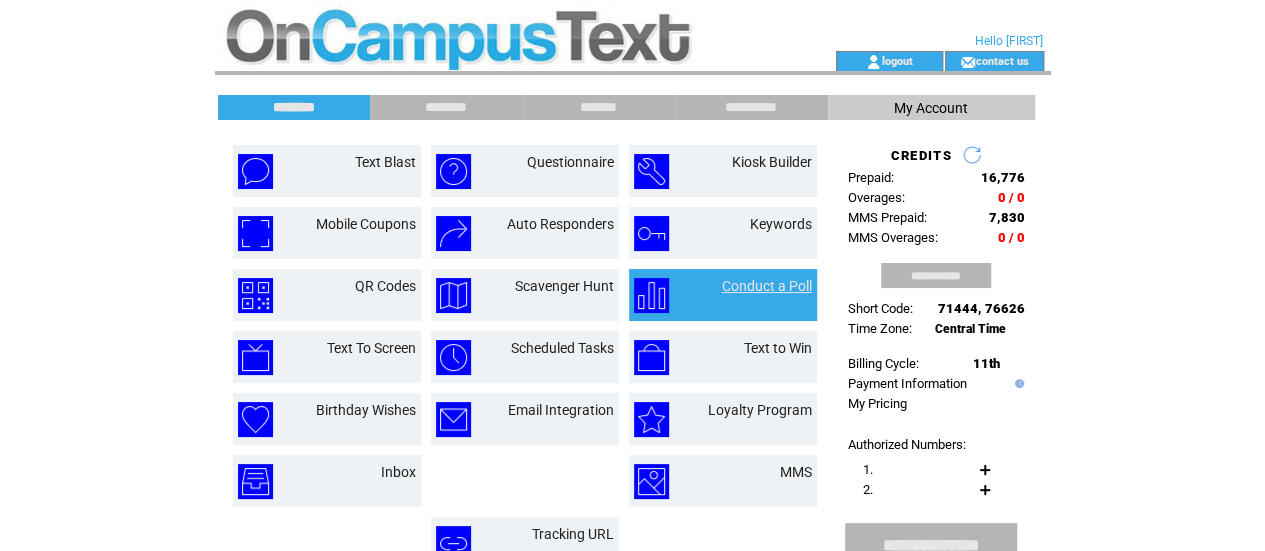 click on "Conduct a Poll" at bounding box center (767, 286) 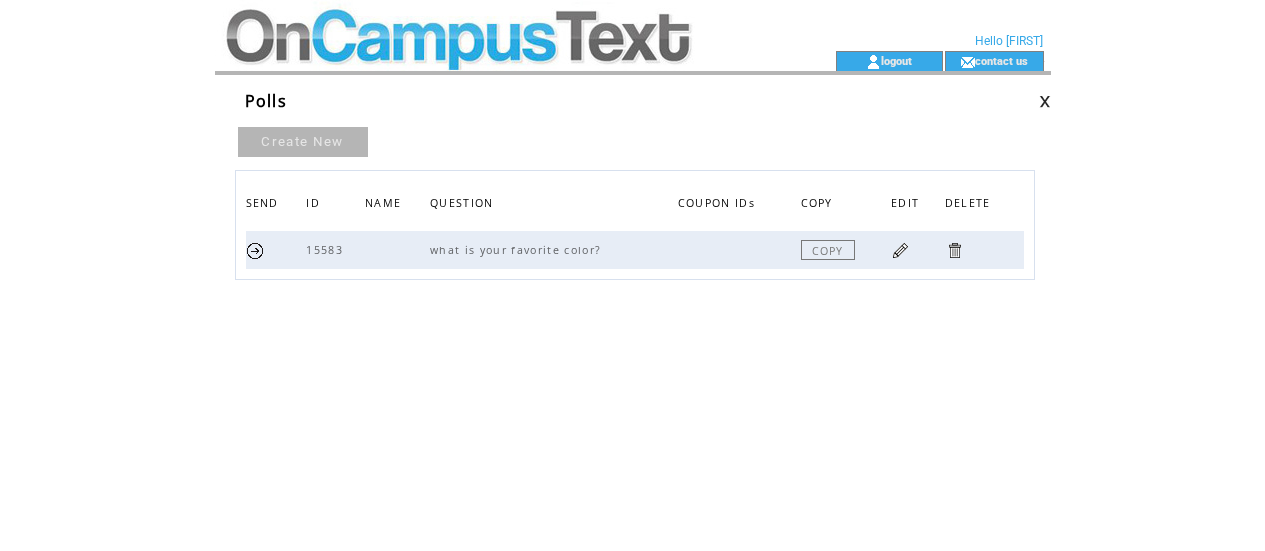 scroll, scrollTop: 0, scrollLeft: 0, axis: both 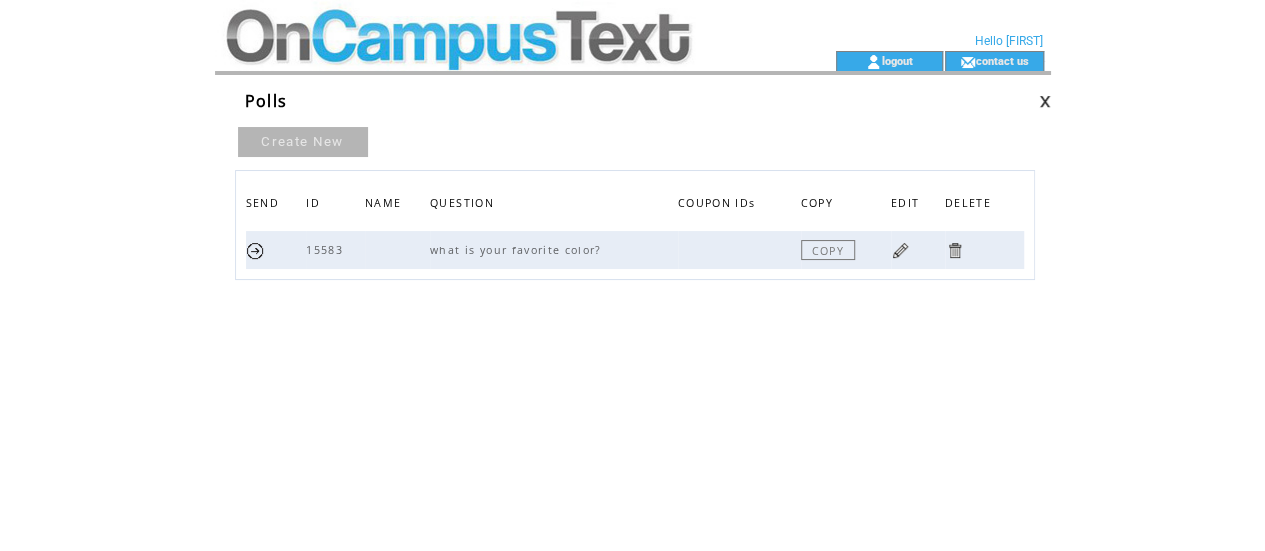 click at bounding box center (900, 250) 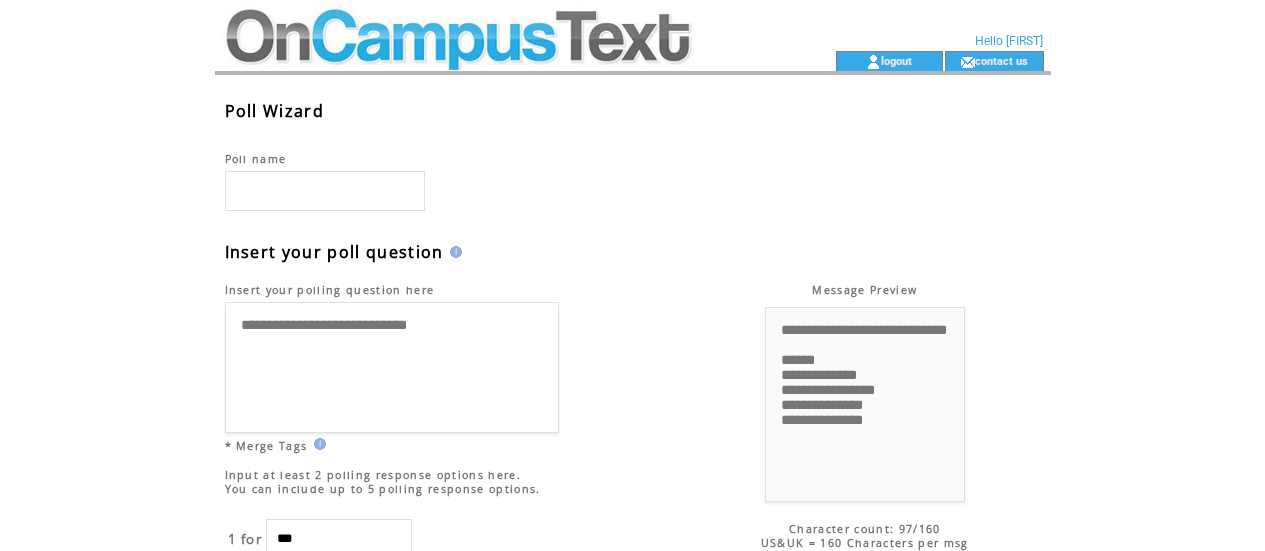 scroll, scrollTop: 0, scrollLeft: 0, axis: both 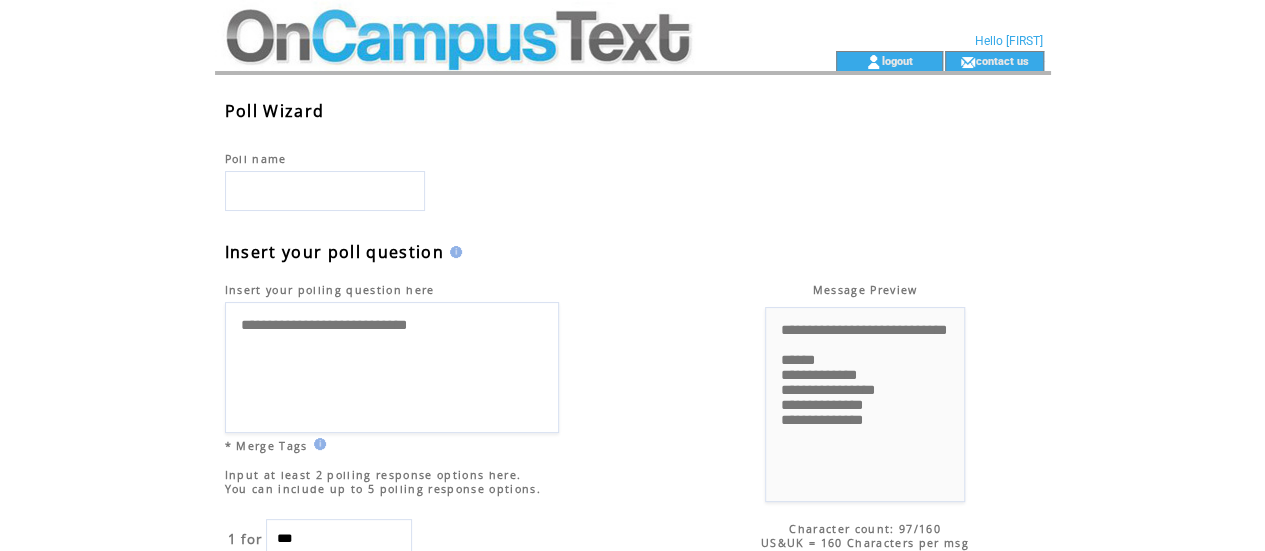 click at bounding box center (489, 25) 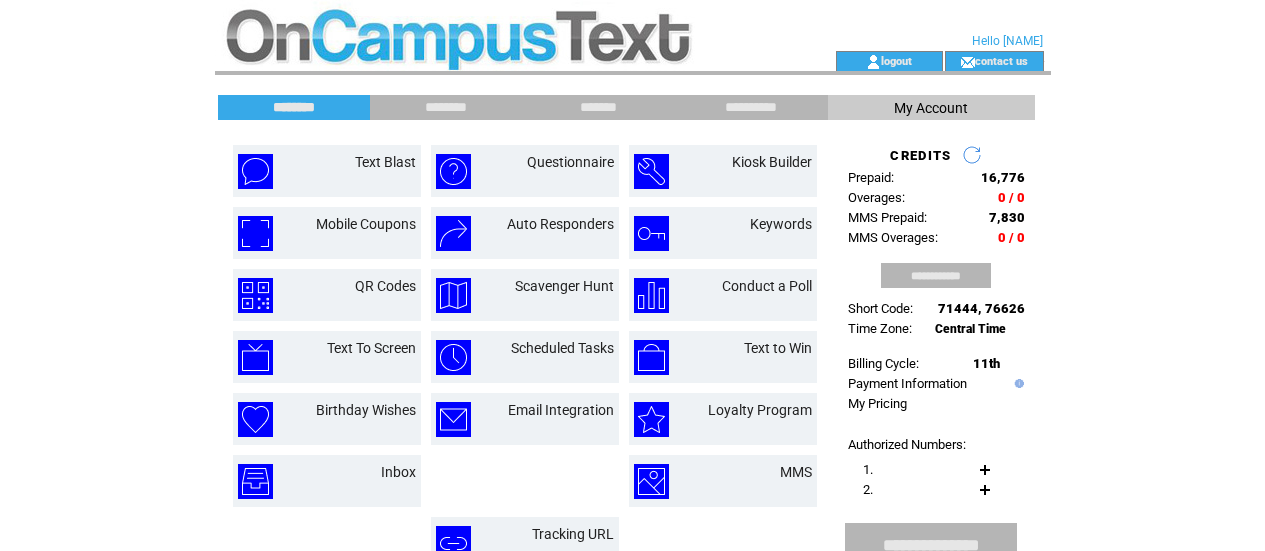 scroll, scrollTop: 0, scrollLeft: 0, axis: both 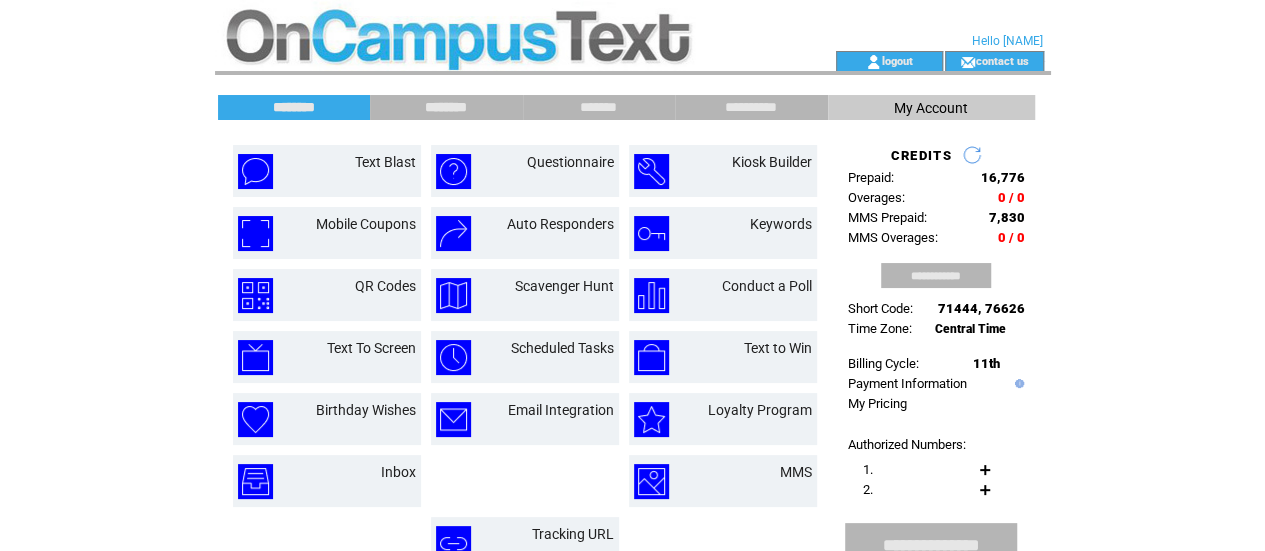 click on "********" at bounding box center [446, 107] 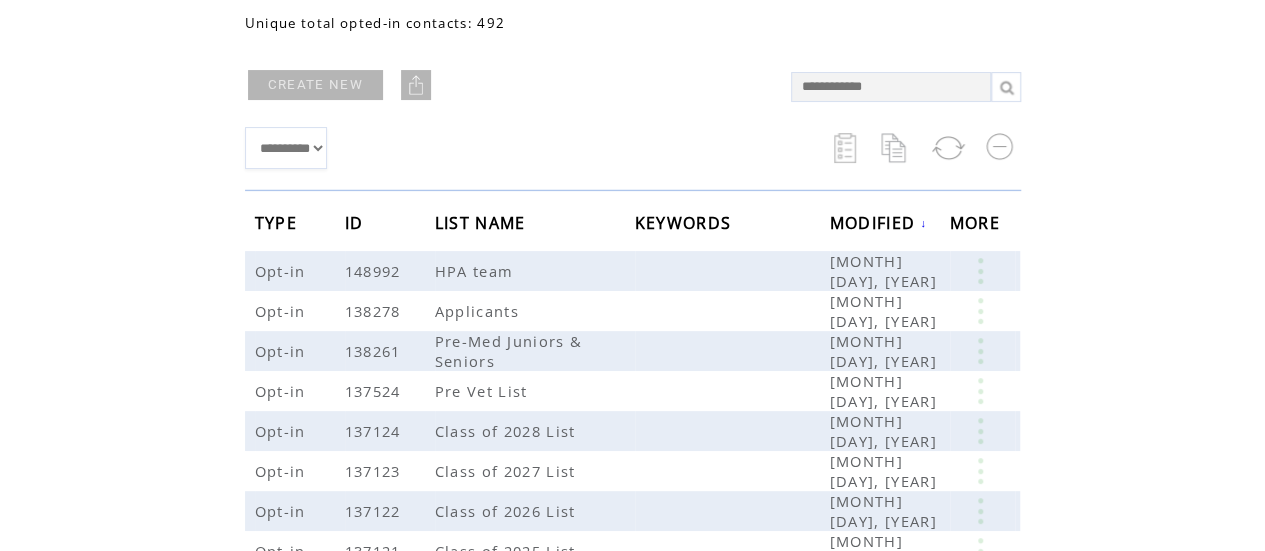 scroll, scrollTop: 144, scrollLeft: 0, axis: vertical 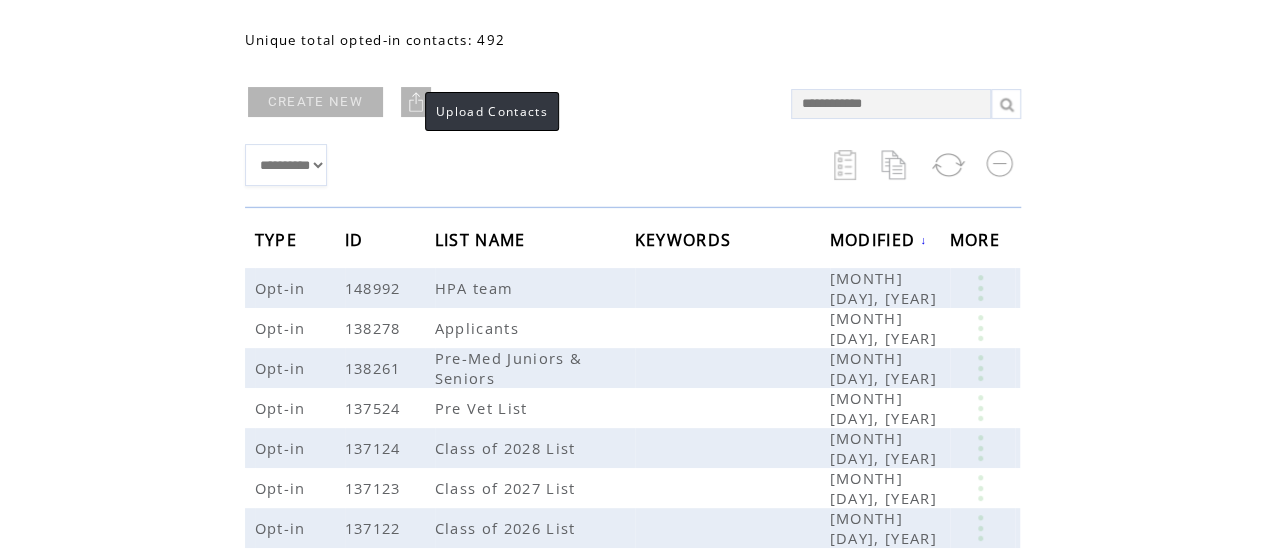 click at bounding box center [416, 102] 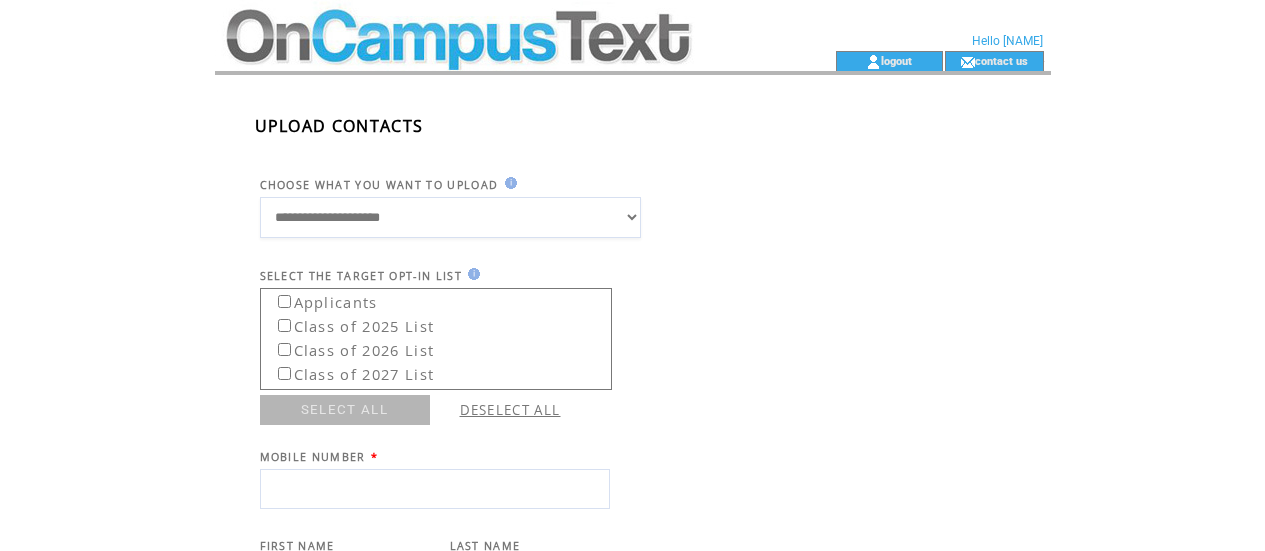 scroll, scrollTop: 0, scrollLeft: 0, axis: both 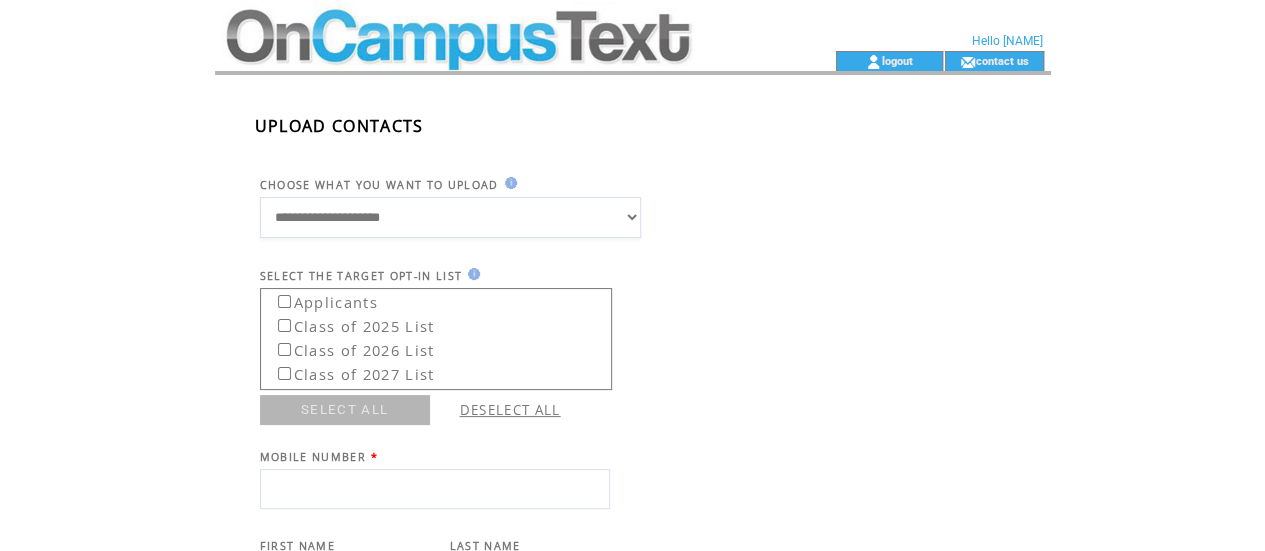 click on "**********" at bounding box center (450, 217) 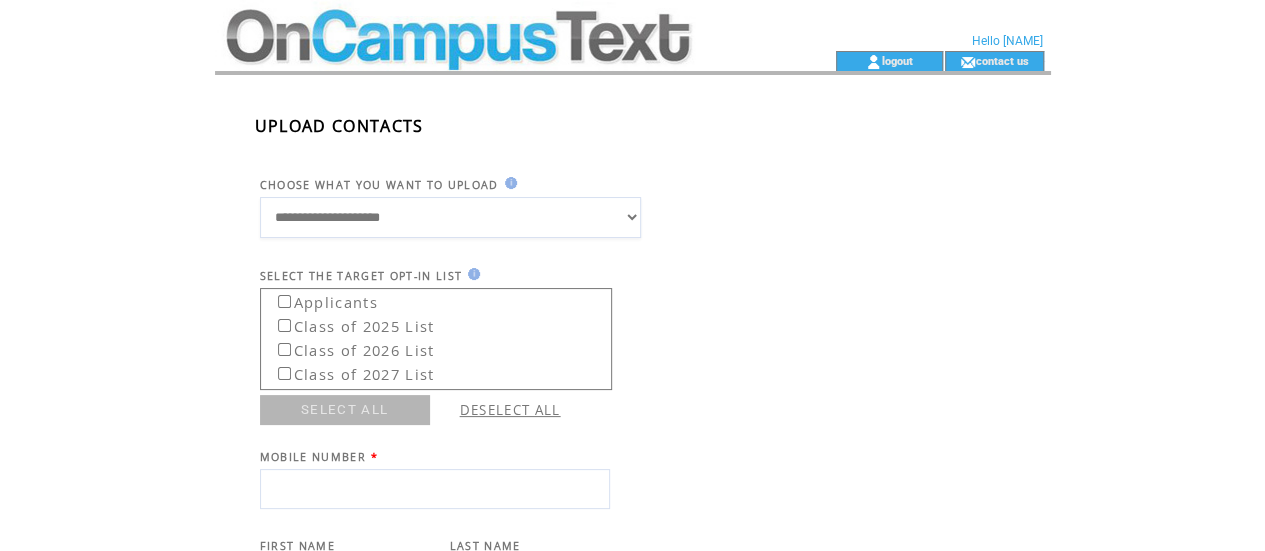 click on "**********" at bounding box center (450, 217) 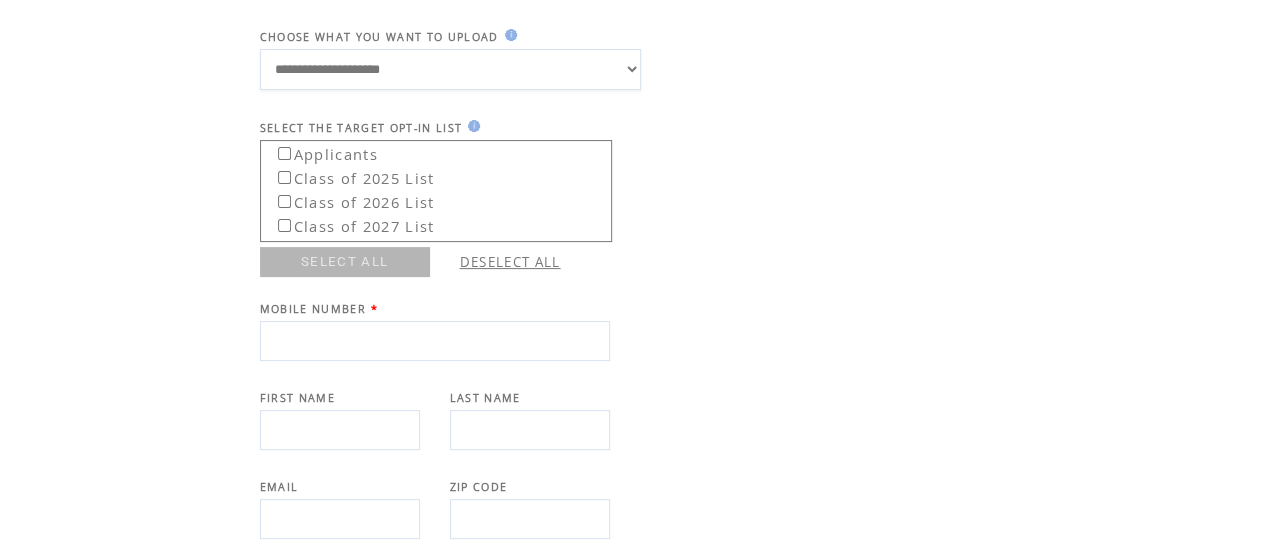 scroll, scrollTop: 158, scrollLeft: 0, axis: vertical 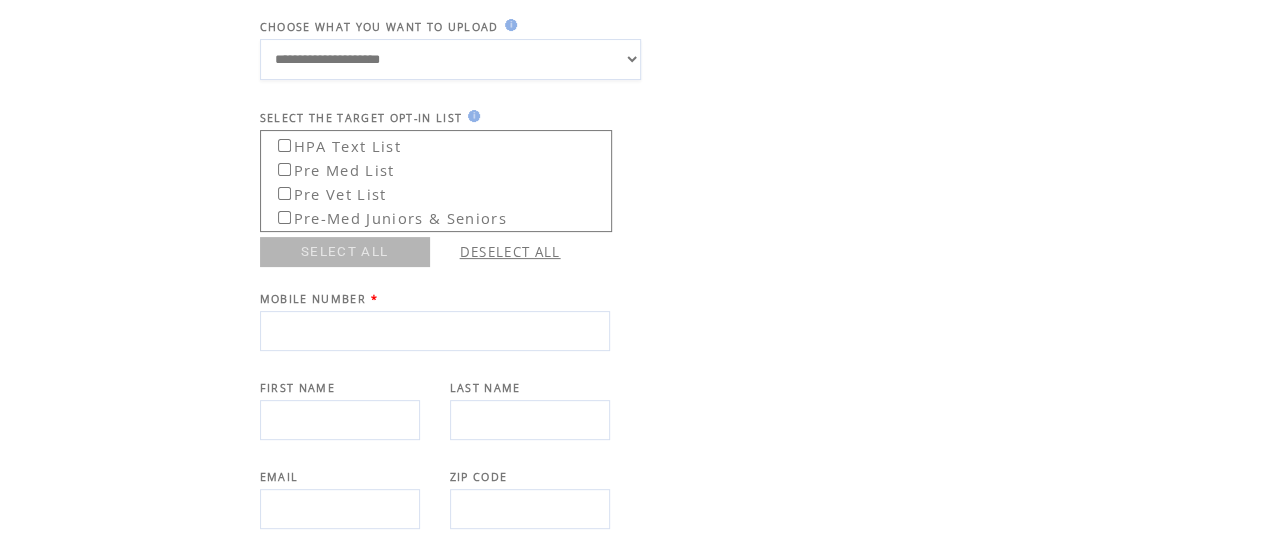 click on "HPA Text List" at bounding box center (332, 143) 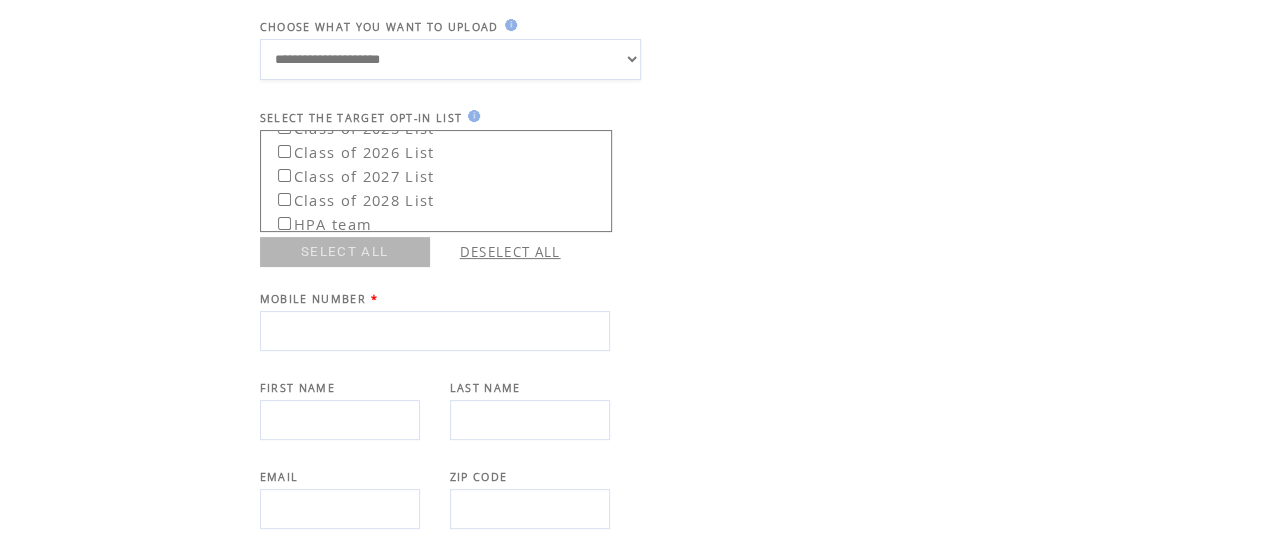 scroll, scrollTop: 0, scrollLeft: 0, axis: both 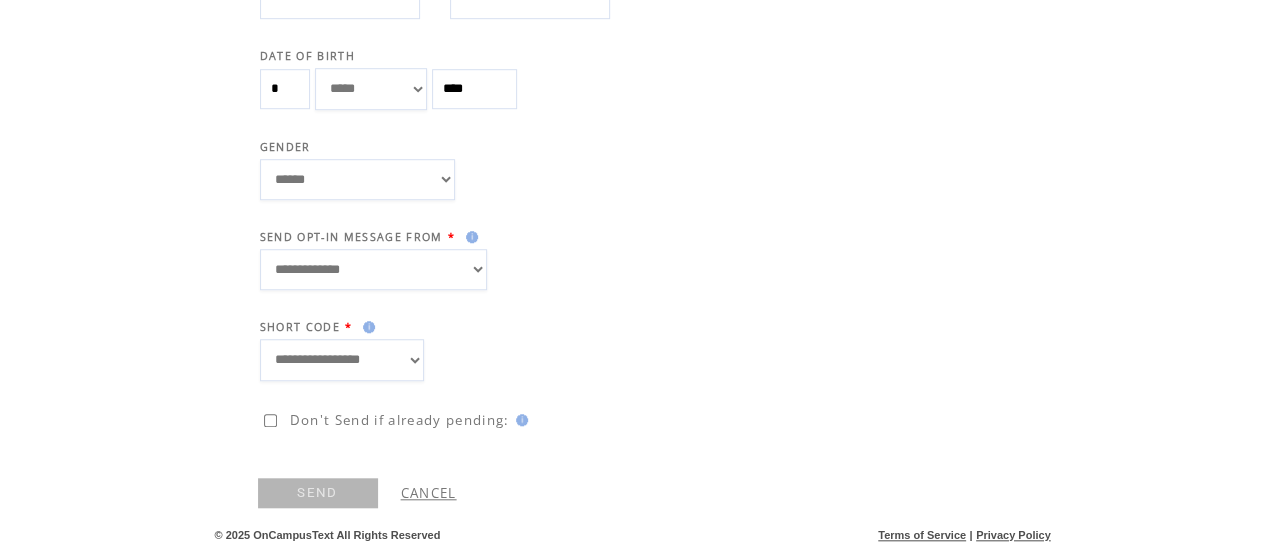 click on "**********" at bounding box center (373, 269) 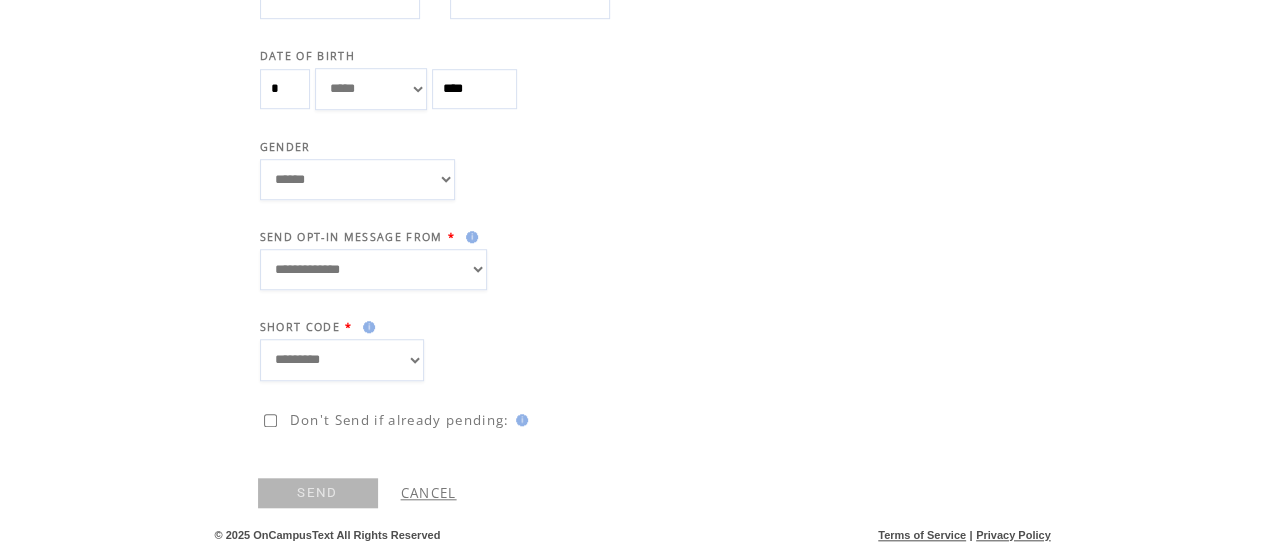 click on "**********" at bounding box center (342, 359) 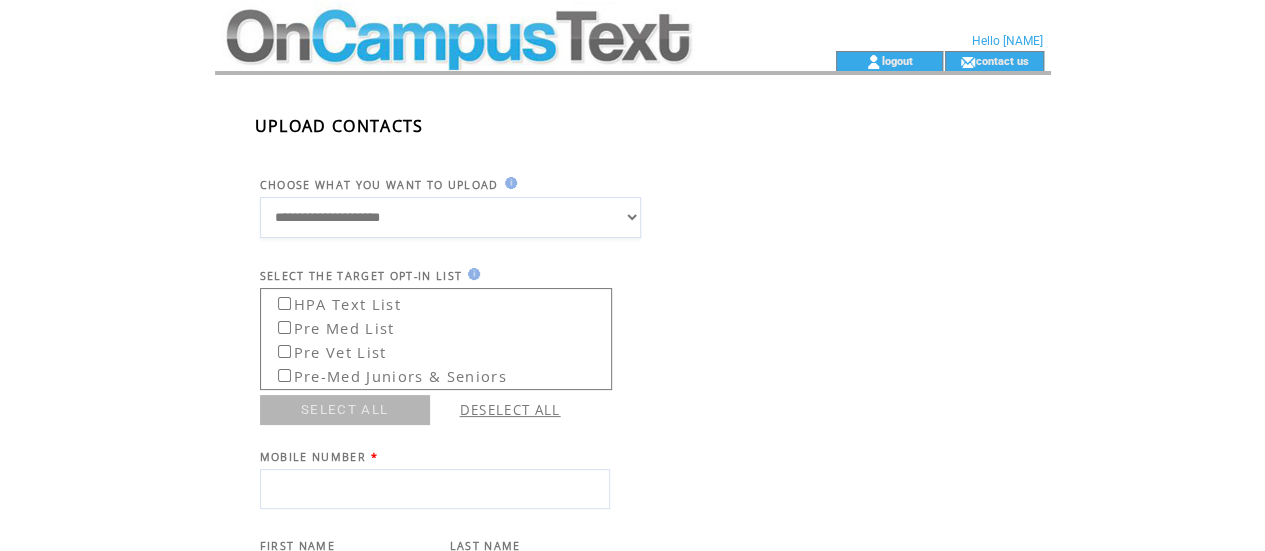 click at bounding box center (489, 25) 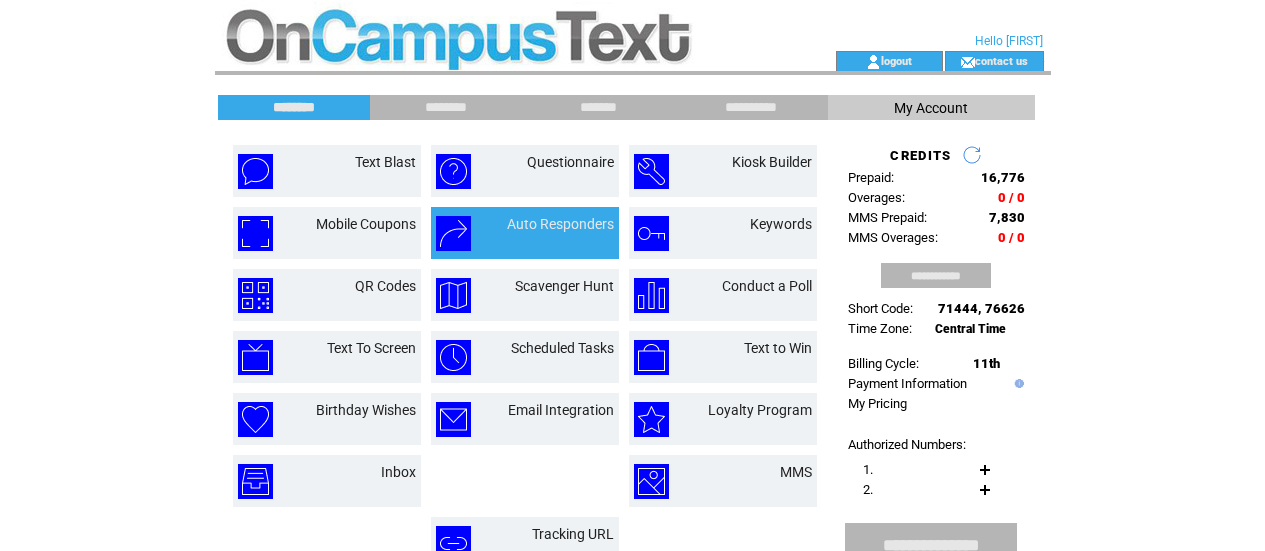 scroll, scrollTop: 0, scrollLeft: 0, axis: both 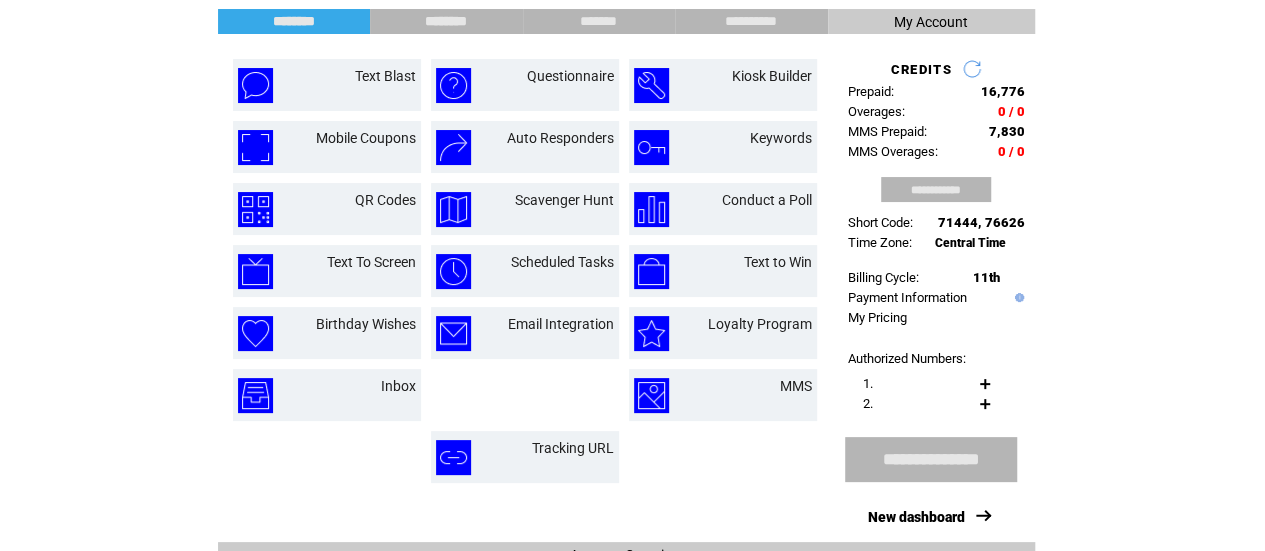 click on "********" at bounding box center [446, 21] 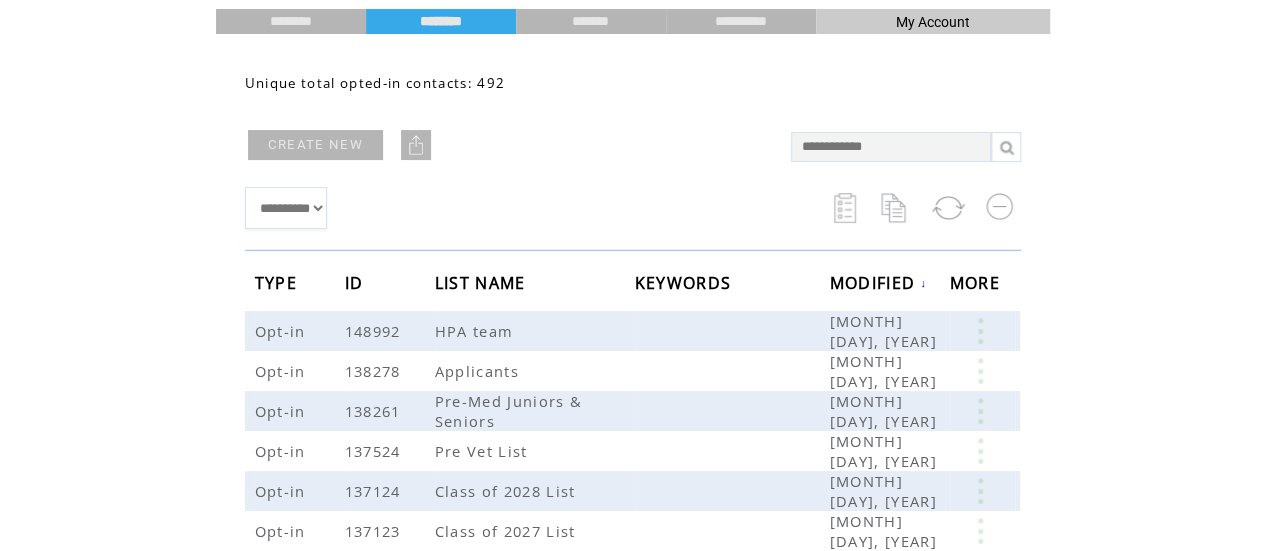 click at bounding box center (416, 145) 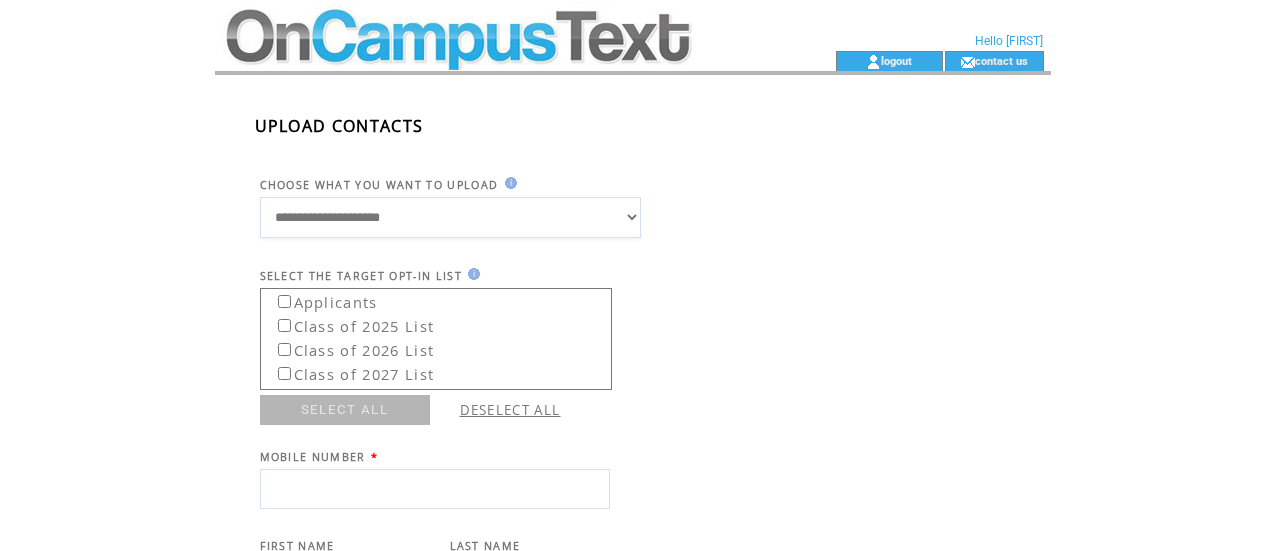 scroll, scrollTop: 0, scrollLeft: 0, axis: both 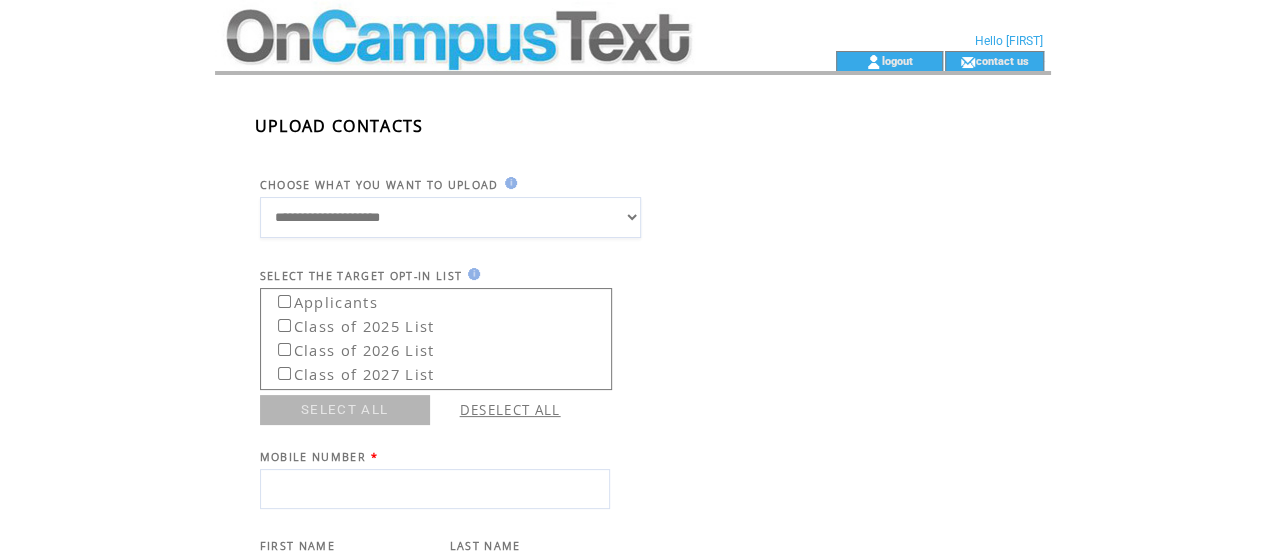 click on "**********" at bounding box center [450, 217] 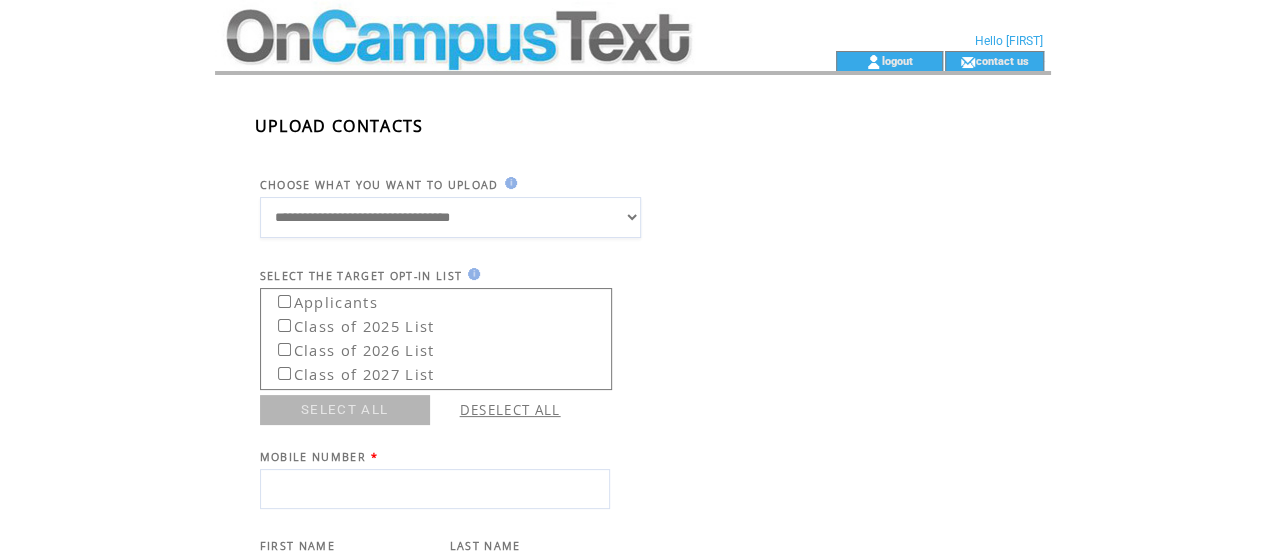 click on "**********" at bounding box center [450, 217] 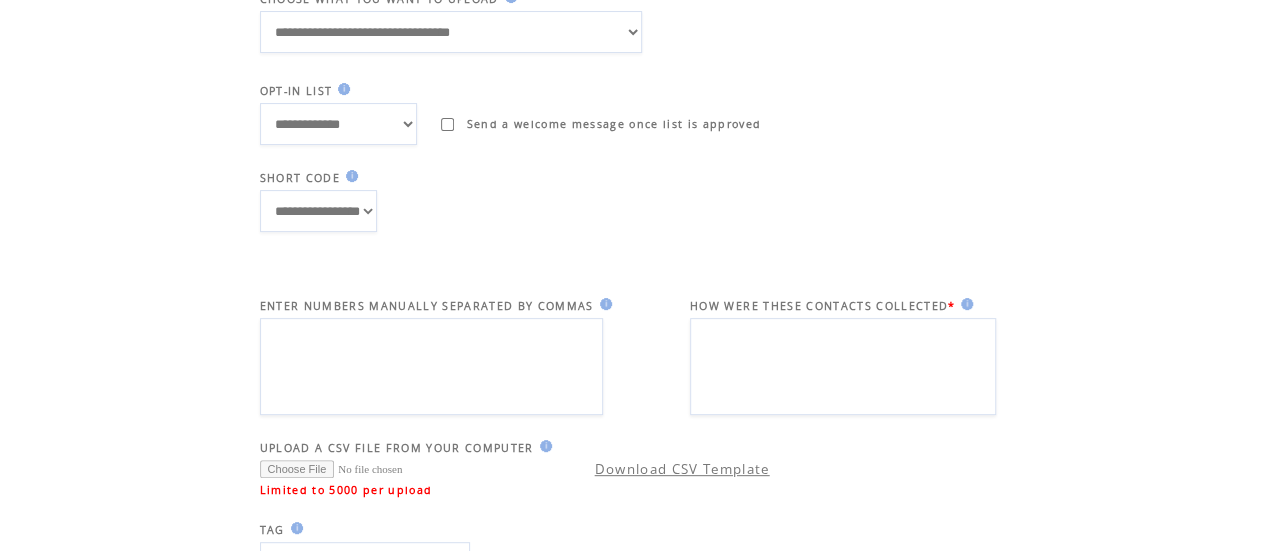 scroll, scrollTop: 0, scrollLeft: 0, axis: both 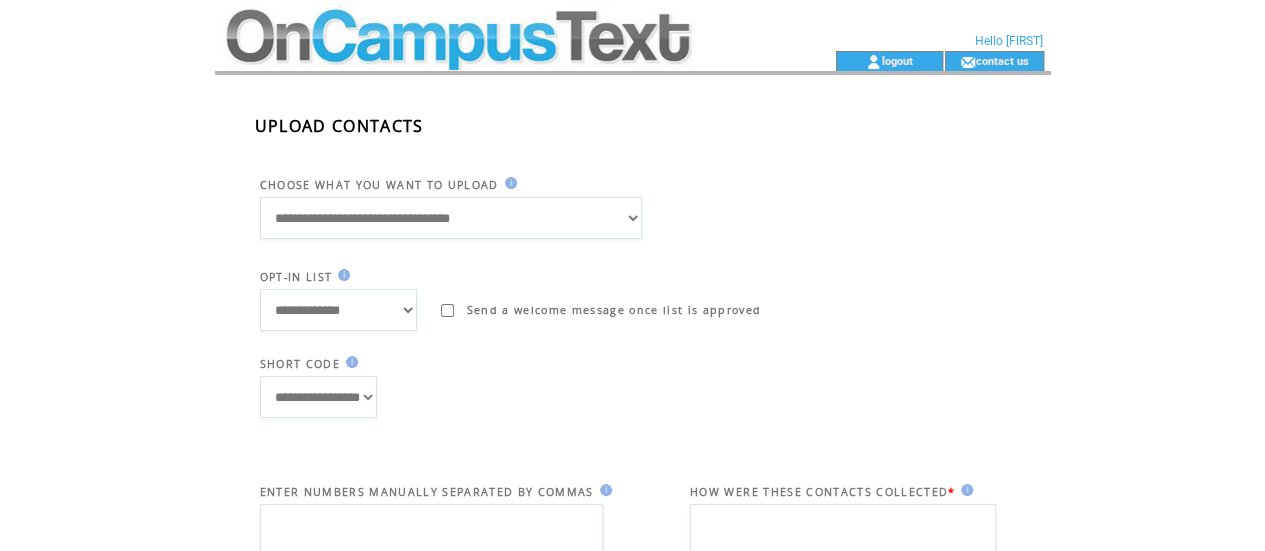 click on "**********" at bounding box center (338, 310) 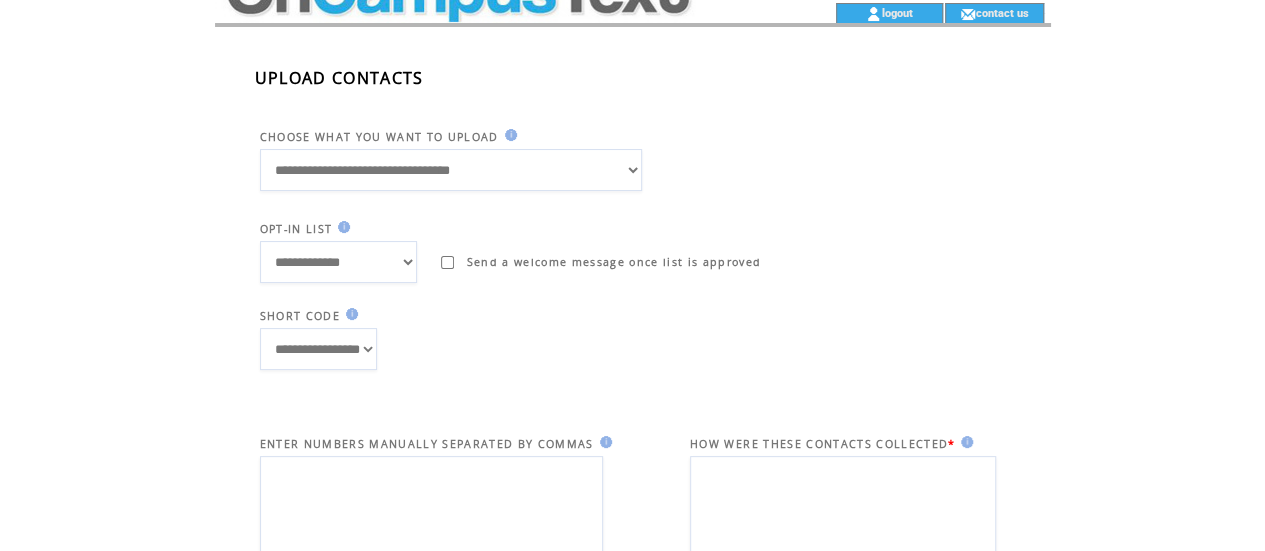 scroll, scrollTop: 0, scrollLeft: 0, axis: both 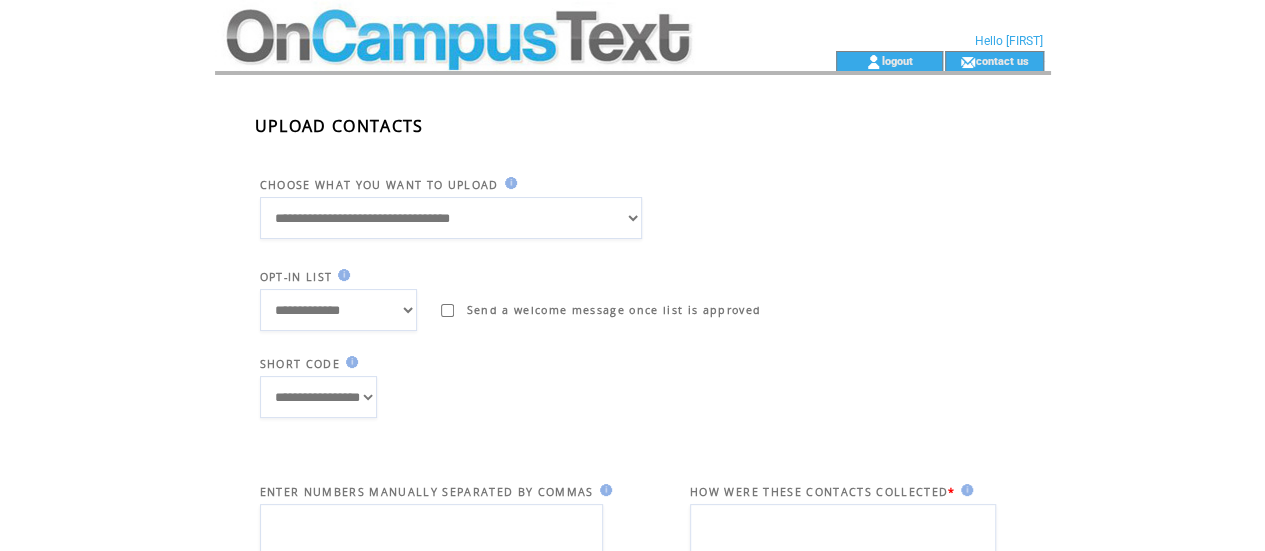 click at bounding box center [489, 25] 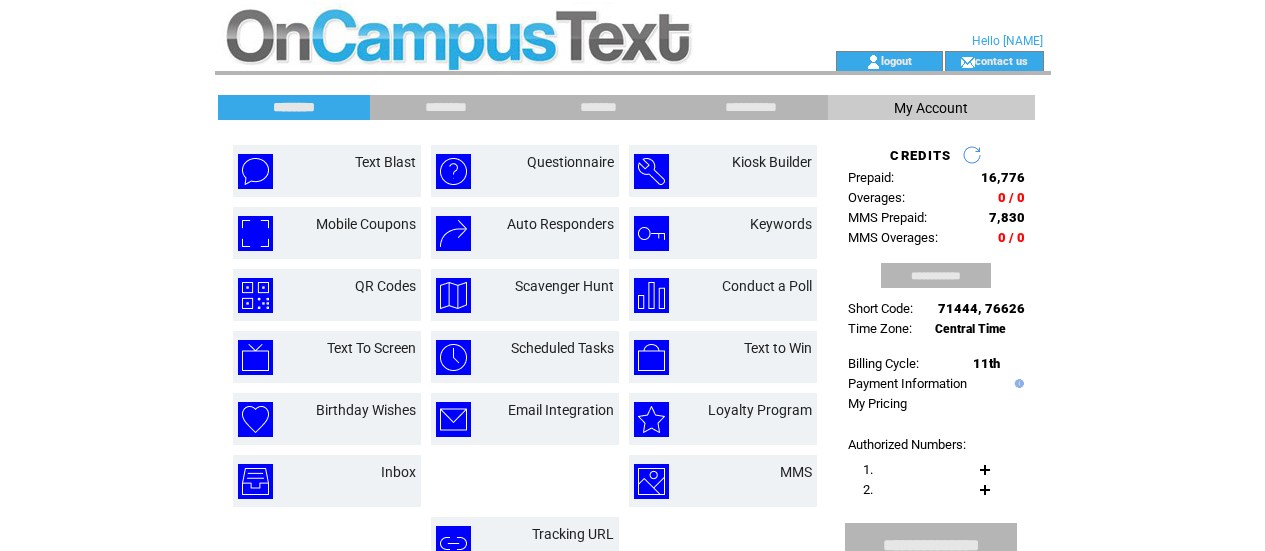 scroll, scrollTop: 0, scrollLeft: 0, axis: both 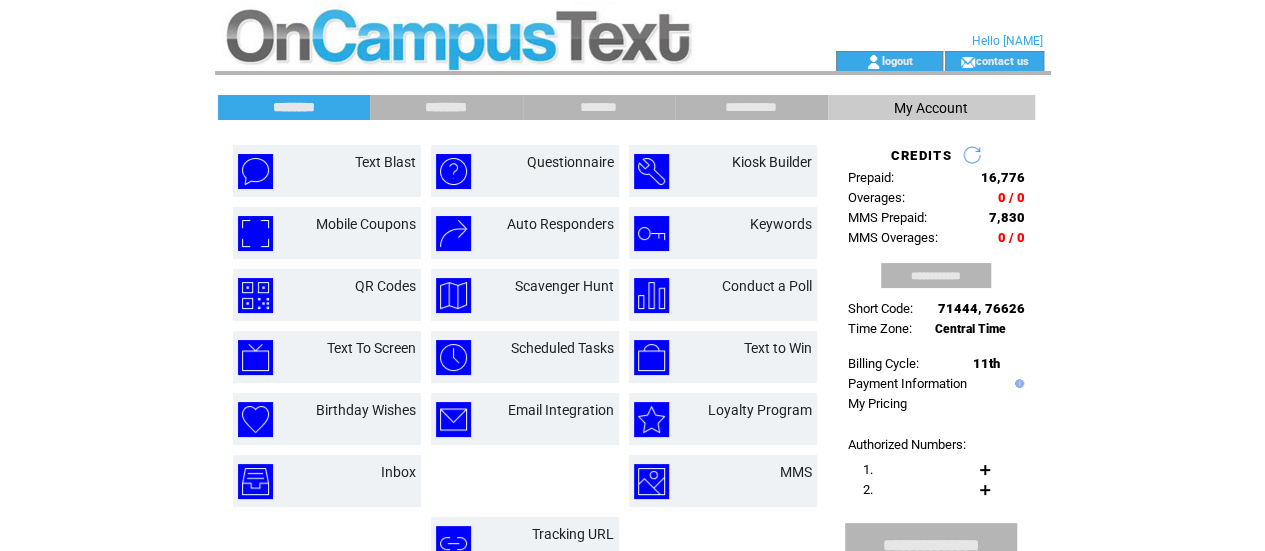 click on "********" at bounding box center [446, 107] 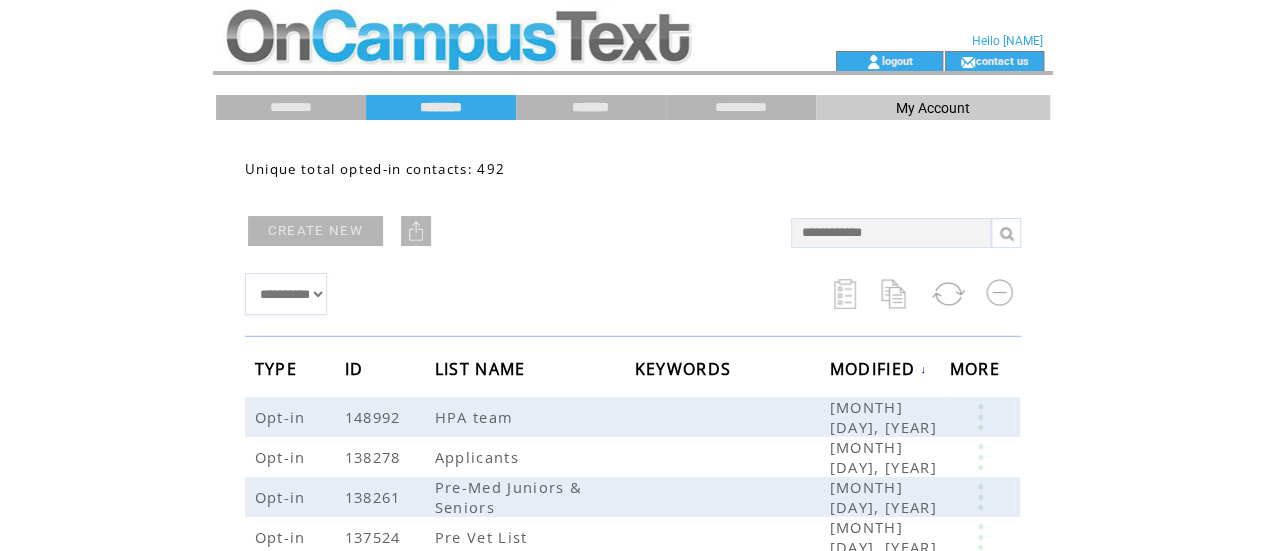 click on "*******" at bounding box center (591, 107) 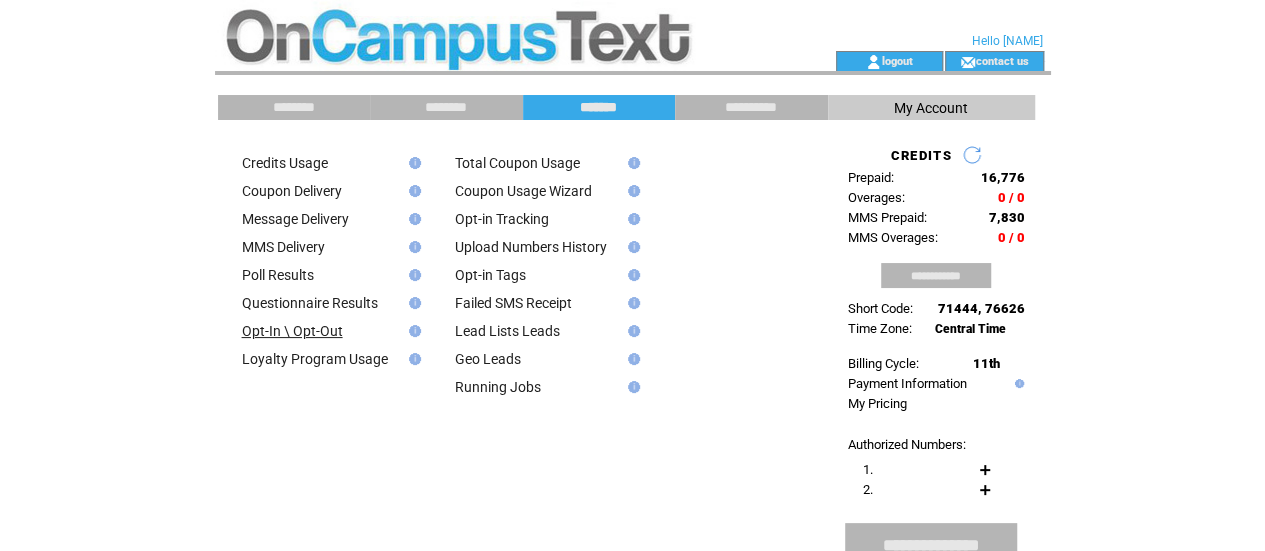 click on "Opt-In \ Opt-Out" at bounding box center [292, 331] 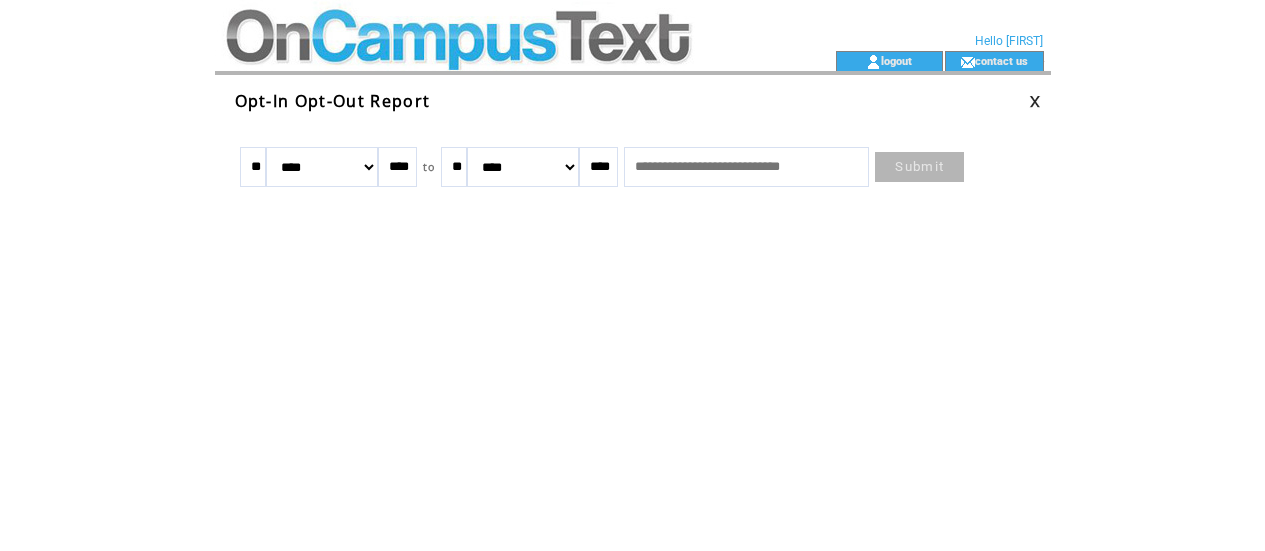 scroll, scrollTop: 0, scrollLeft: 0, axis: both 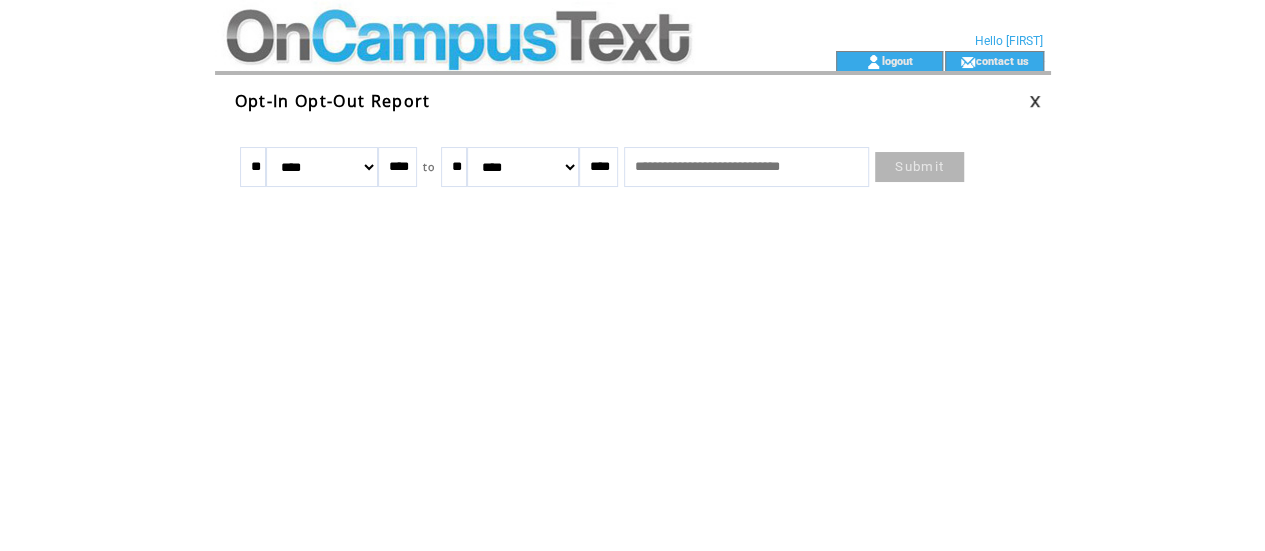 click at bounding box center [489, 61] 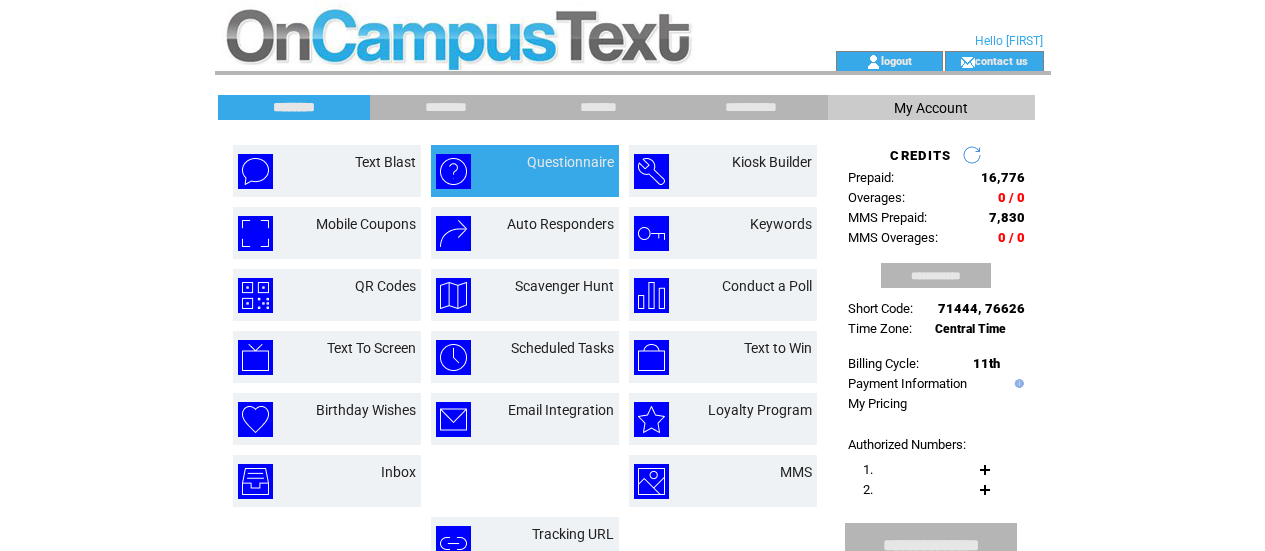 scroll, scrollTop: 0, scrollLeft: 0, axis: both 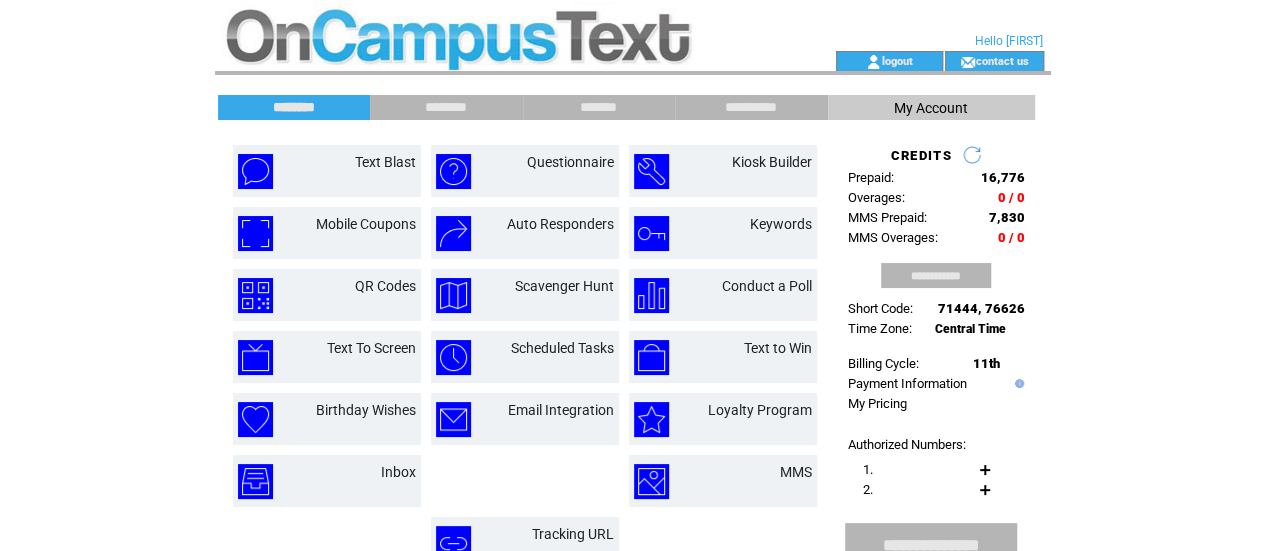 click on "*******" at bounding box center [599, 107] 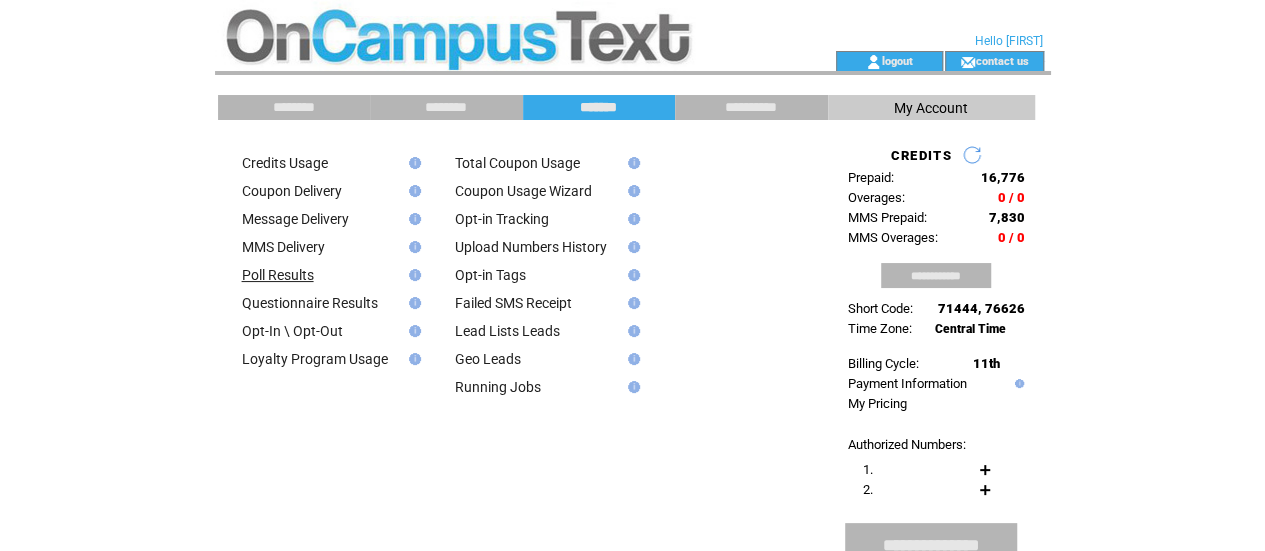click on "Poll Results" at bounding box center (278, 275) 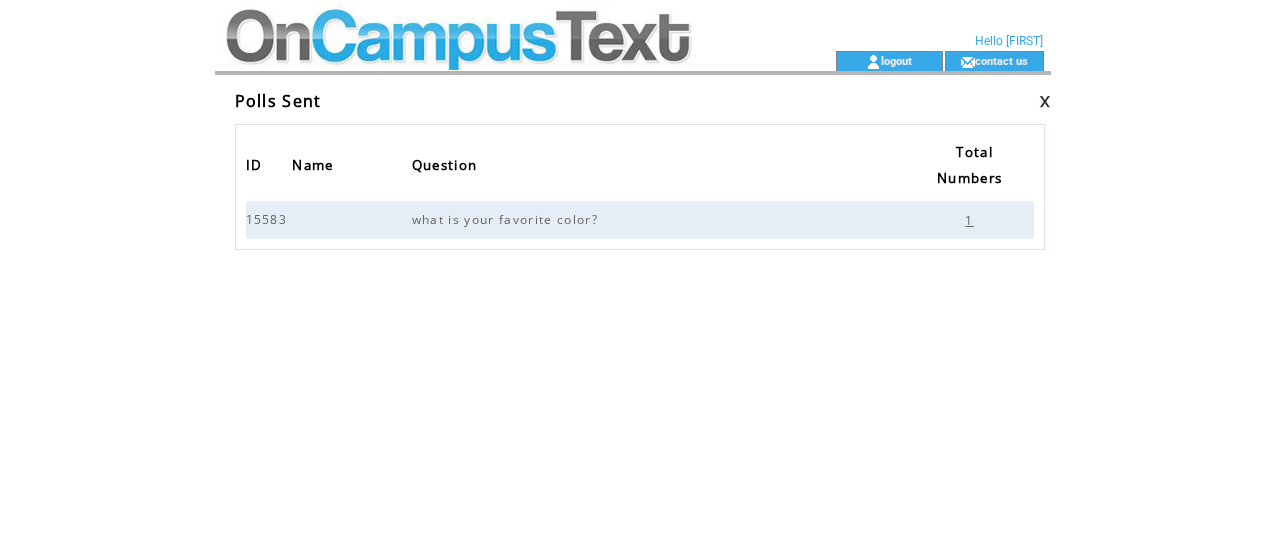 scroll, scrollTop: 0, scrollLeft: 0, axis: both 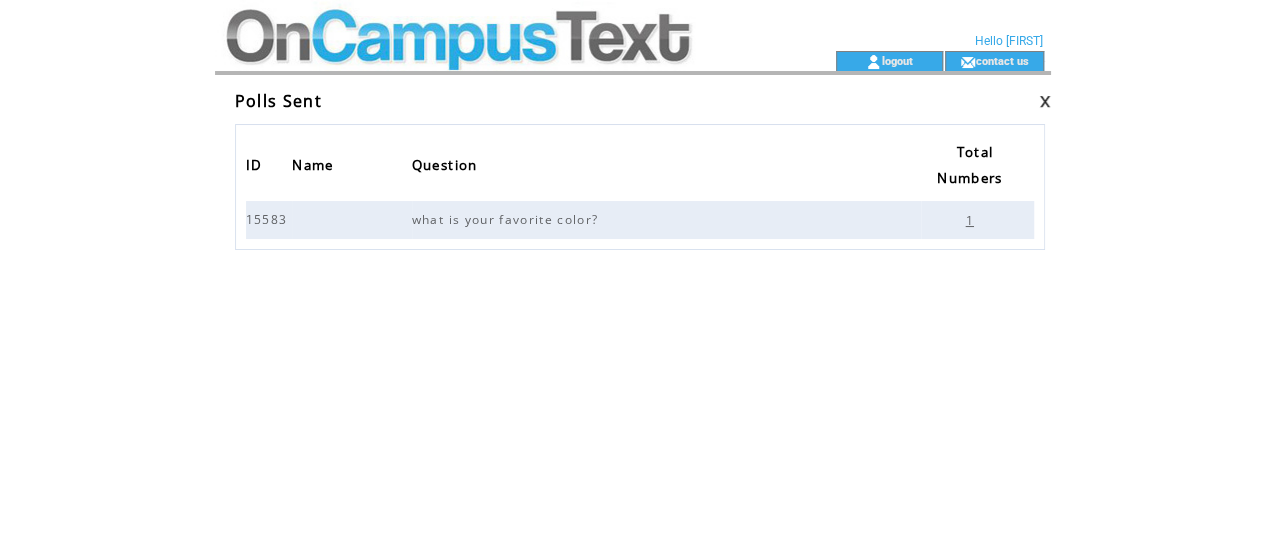 click on "1" at bounding box center [971, 220] 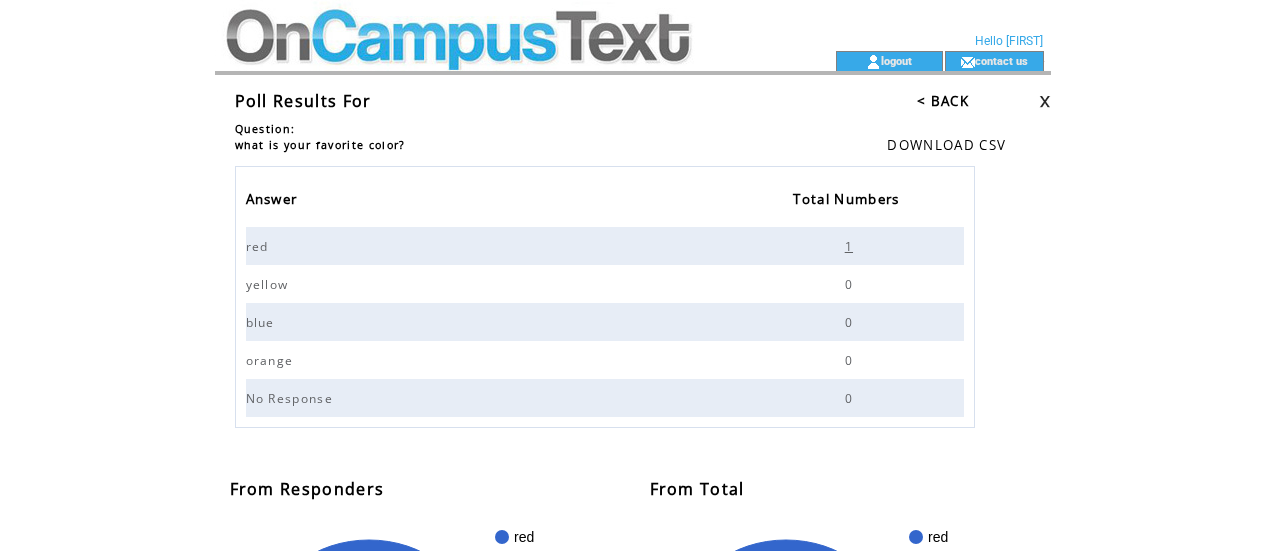 scroll, scrollTop: 0, scrollLeft: 0, axis: both 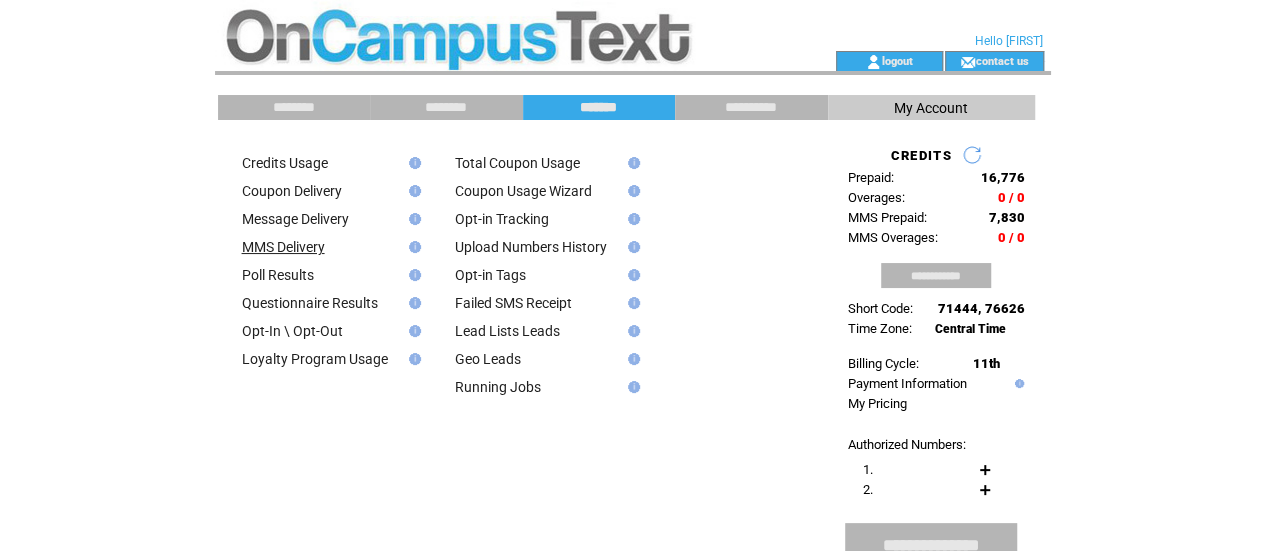 click on "MMS Delivery" at bounding box center [283, 247] 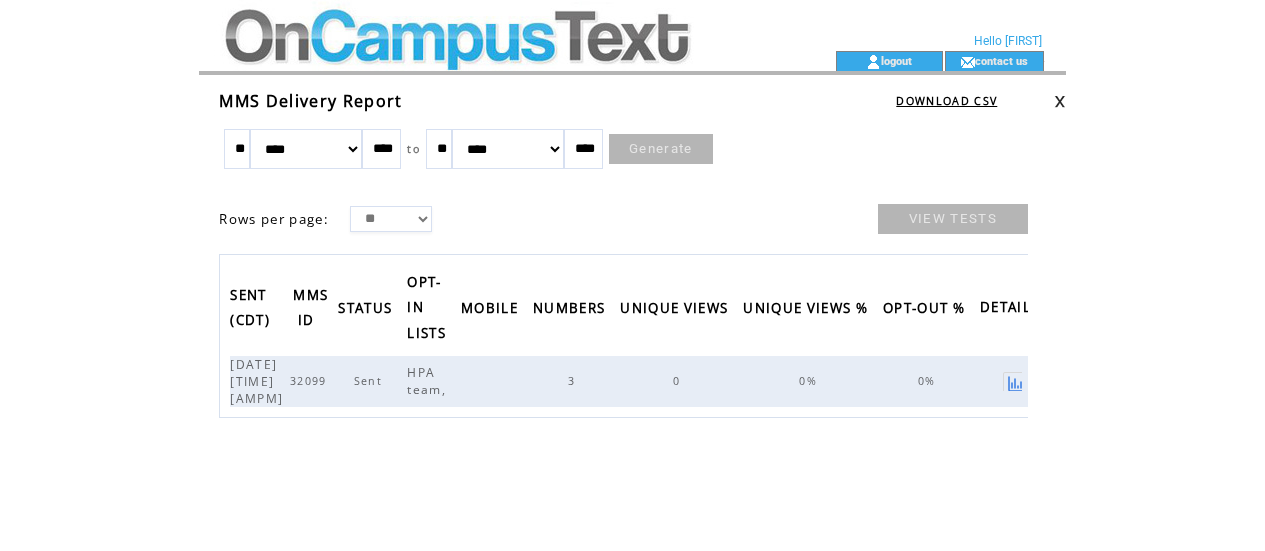 scroll, scrollTop: 0, scrollLeft: 0, axis: both 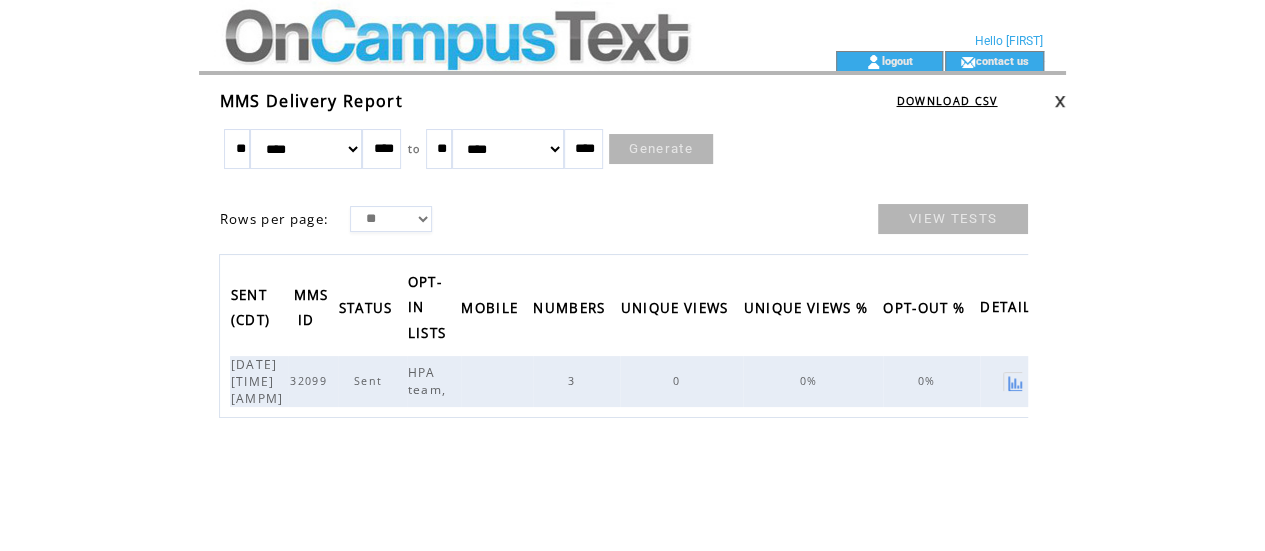 click on "******* 		 ******** 		 ***** 		 ***** 		 *** 		 **** 		 **** 		 ****** 		 ********* 		 ******* 		 ******** 		 ********" at bounding box center [306, 149] 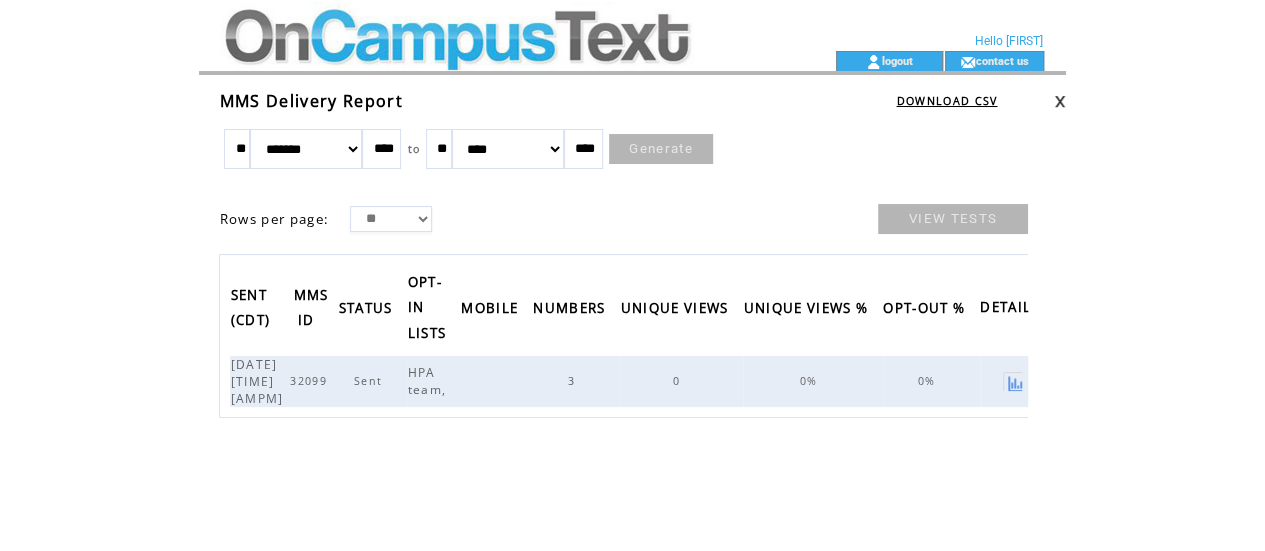click on "******* 		 ******** 		 ***** 		 ***** 		 *** 		 **** 		 **** 		 ****** 		 ********* 		 ******* 		 ******** 		 ********" at bounding box center [306, 149] 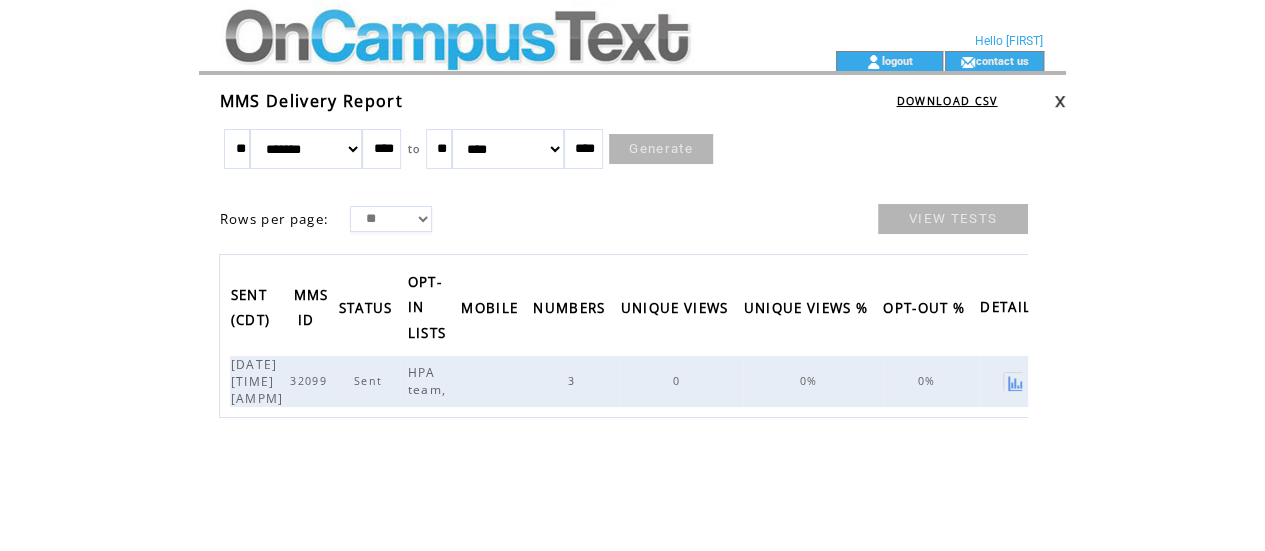 click on "Generate" at bounding box center (661, 149) 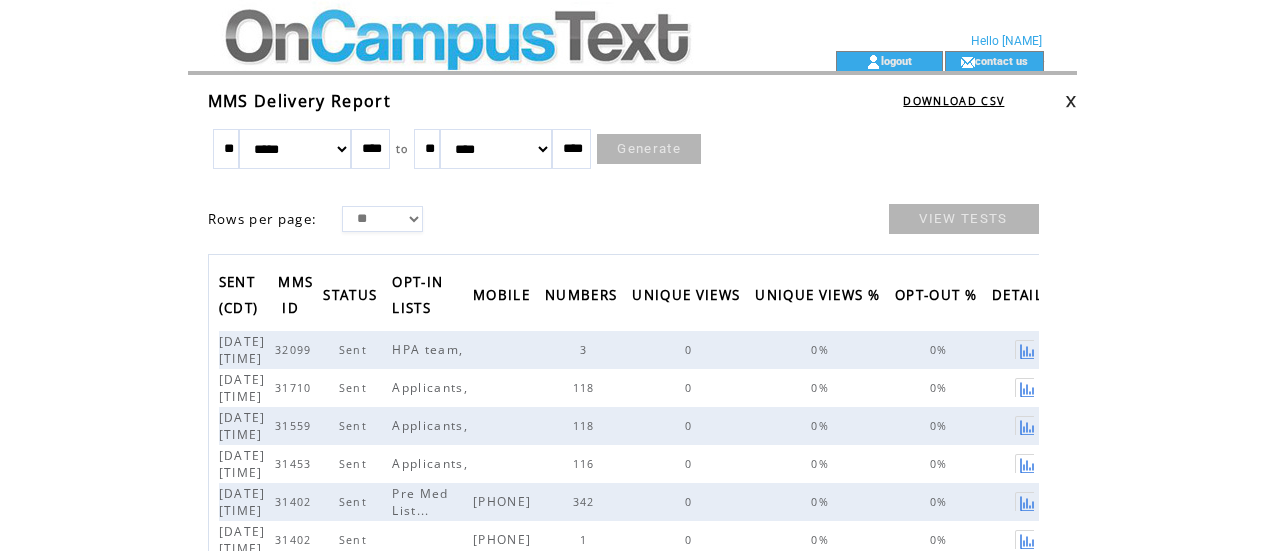 scroll, scrollTop: 0, scrollLeft: 0, axis: both 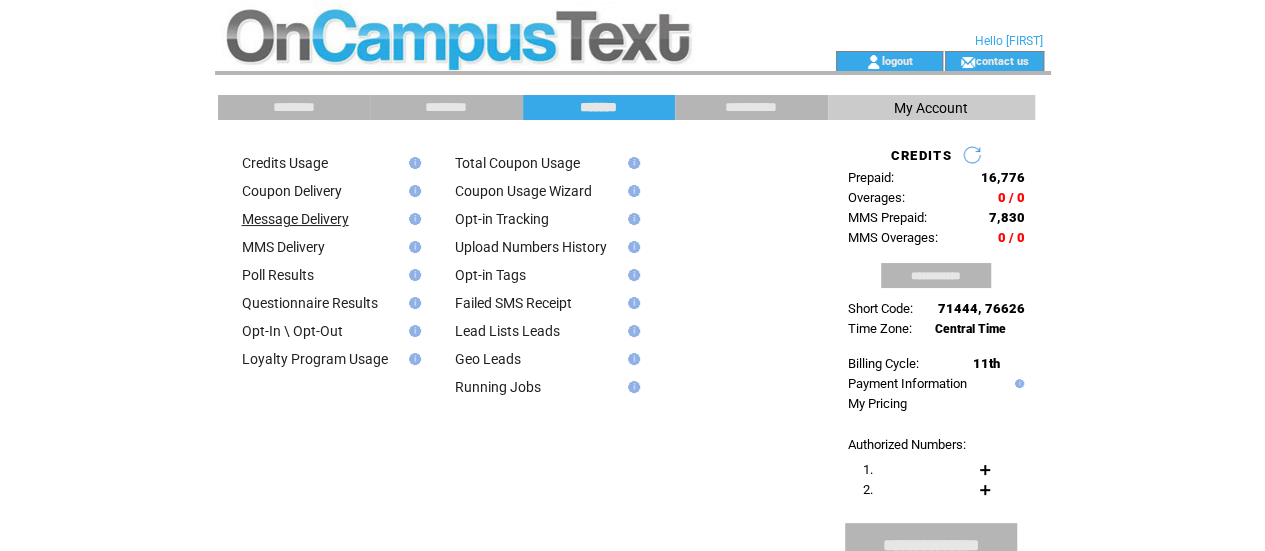 click on "Message Delivery" at bounding box center [295, 219] 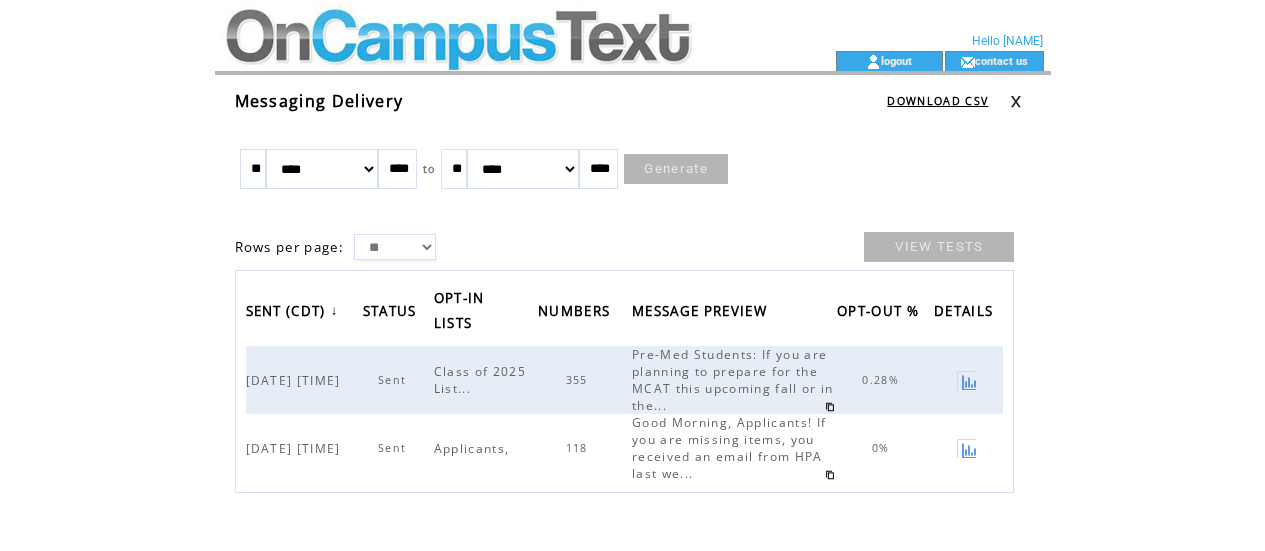 scroll, scrollTop: 0, scrollLeft: 0, axis: both 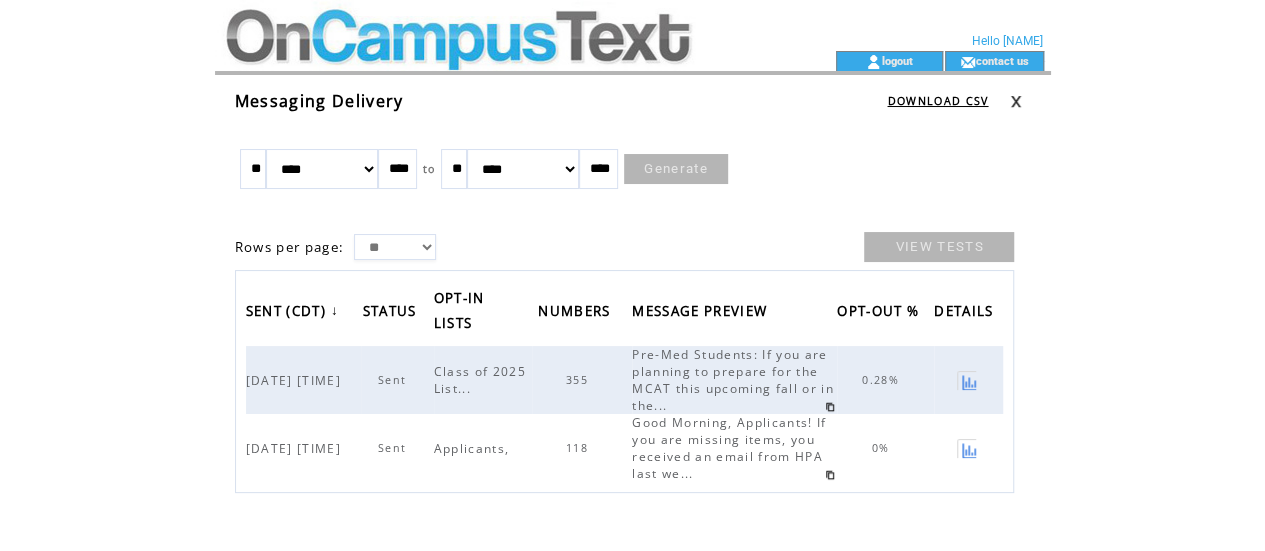 click on "******* 		 ******** 		 ***** 		 ***** 		 *** 		 **** 		 **** 		 ****** 		 ********* 		 ******* 		 ******** 		 ********" at bounding box center (322, 169) 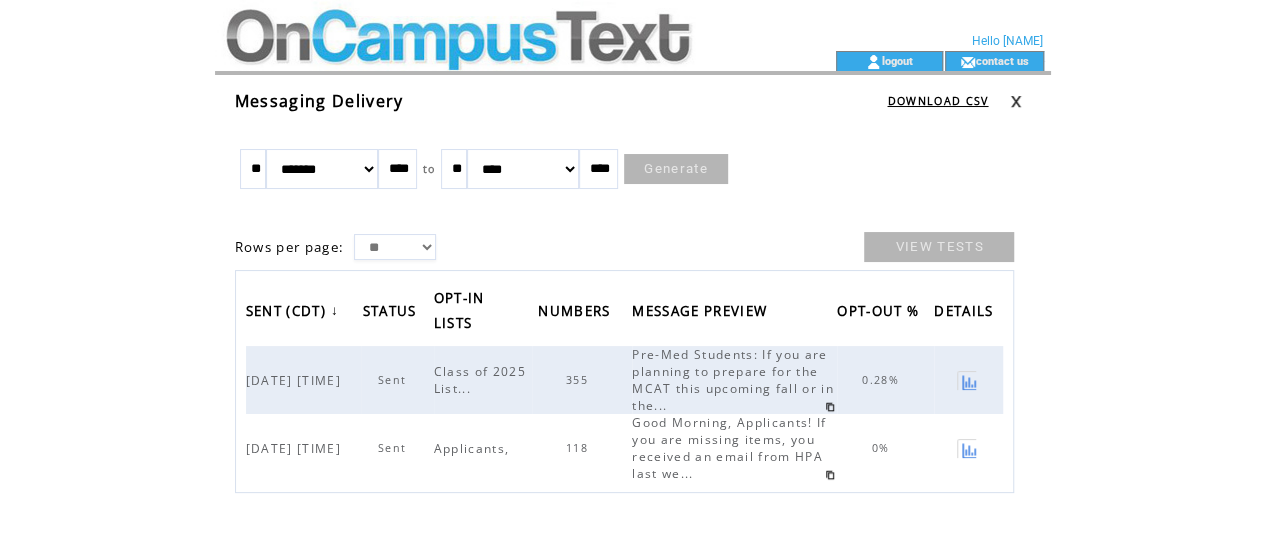 click on "Generate" at bounding box center (676, 169) 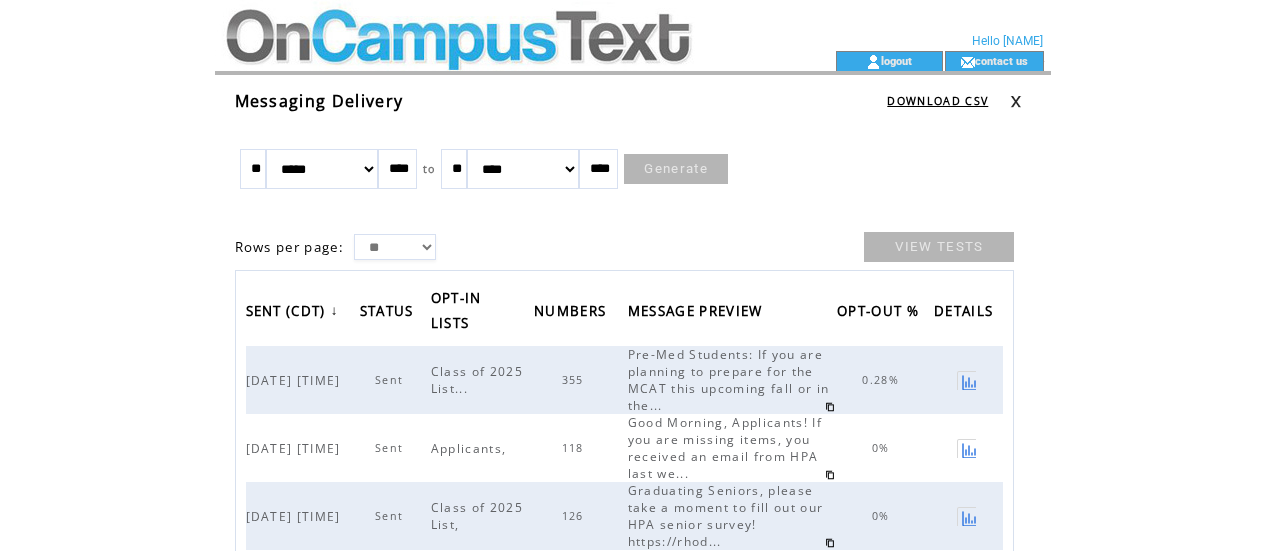 scroll, scrollTop: 0, scrollLeft: 0, axis: both 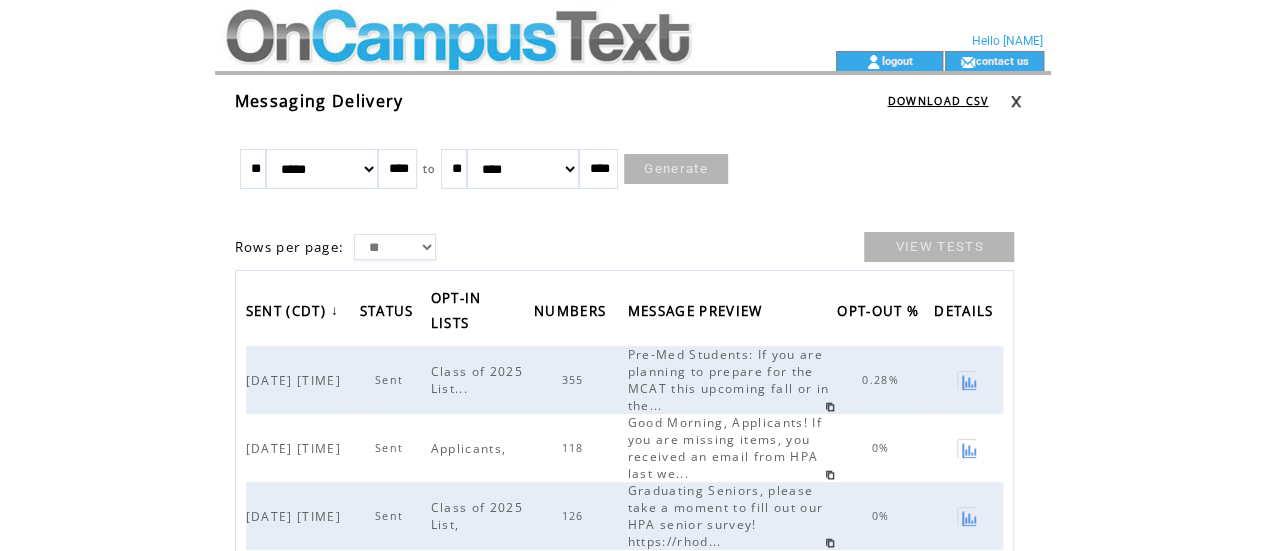 click at bounding box center [489, 61] 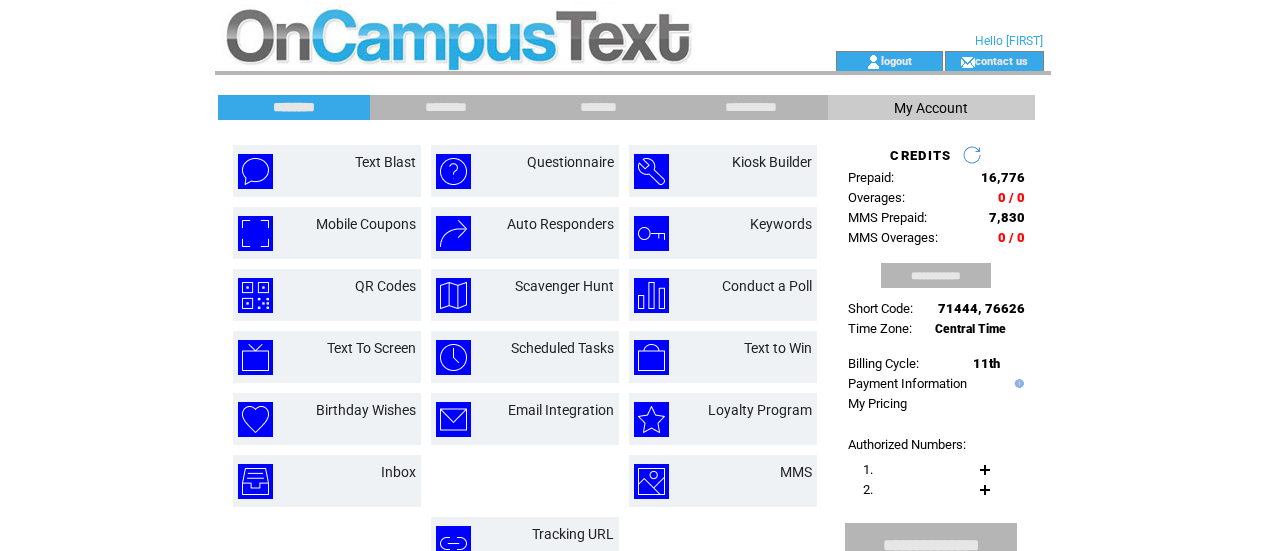 scroll, scrollTop: 0, scrollLeft: 0, axis: both 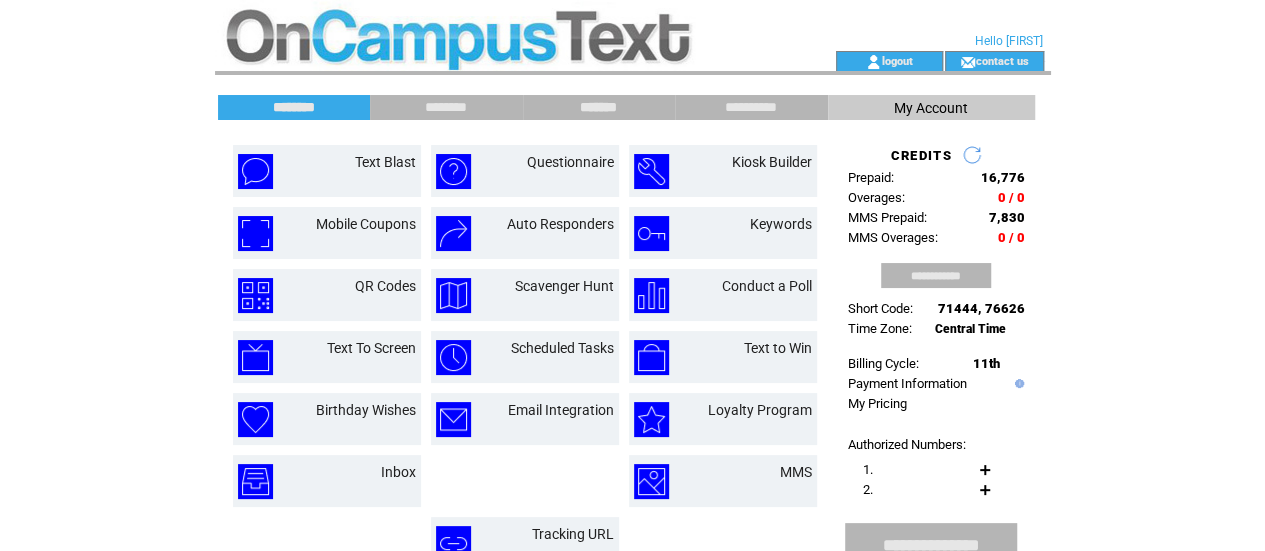 click on "*******" at bounding box center [599, 107] 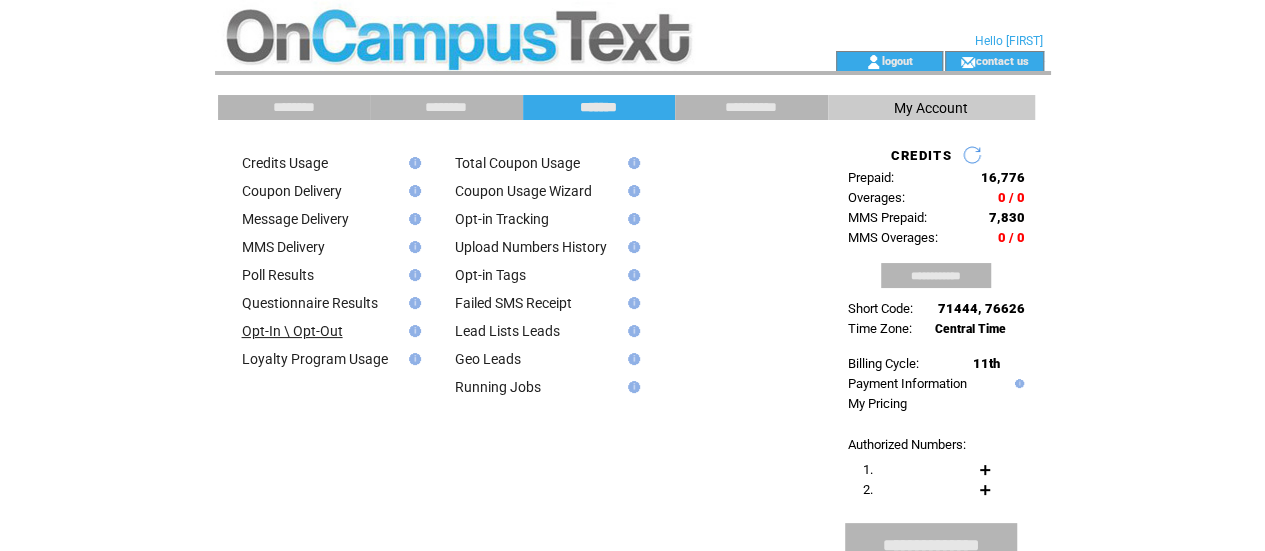 click on "Opt-In \ Opt-Out" at bounding box center [292, 331] 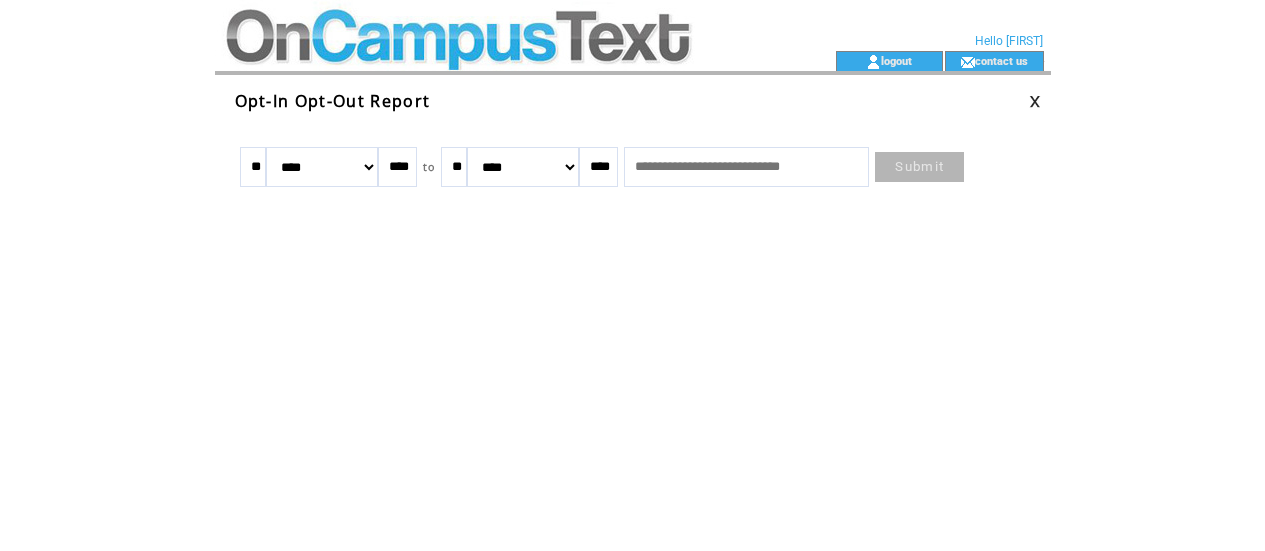 scroll, scrollTop: 0, scrollLeft: 0, axis: both 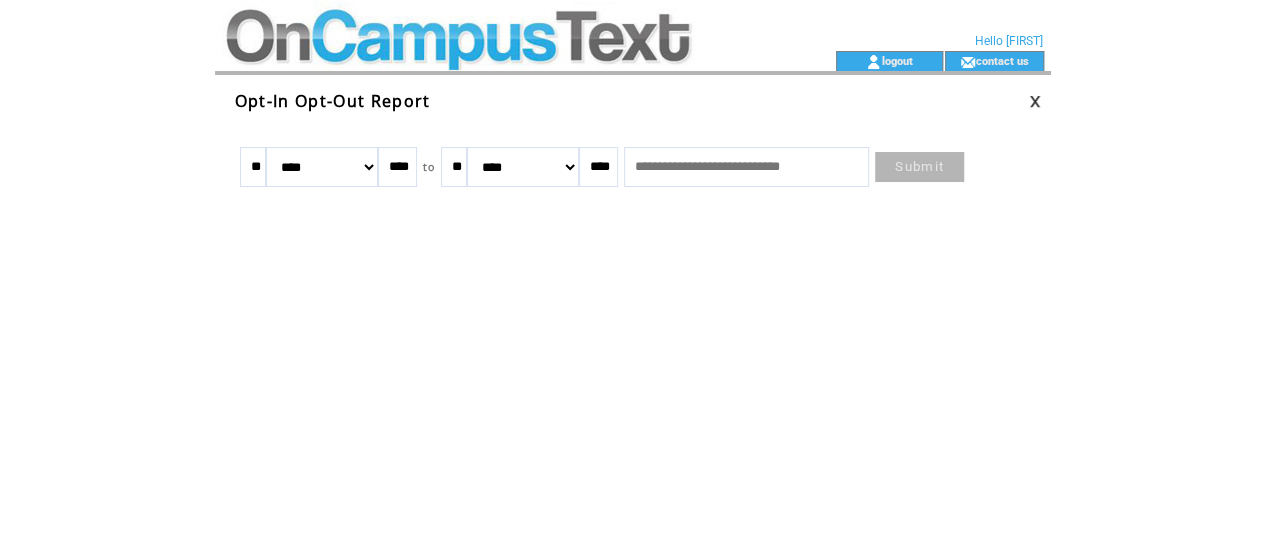 click on "******* 		 ******** 		 ***** 		 ***** 		 *** 		 **** 		 **** 		 ****** 		 ********* 		 ******* 		 ******** 		 ********" at bounding box center [322, 167] 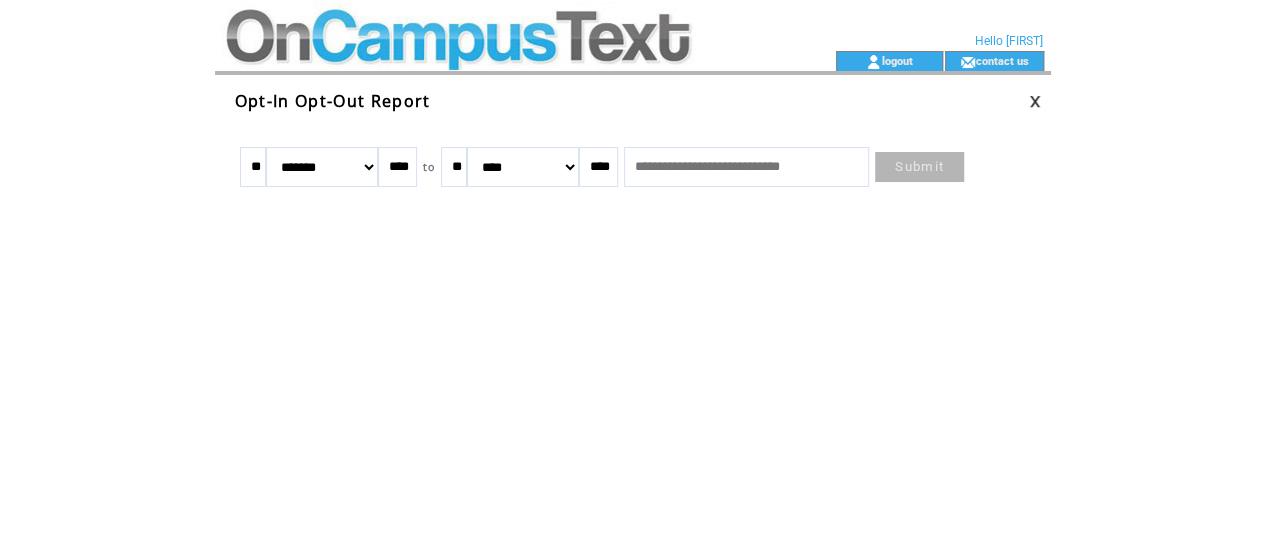 click on "******* 		 ******** 		 ***** 		 ***** 		 *** 		 **** 		 **** 		 ****** 		 ********* 		 ******* 		 ******** 		 ********" at bounding box center [322, 167] 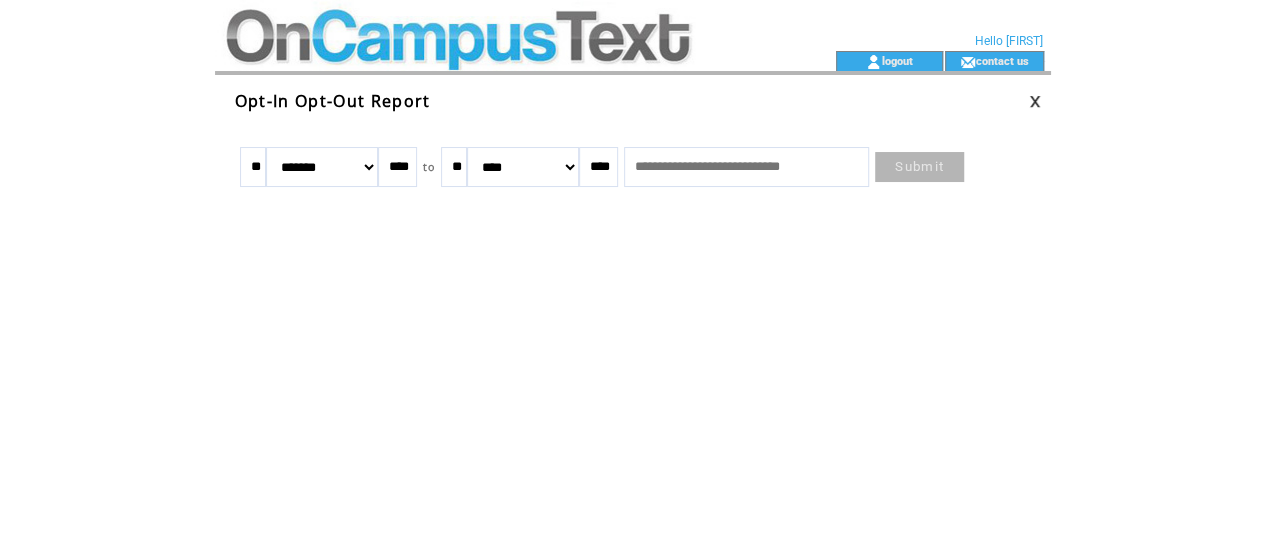click on "Submit" at bounding box center (919, 167) 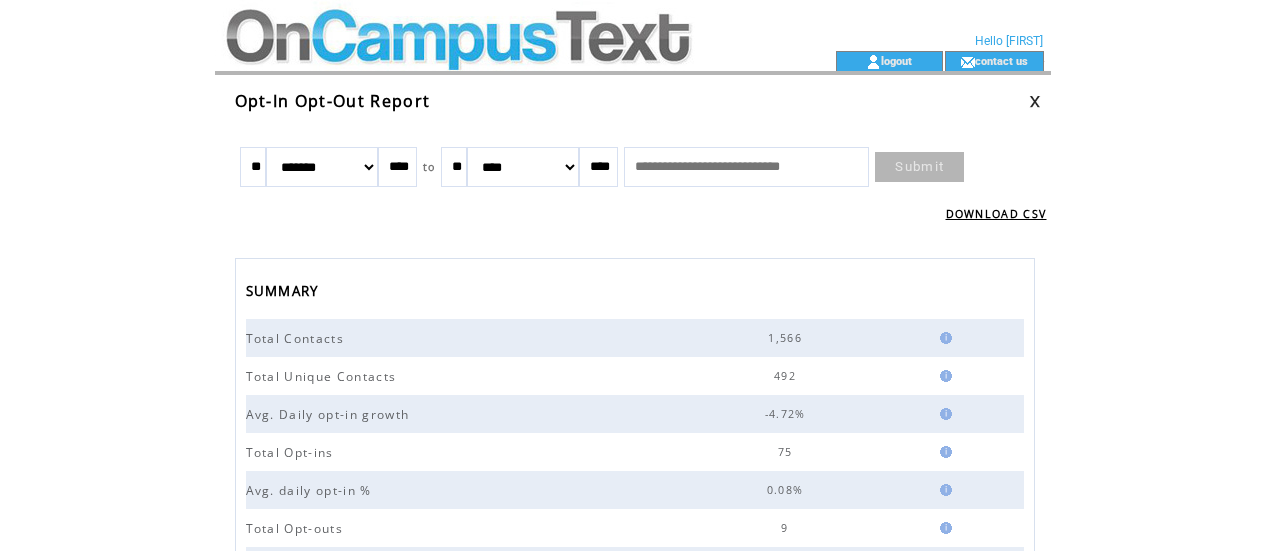 scroll, scrollTop: 0, scrollLeft: 0, axis: both 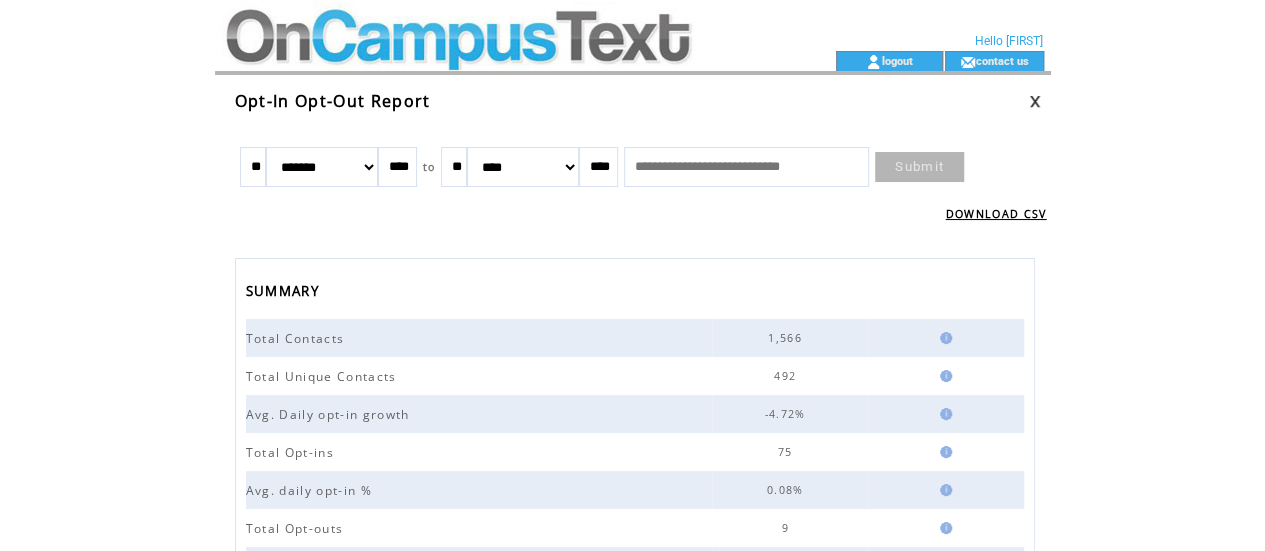 click at bounding box center (489, 25) 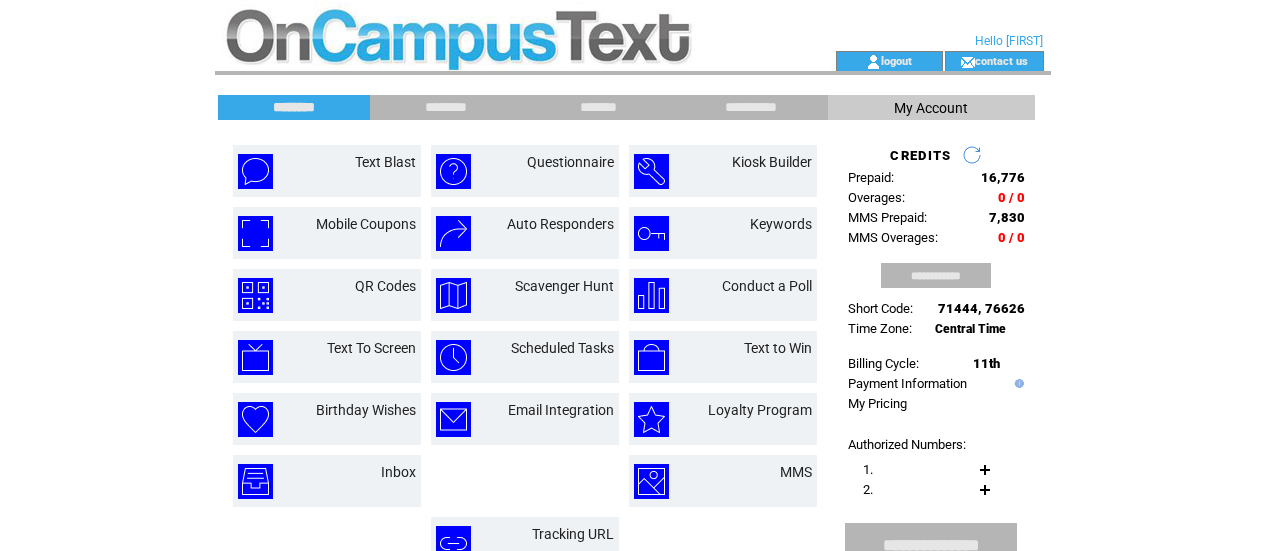 scroll, scrollTop: 0, scrollLeft: 0, axis: both 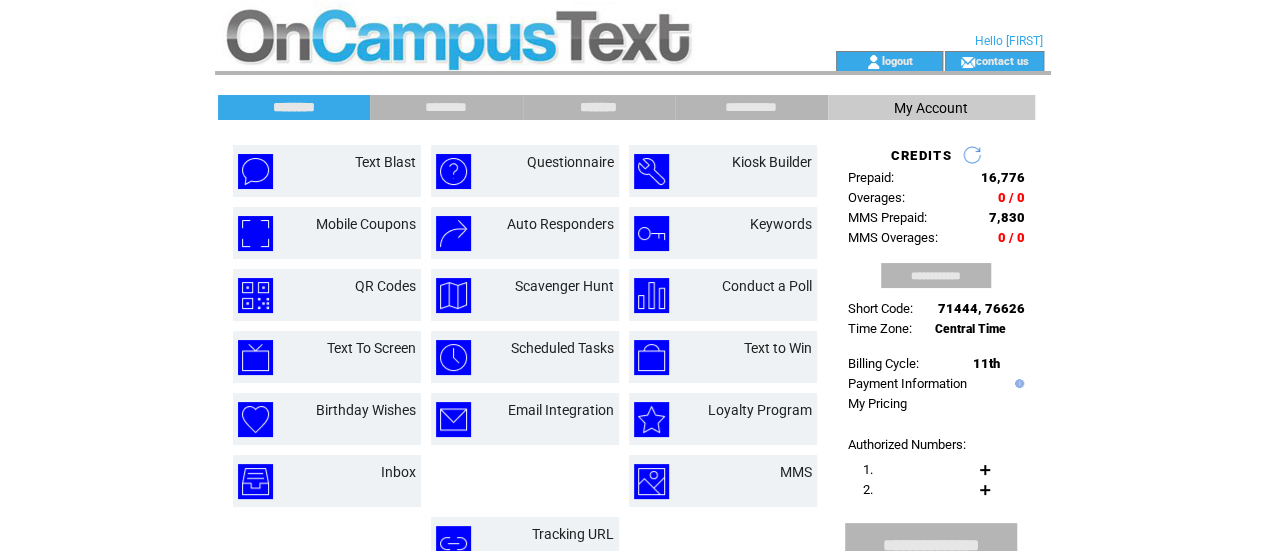 click on "*******" at bounding box center (599, 107) 